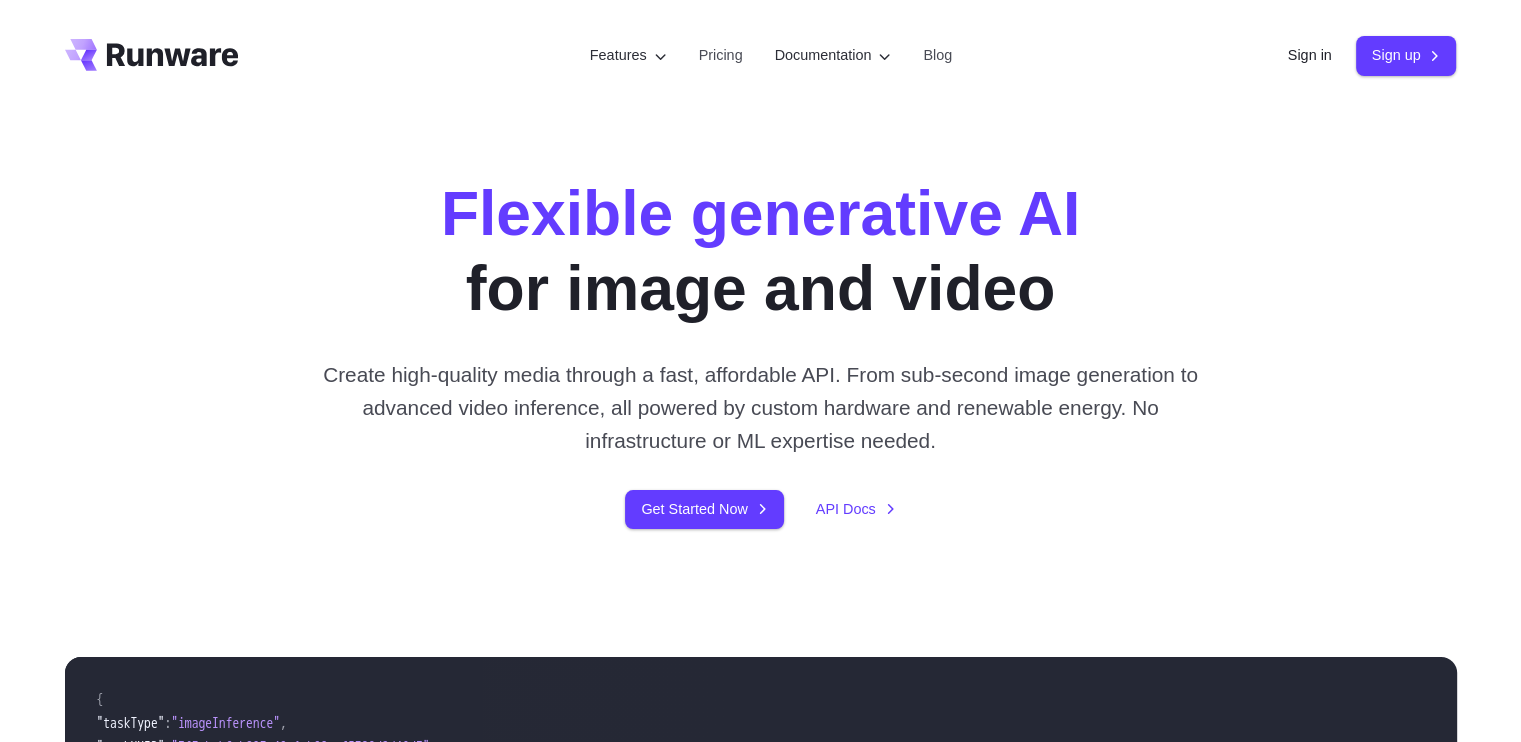scroll, scrollTop: 0, scrollLeft: 0, axis: both 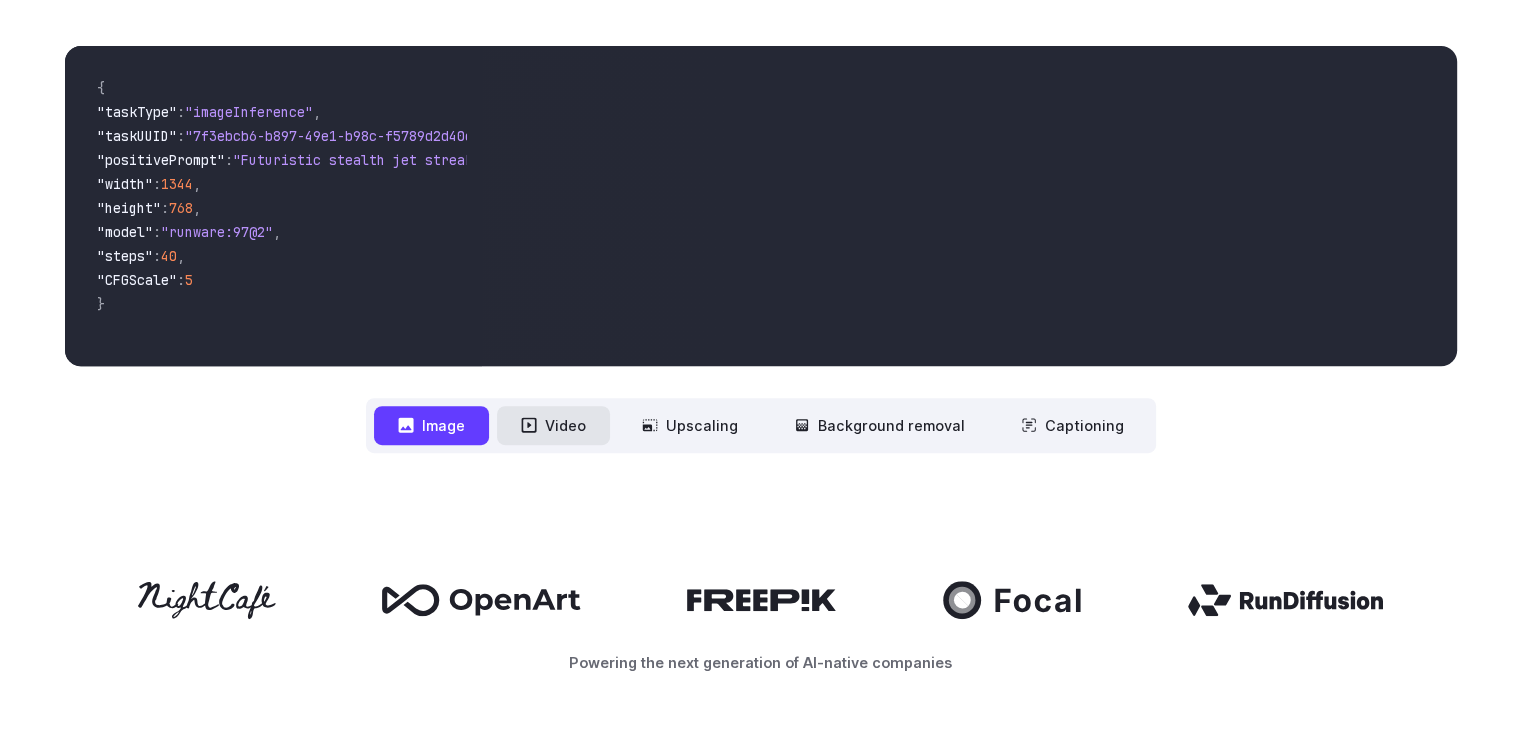 click on "Video" at bounding box center [553, 425] 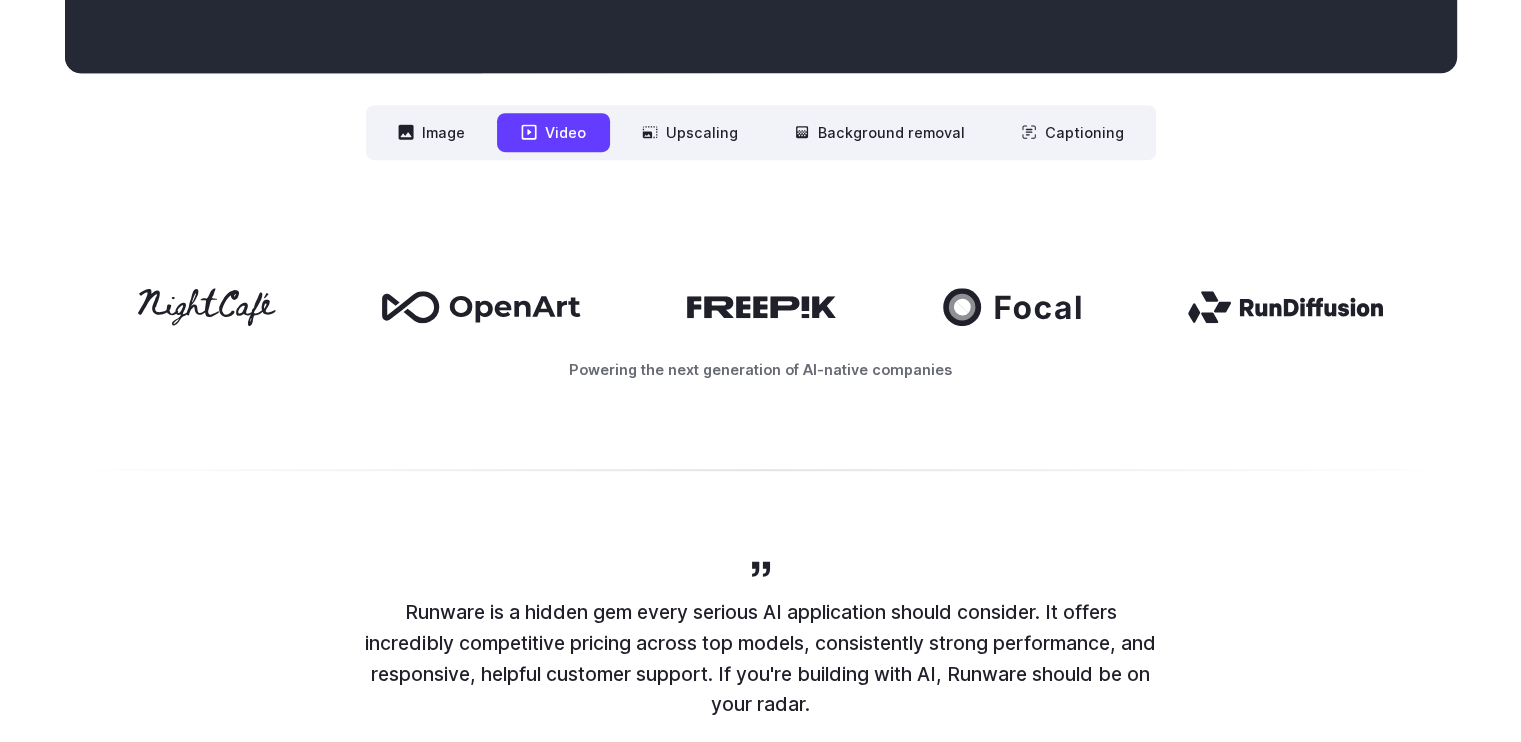 scroll, scrollTop: 941, scrollLeft: 0, axis: vertical 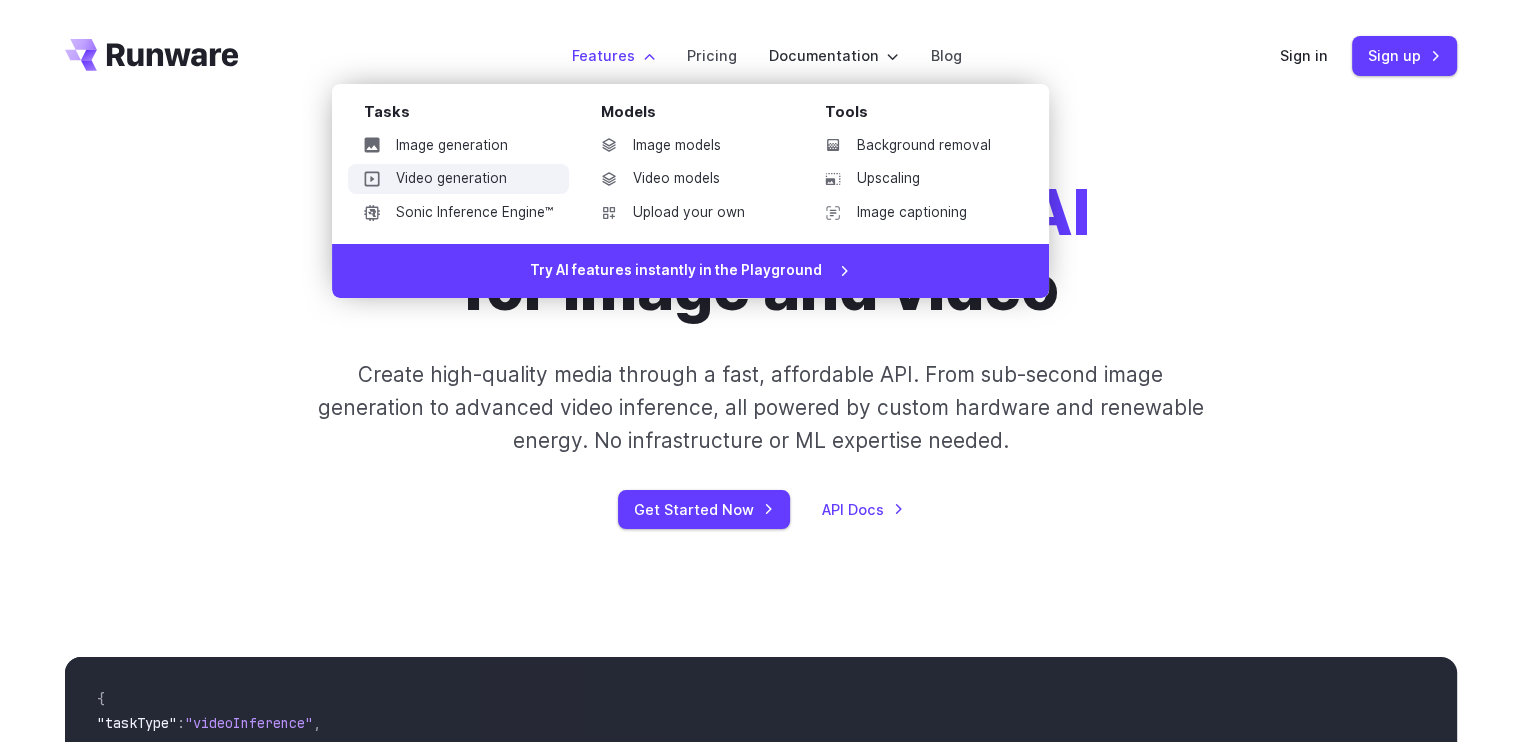 click on "Video generation" at bounding box center (458, 179) 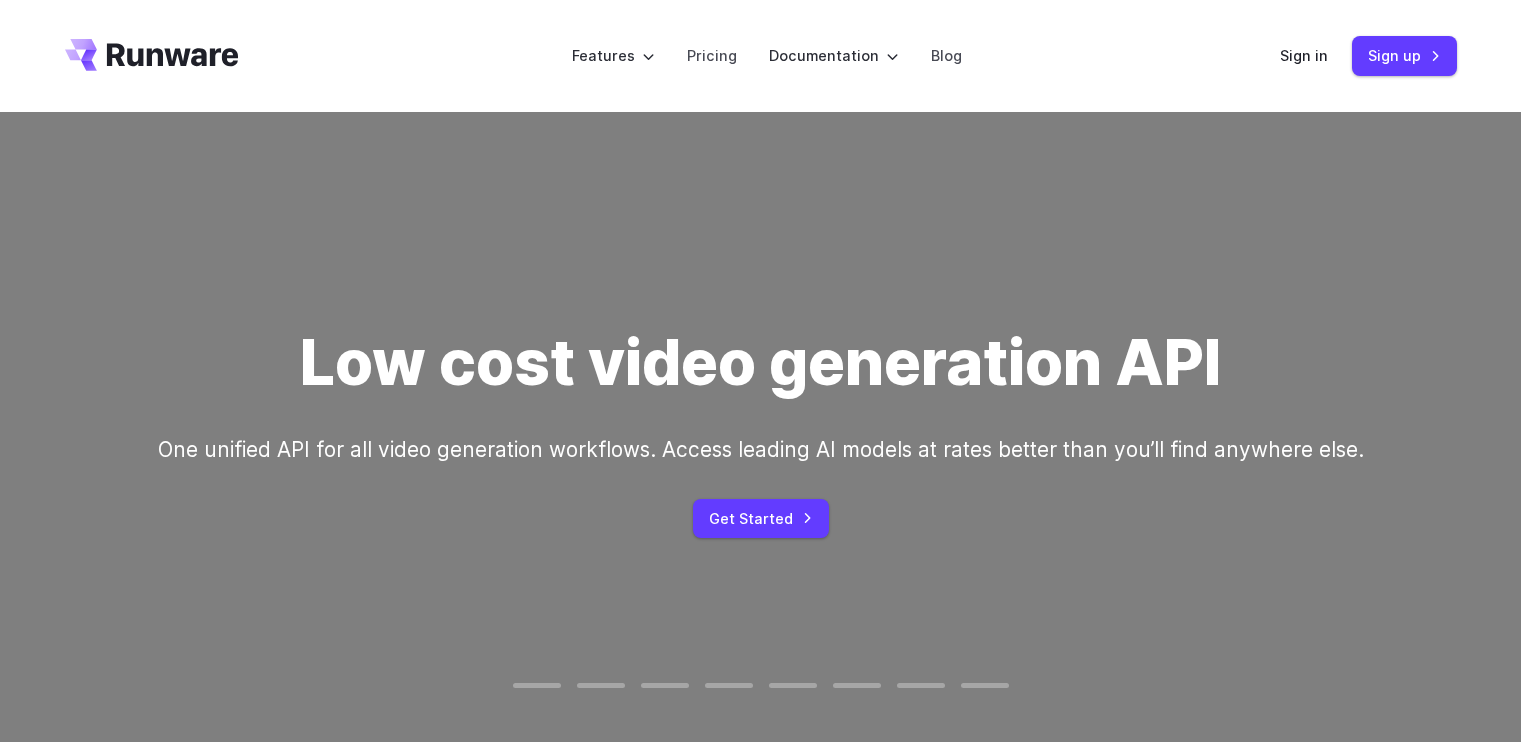 scroll, scrollTop: 0, scrollLeft: 0, axis: both 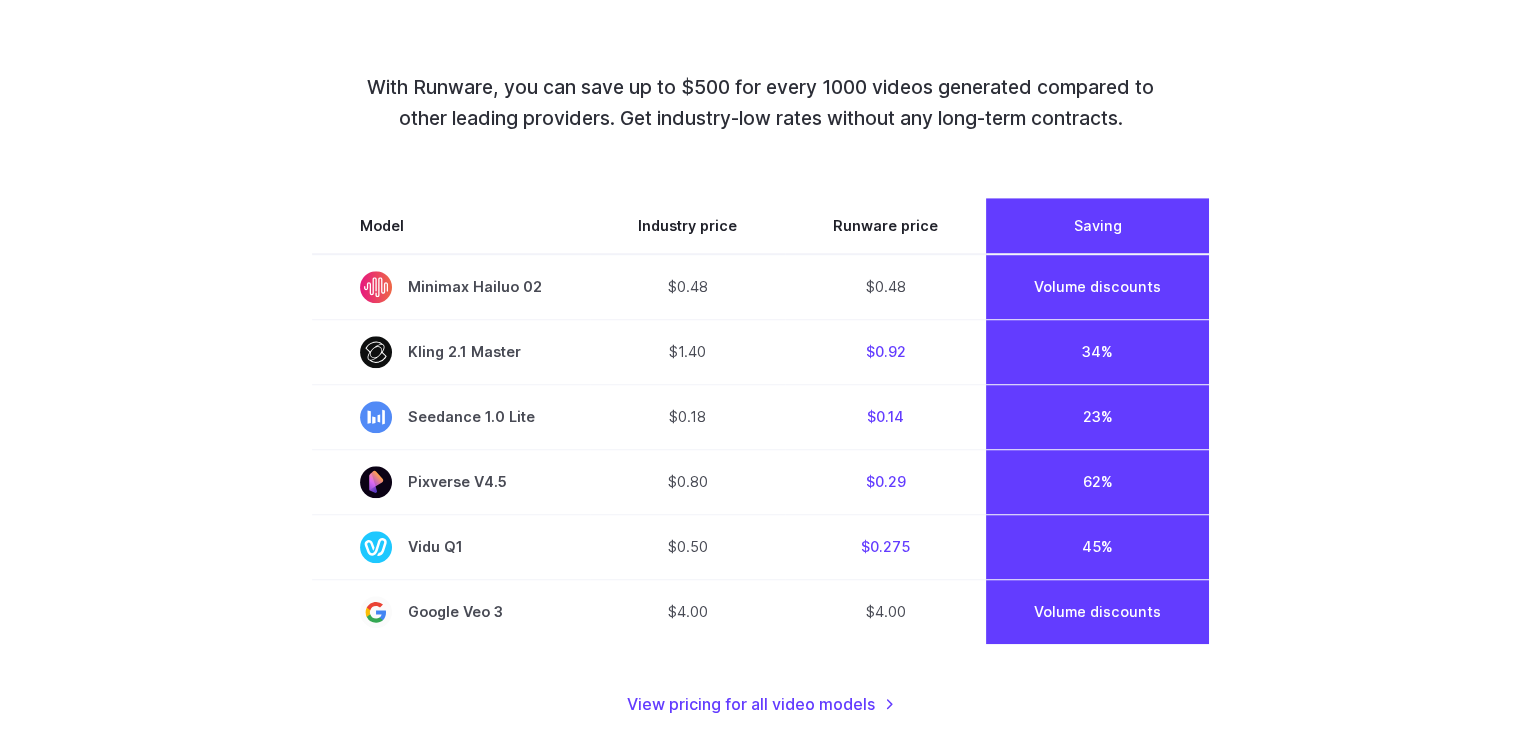 click on "Top models. Best prices. No commitments.    With Runware, you can save up to $500 for every 1000 videos generated compared to other leading providers. Get industry-low rates without any long-term contracts.            Model   Industry price   Runware price   Saving
Minimax Hailuo 02   $0.48   $0.48   Volume discounts
Kling 2.1 Master   $1.40   $0.92   34%
Seedance 1.0 Lite   $0.18   $0.14   23%
Pixverse V4.5   $0.80   $0.29   62%
Vidu Q1   $0.50   $0.275   45%
Google Veo 3   $4.00   $4.00   Volume discounts             View pricing for all video models" at bounding box center (760, 293) 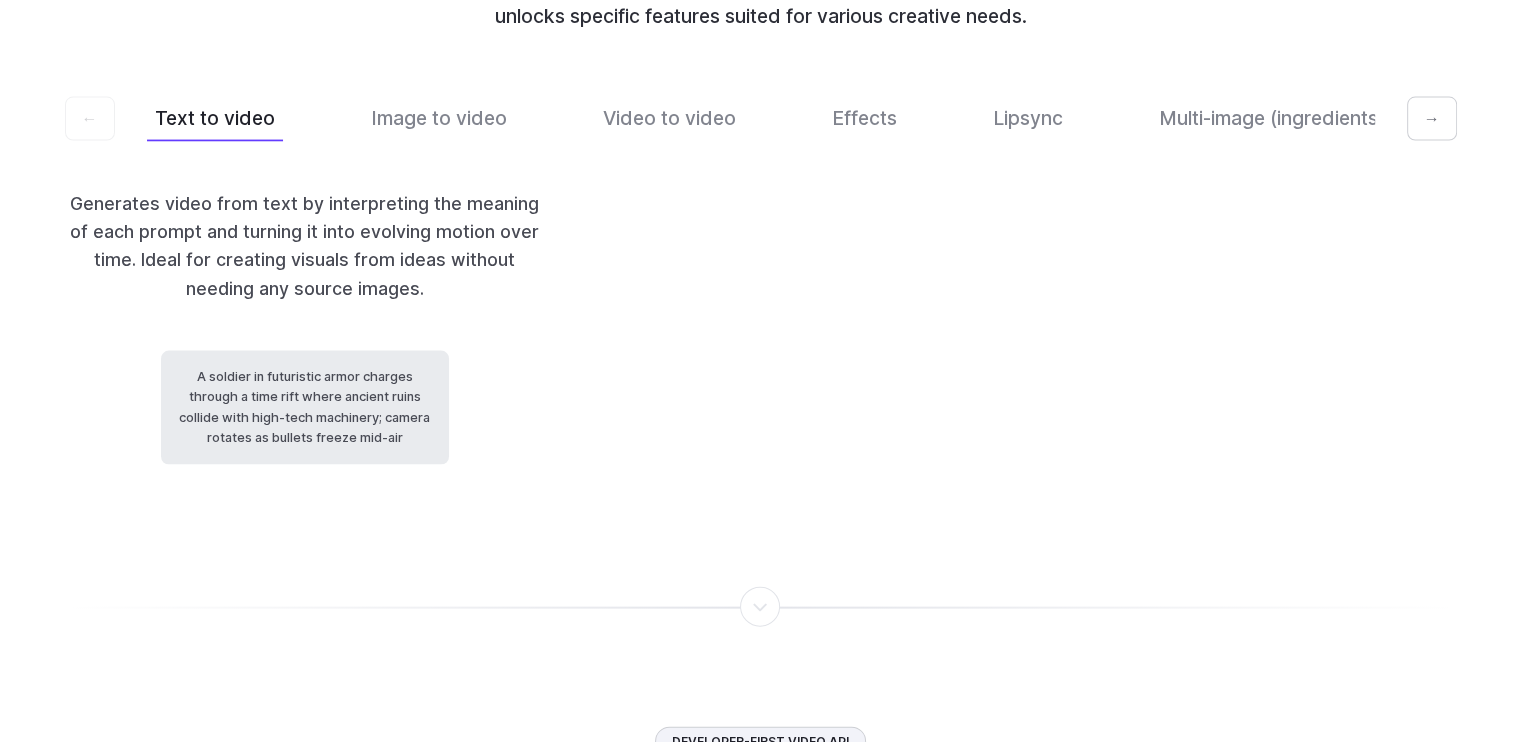 scroll, scrollTop: 4221, scrollLeft: 0, axis: vertical 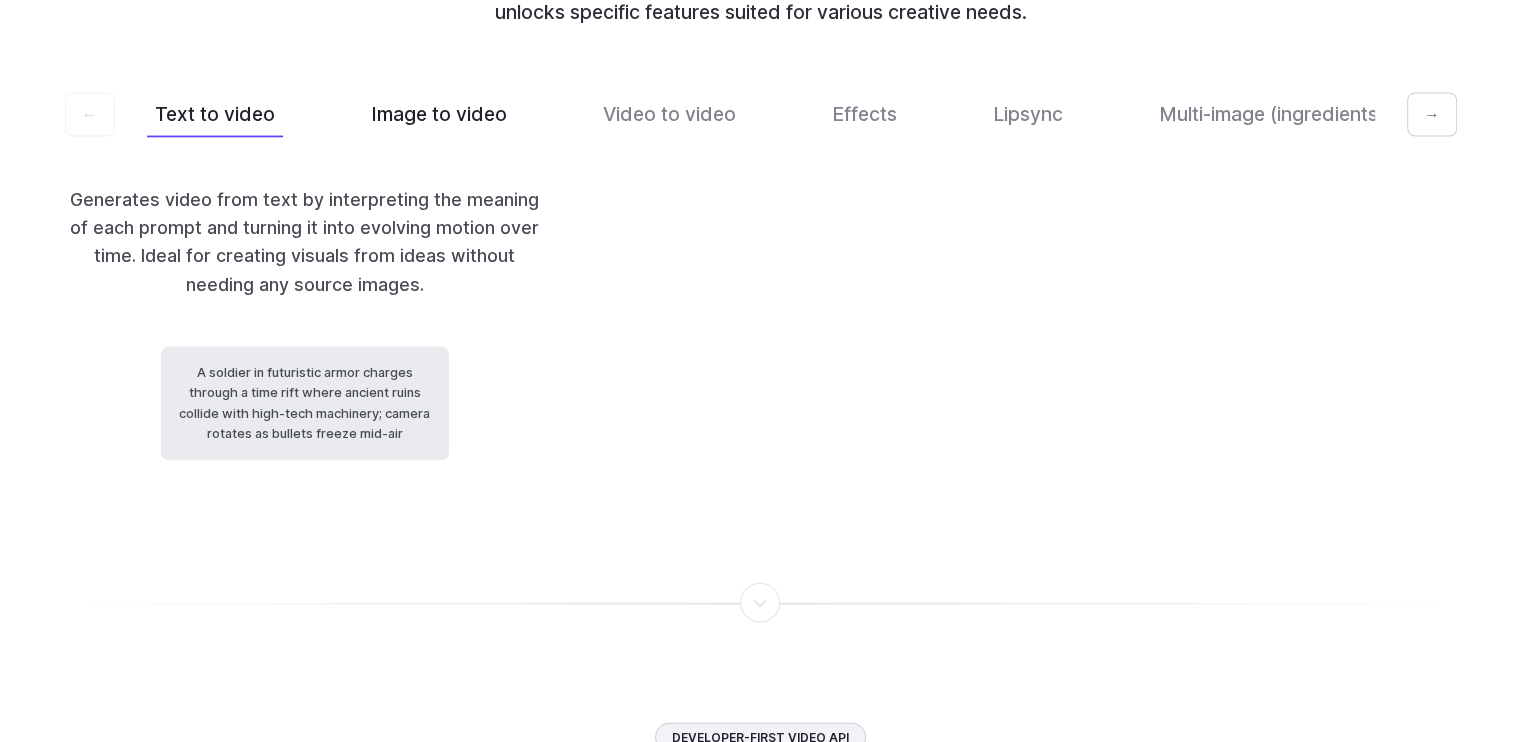 click on "Image to video" at bounding box center (439, 114) 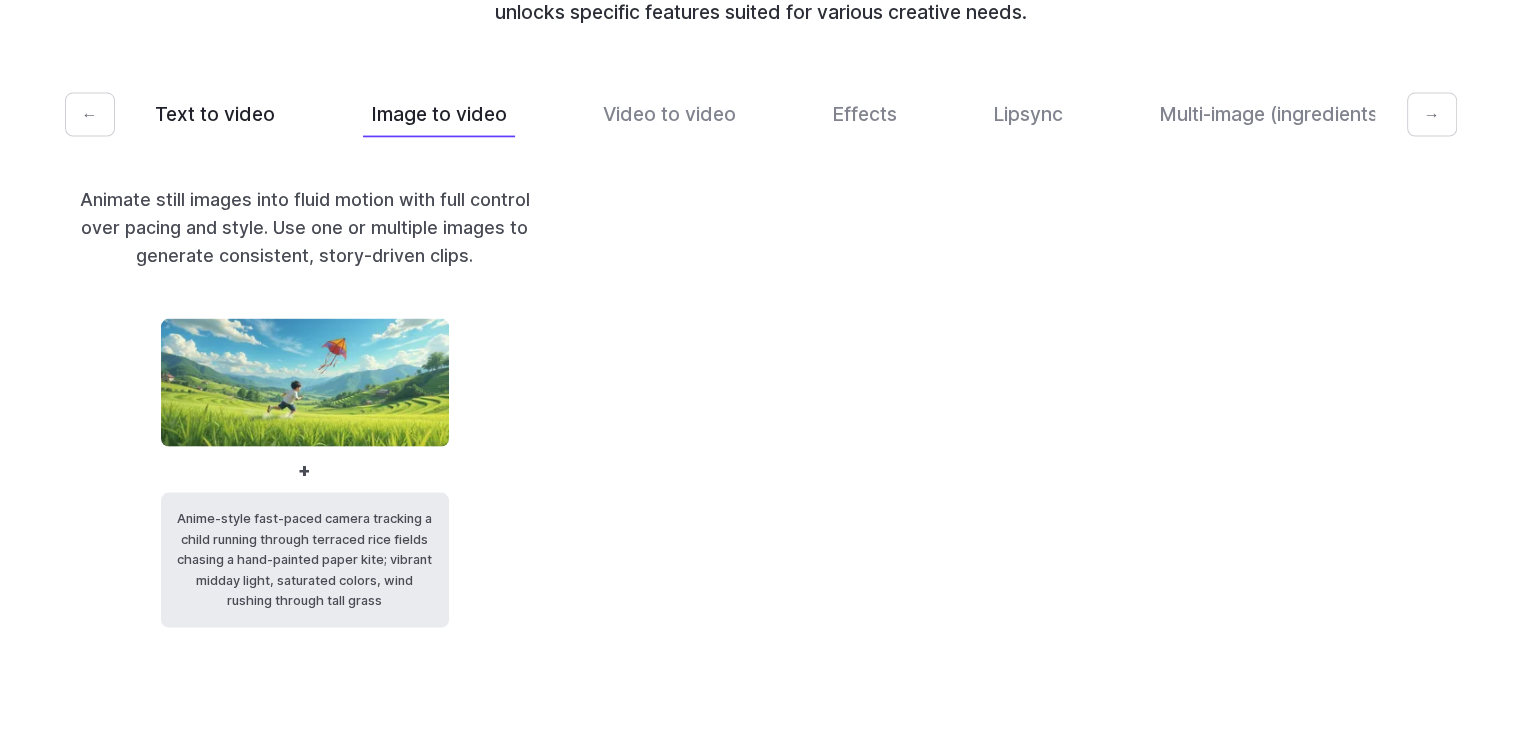 click on "Text to video" at bounding box center (215, 114) 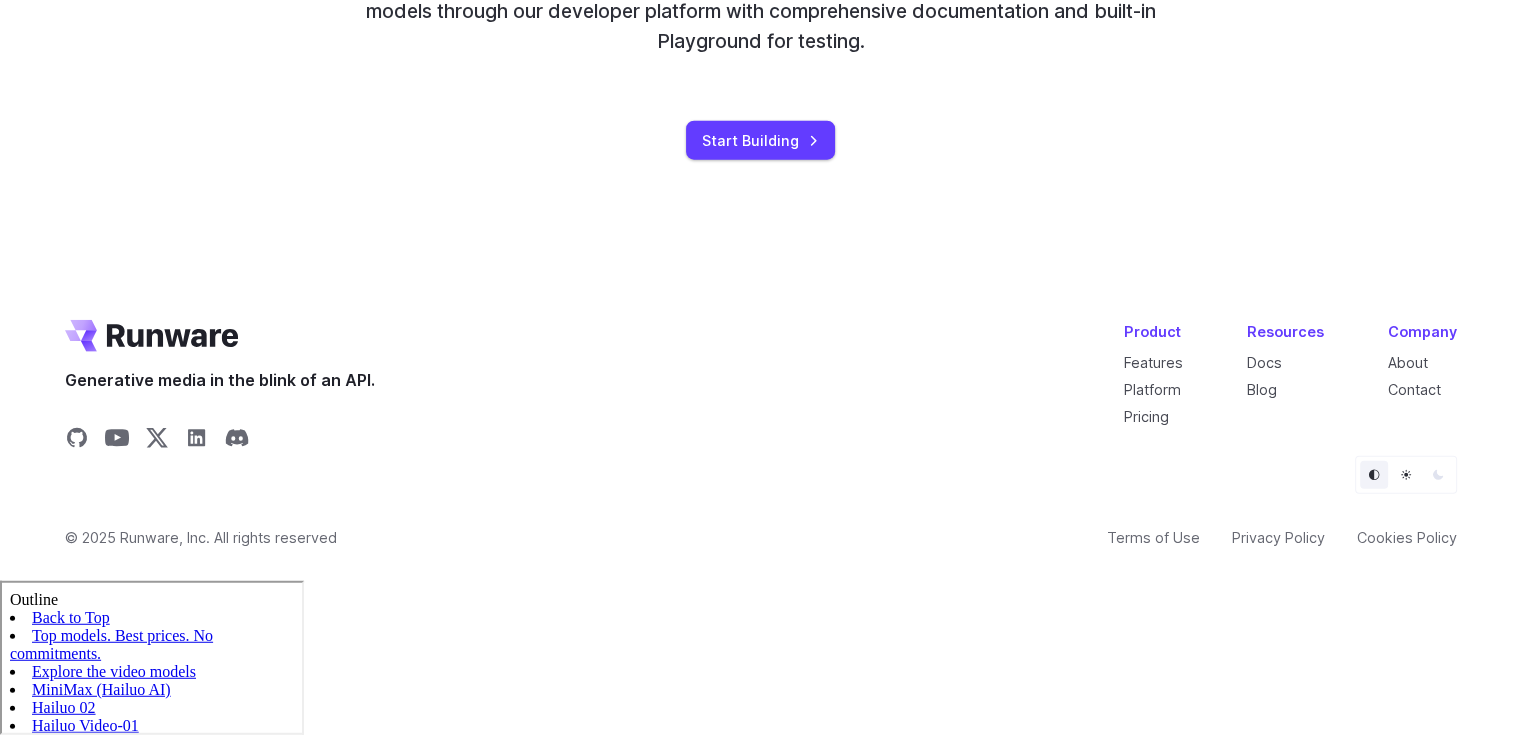 scroll, scrollTop: 0, scrollLeft: 0, axis: both 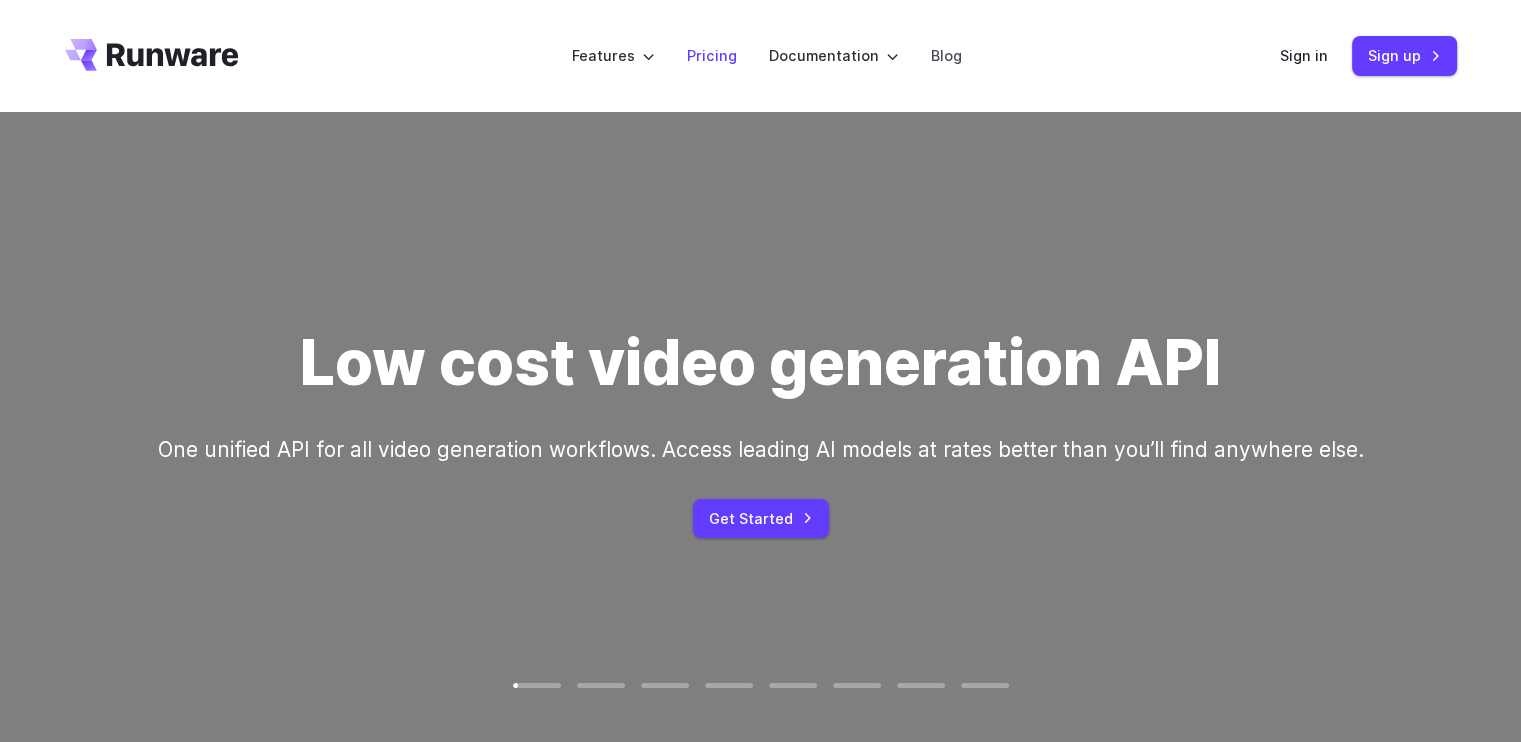 click on "Pricing" at bounding box center (712, 55) 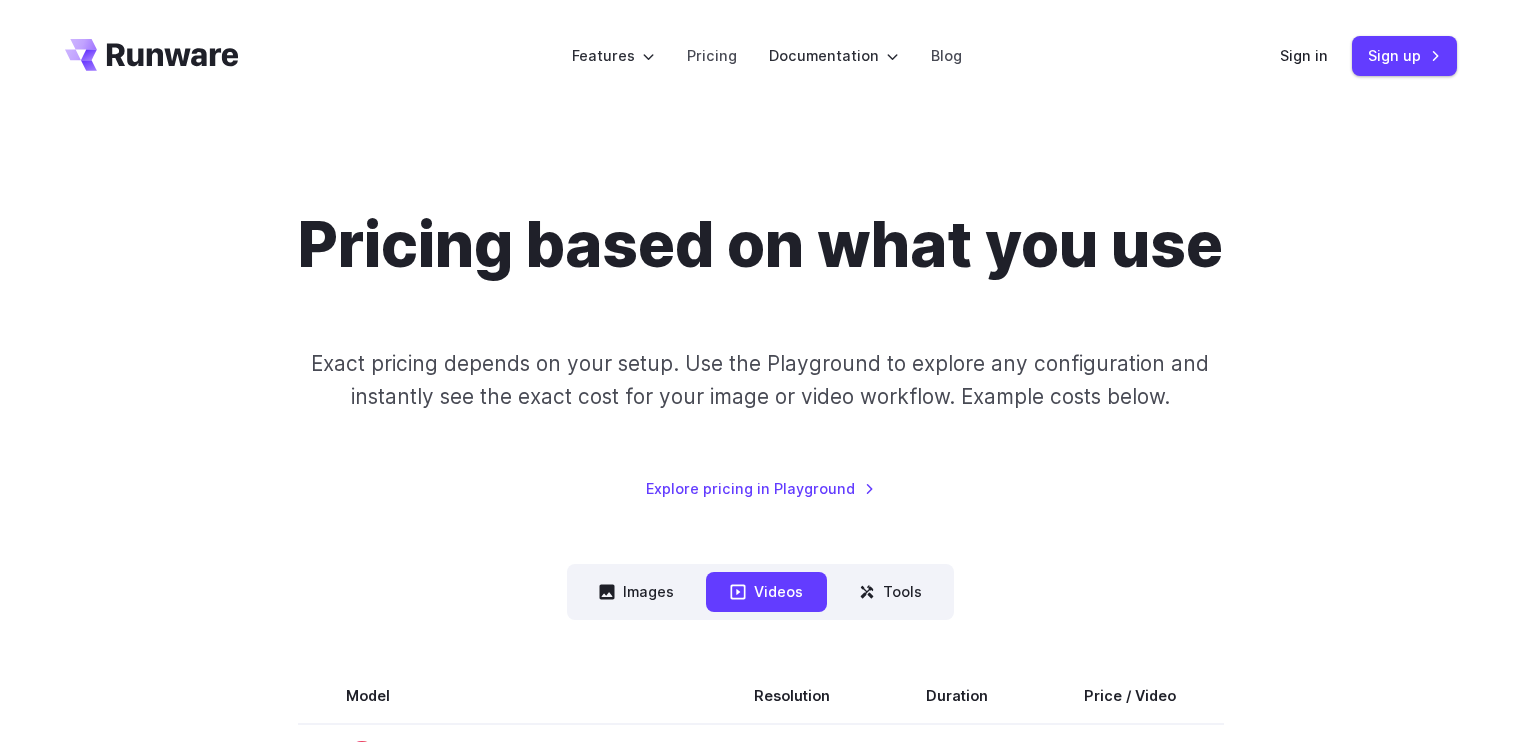 scroll, scrollTop: 0, scrollLeft: 0, axis: both 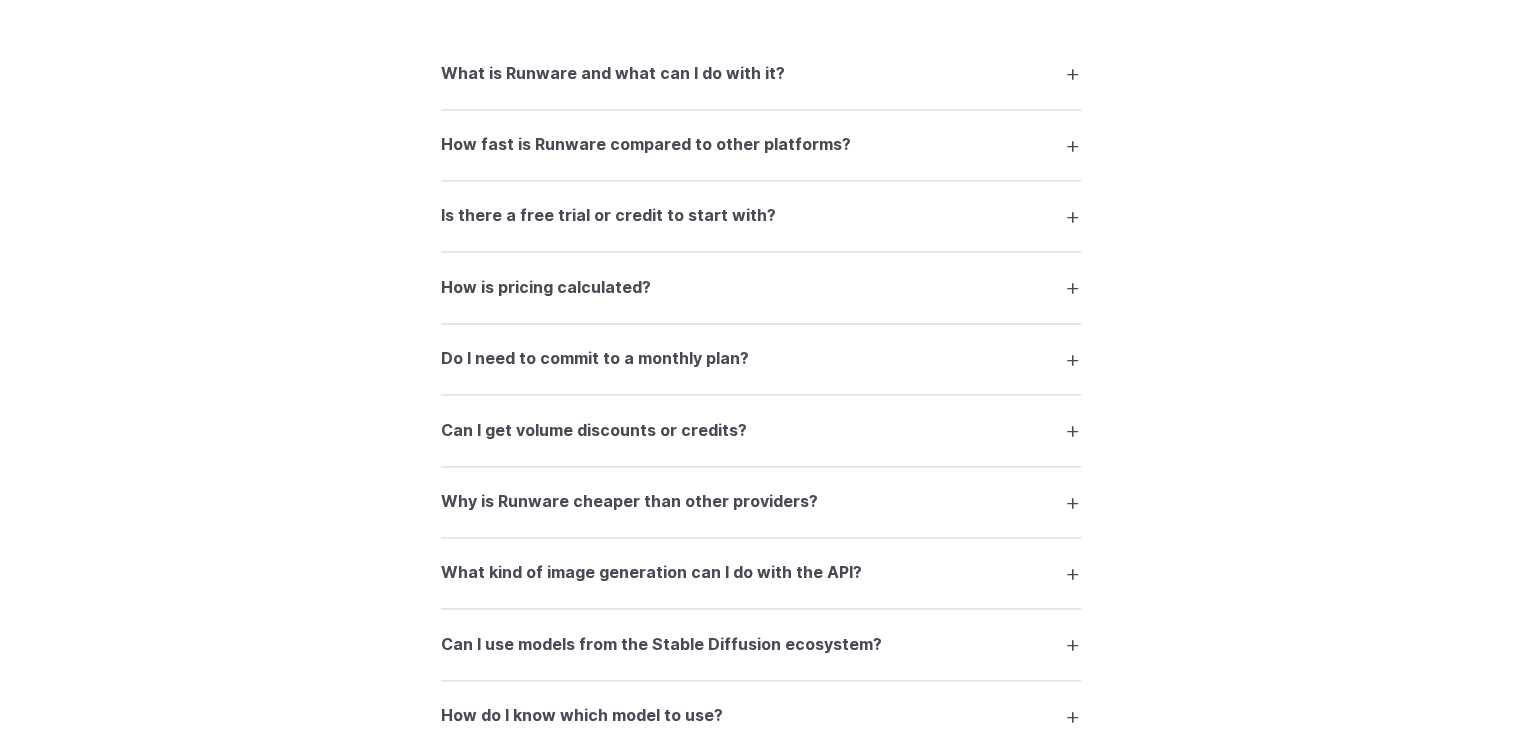 click on "How is pricing calculated?" at bounding box center (761, 287) 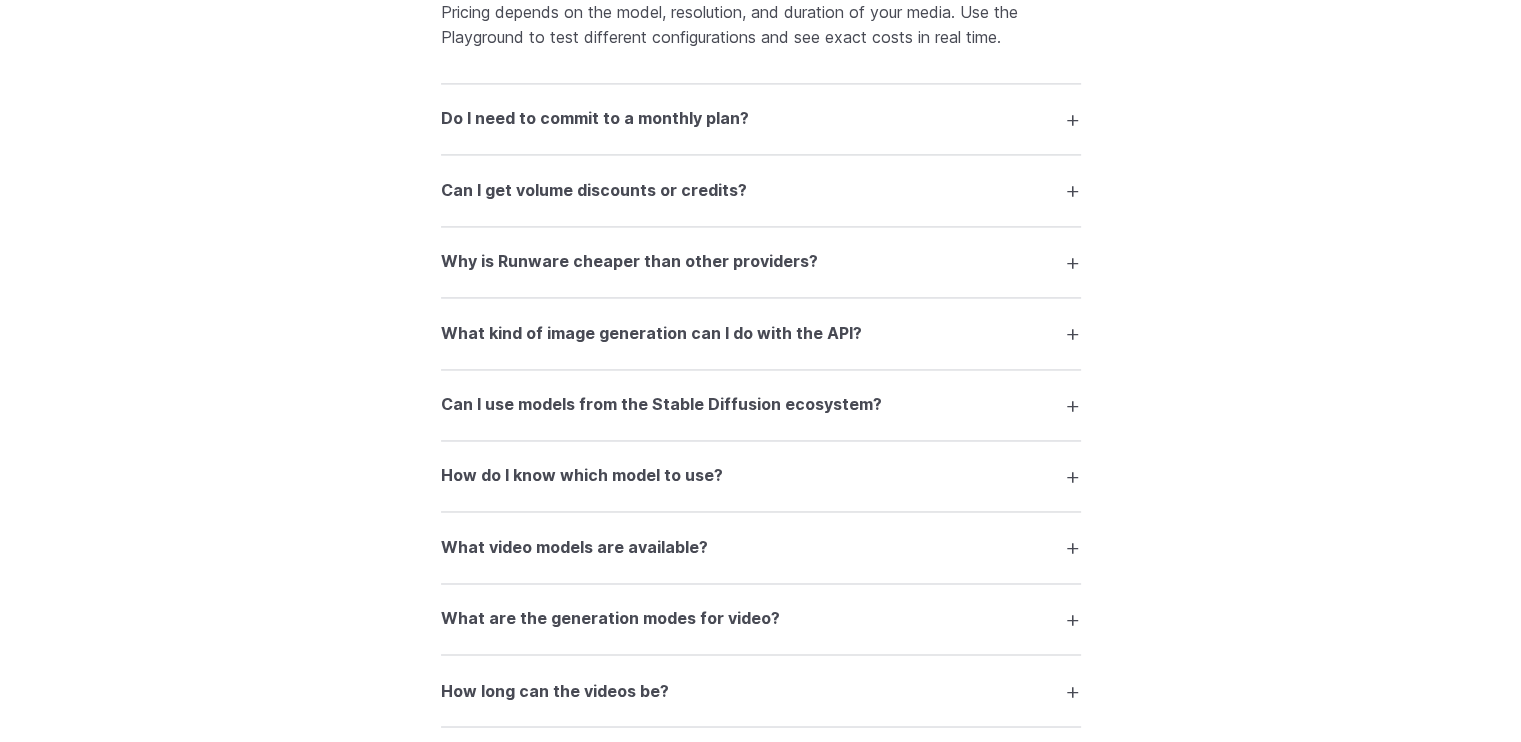 scroll, scrollTop: 3137, scrollLeft: 0, axis: vertical 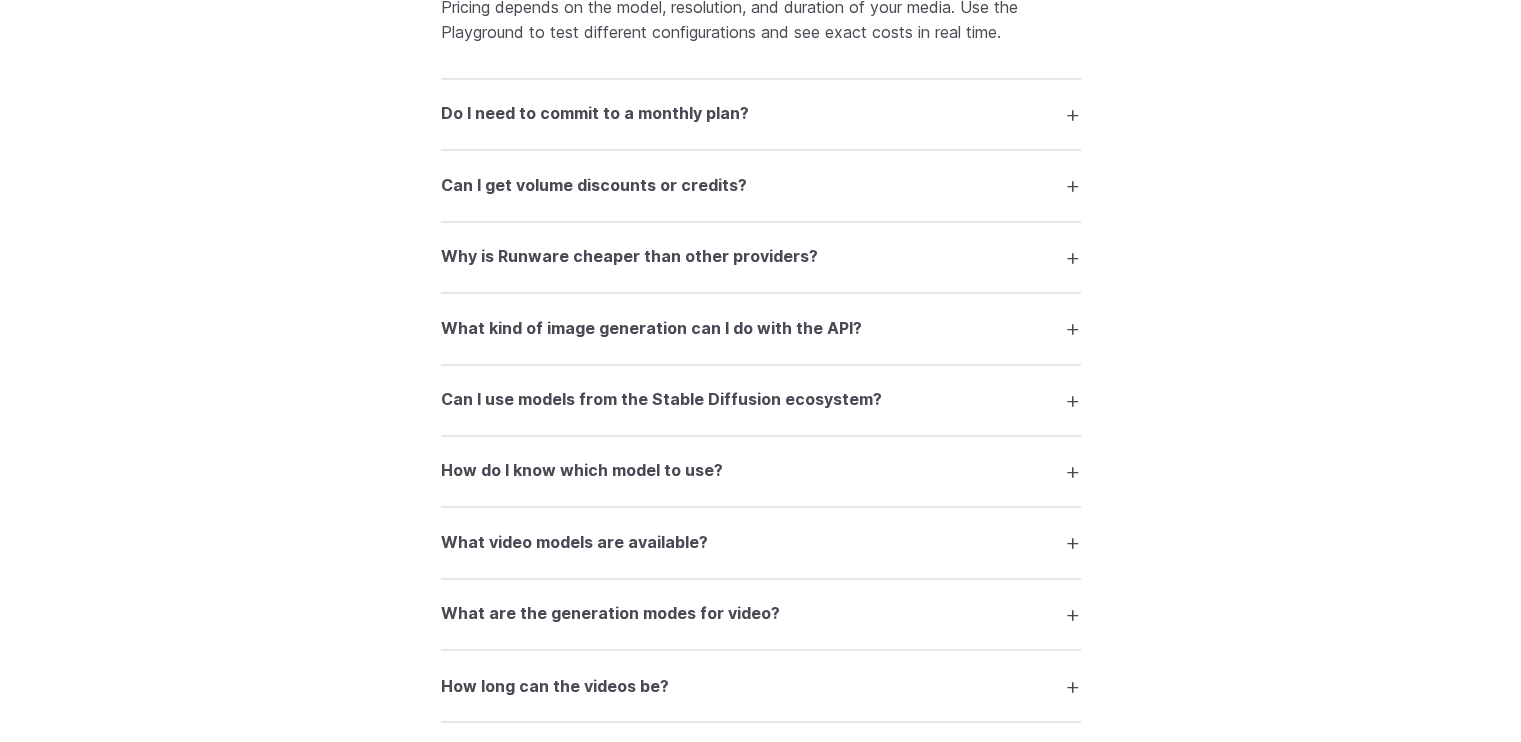 click on "Can I use models from the Stable Diffusion ecosystem?" at bounding box center [761, 400] 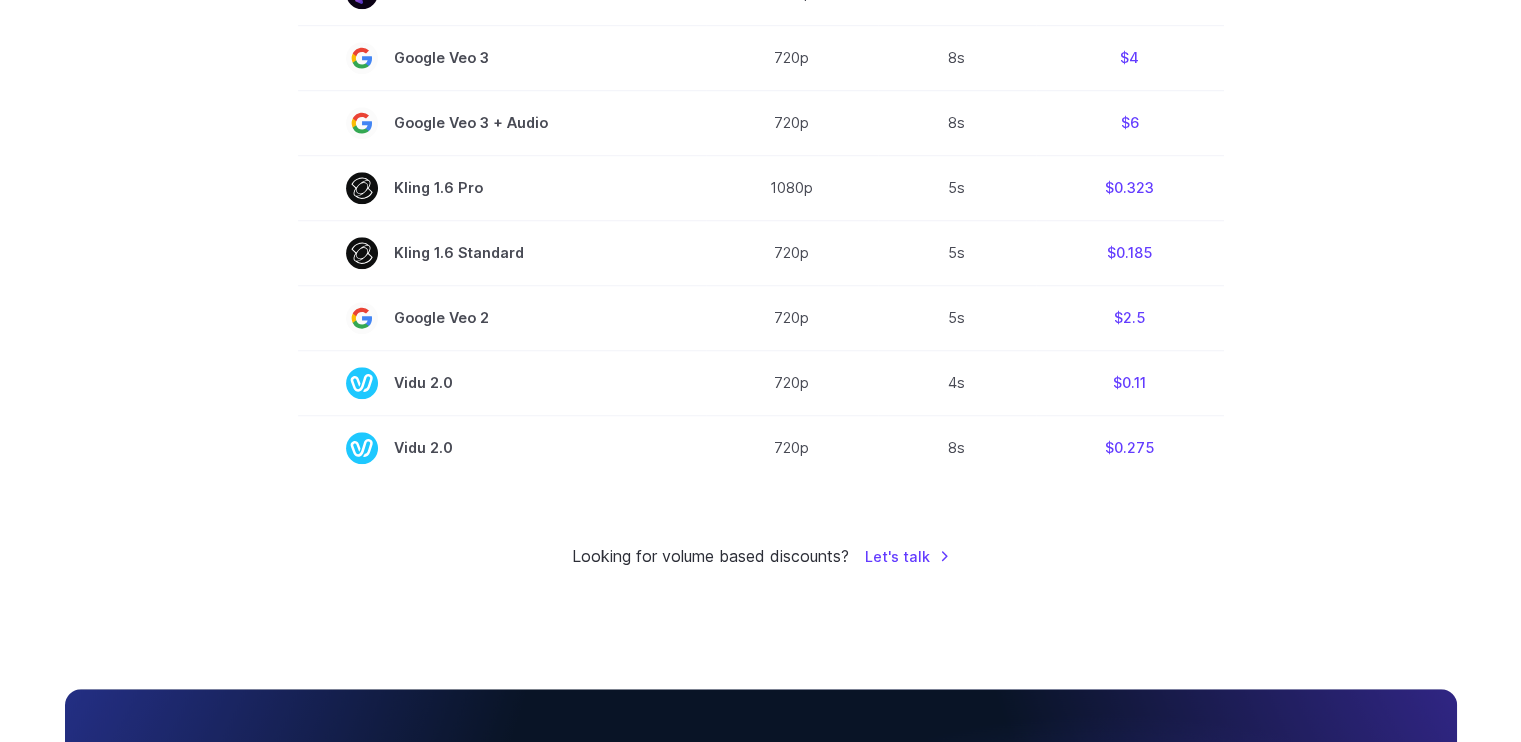 scroll, scrollTop: 1567, scrollLeft: 0, axis: vertical 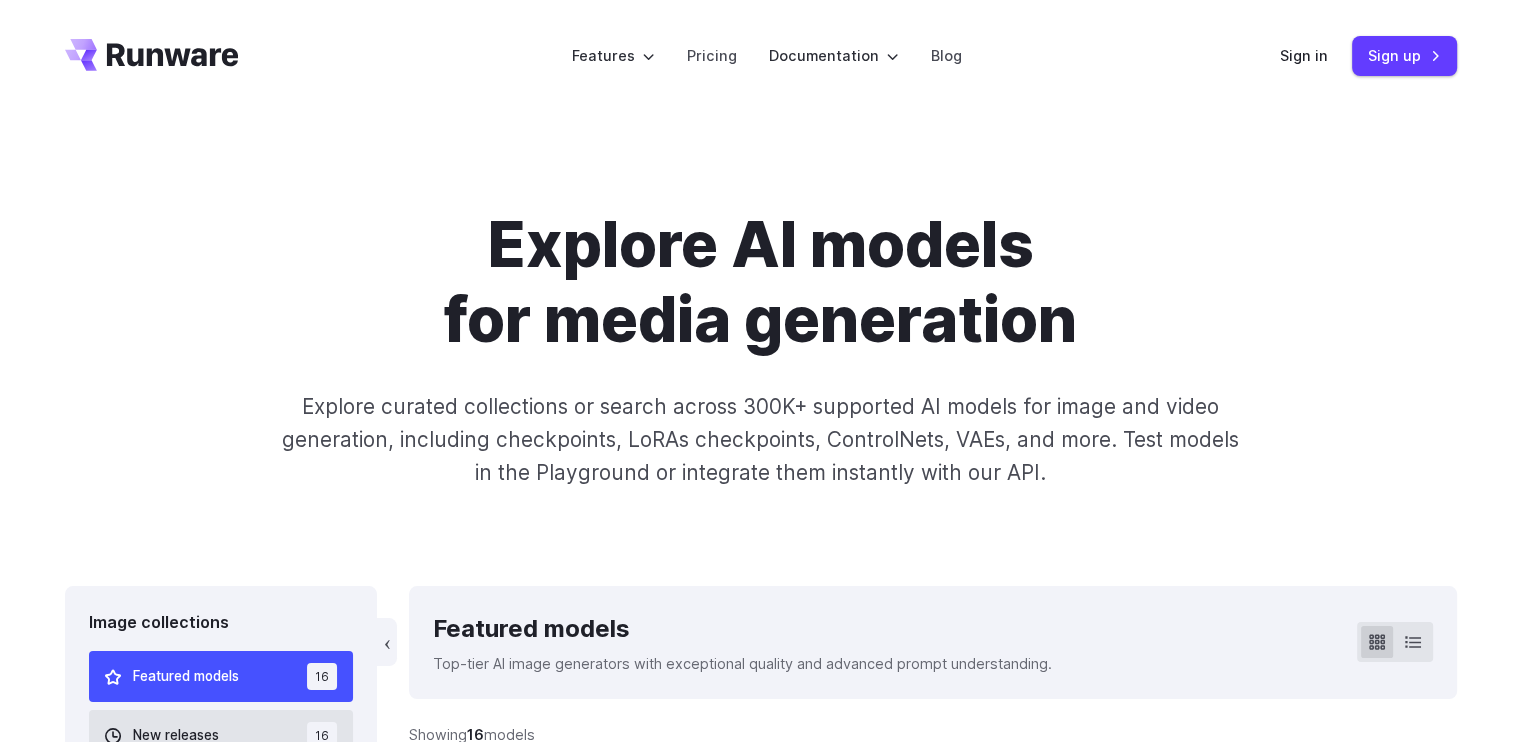 click on "Explore AI models for media generation" at bounding box center [761, 283] 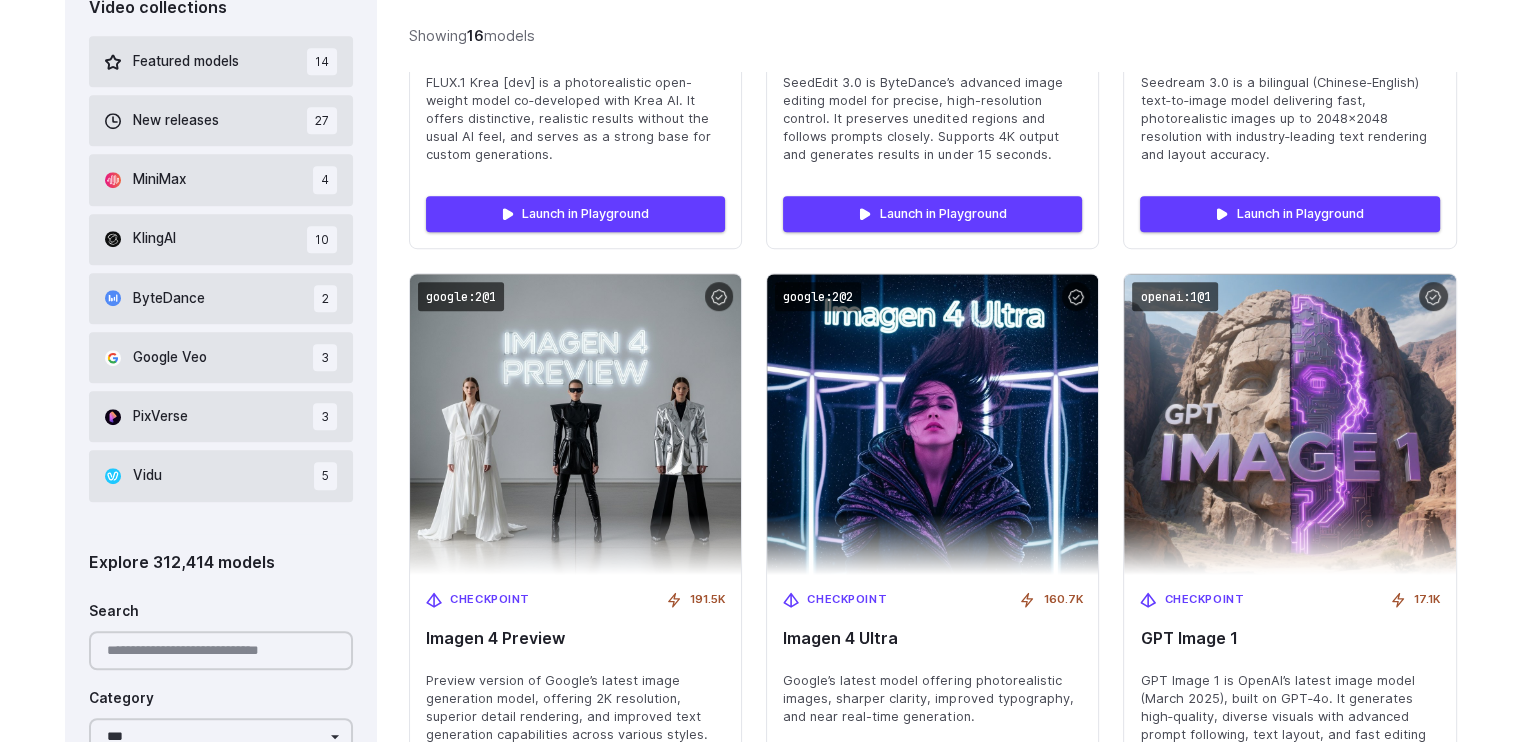 scroll, scrollTop: 1099, scrollLeft: 0, axis: vertical 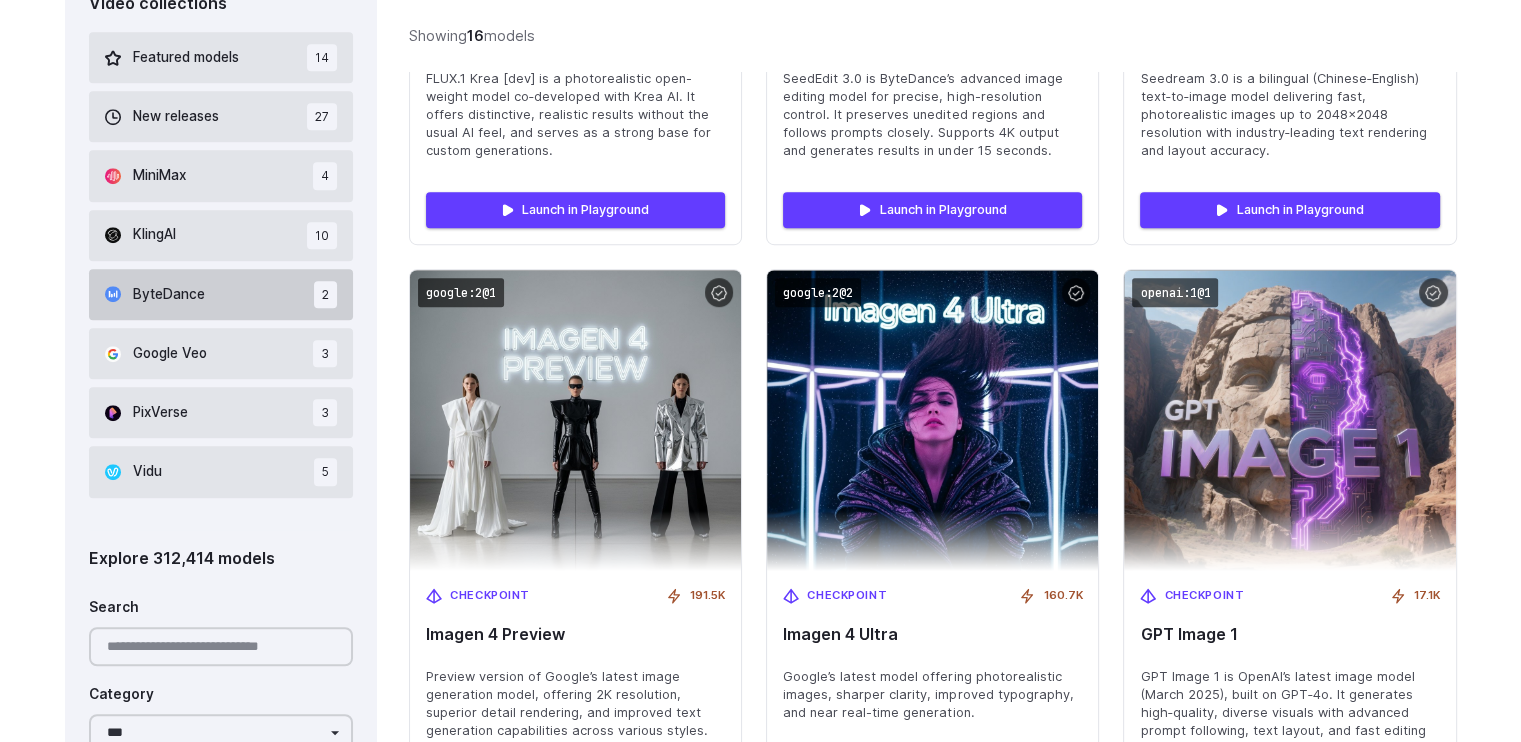click on "ByteDance" at bounding box center [169, 295] 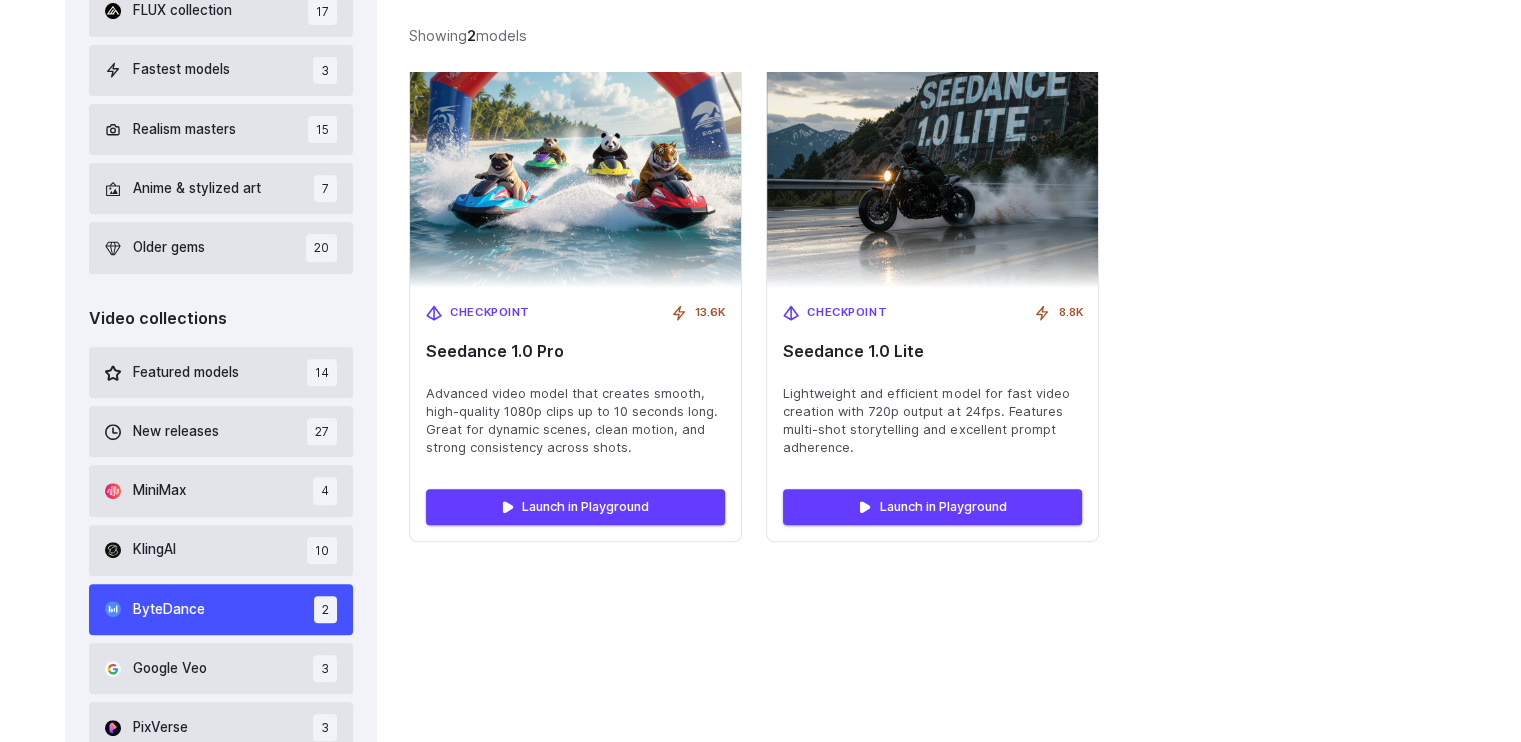 scroll, scrollTop: 458, scrollLeft: 0, axis: vertical 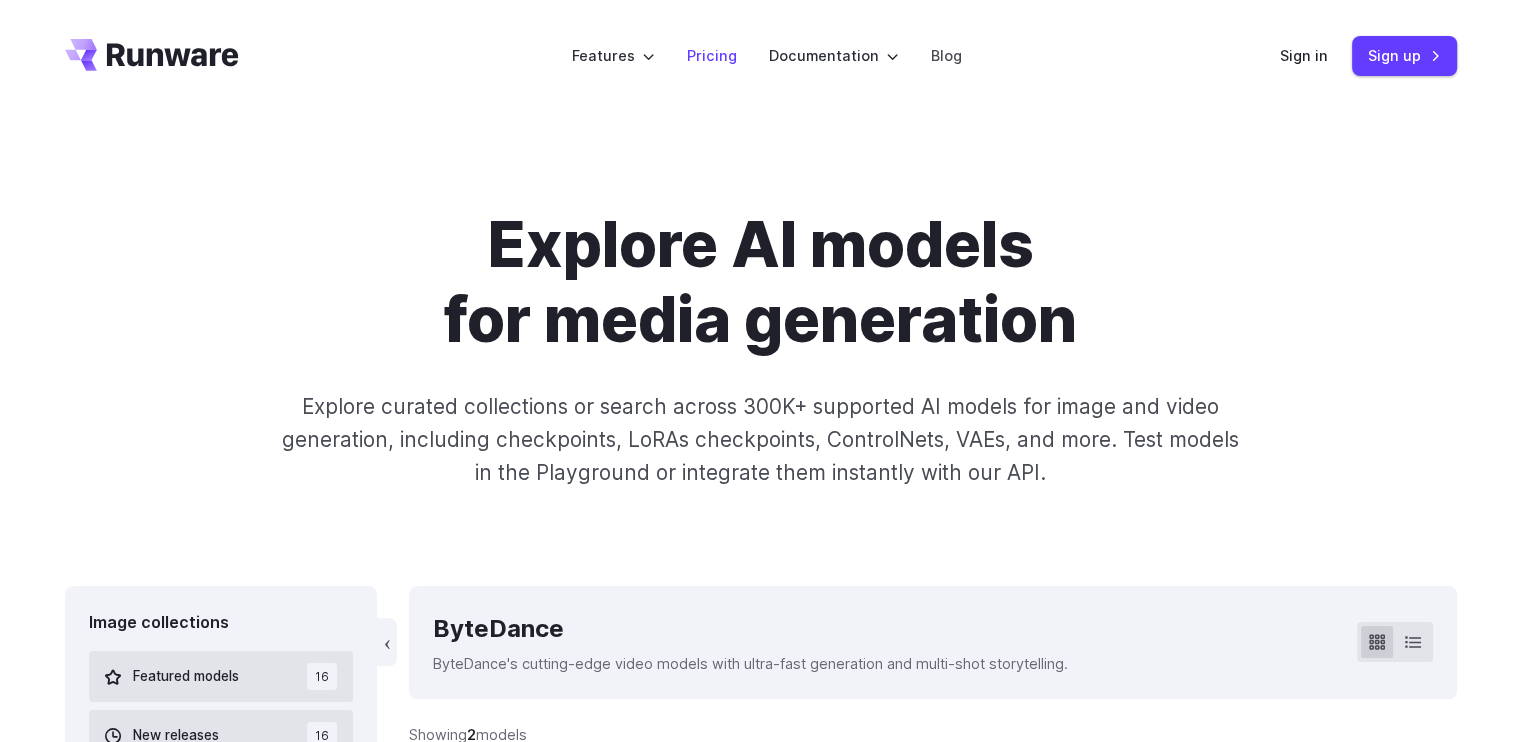 click on "Pricing" at bounding box center [712, 55] 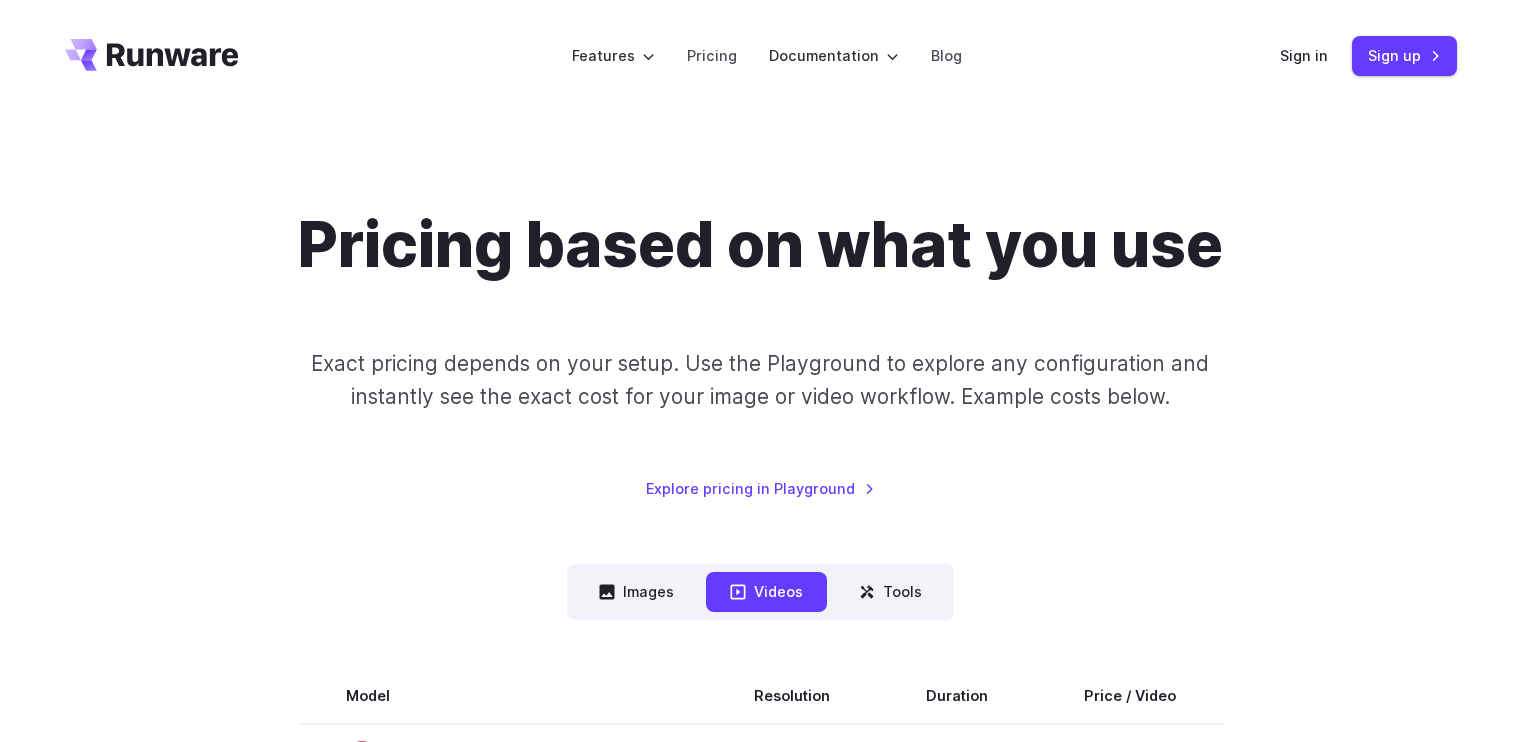 scroll, scrollTop: 0, scrollLeft: 0, axis: both 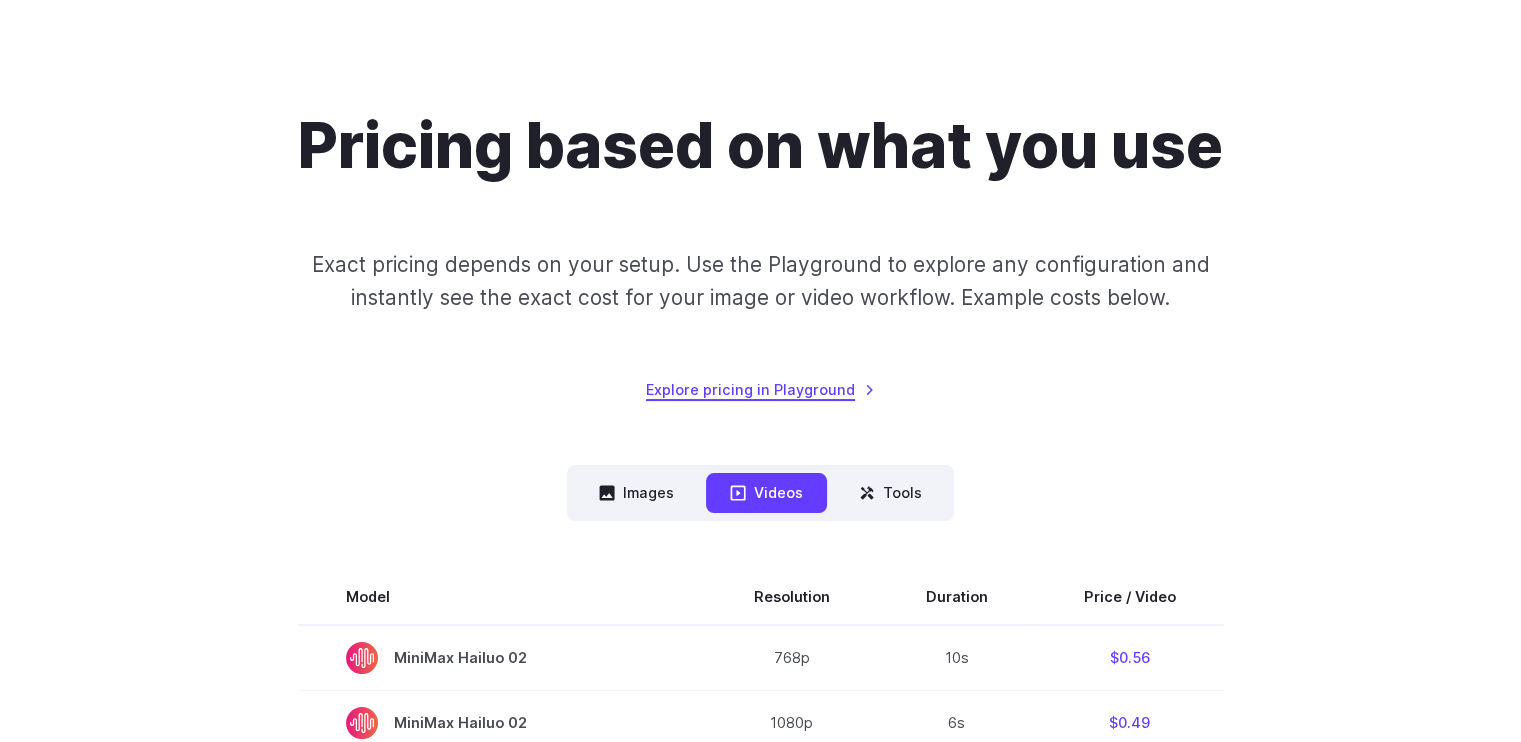 click on "Explore pricing in Playground" at bounding box center [760, 389] 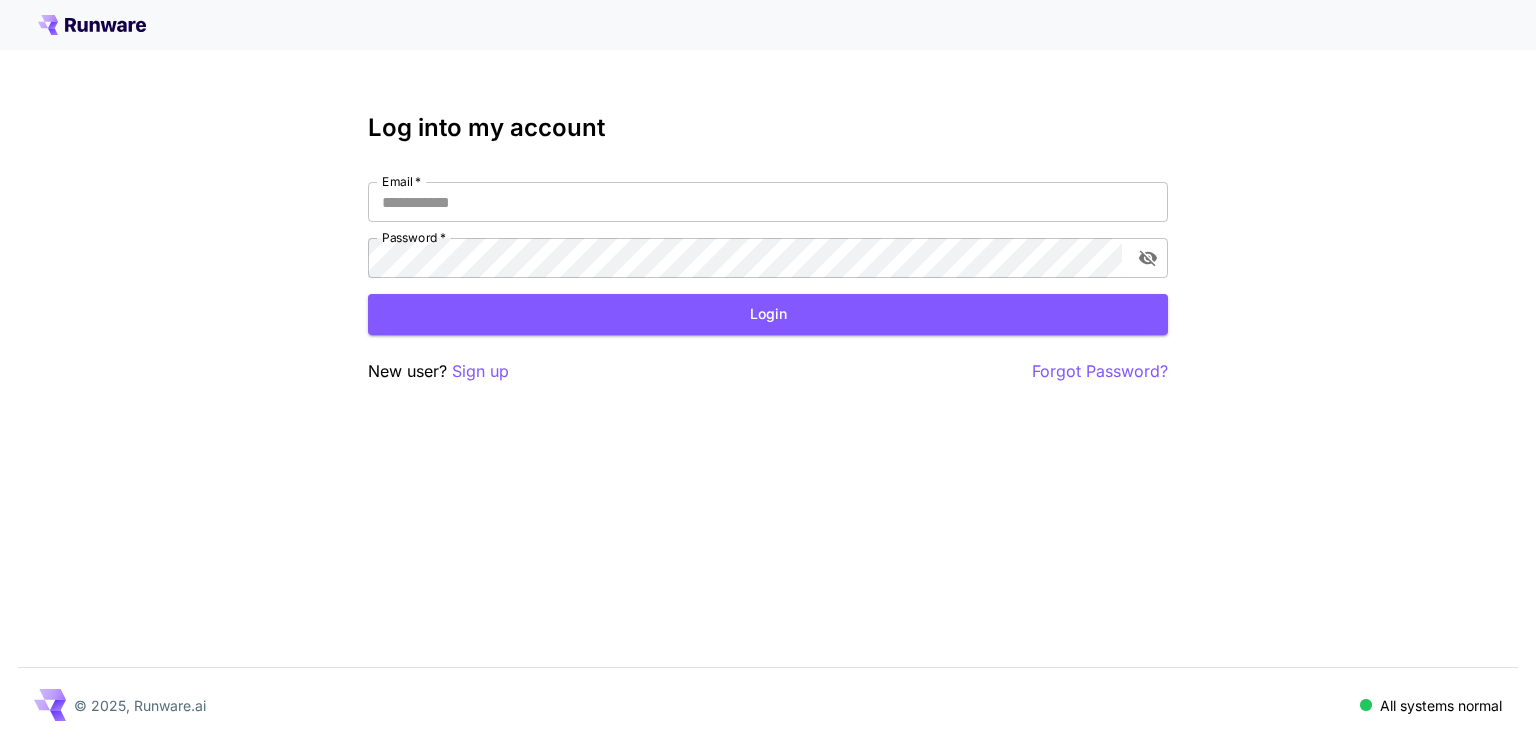scroll, scrollTop: 0, scrollLeft: 0, axis: both 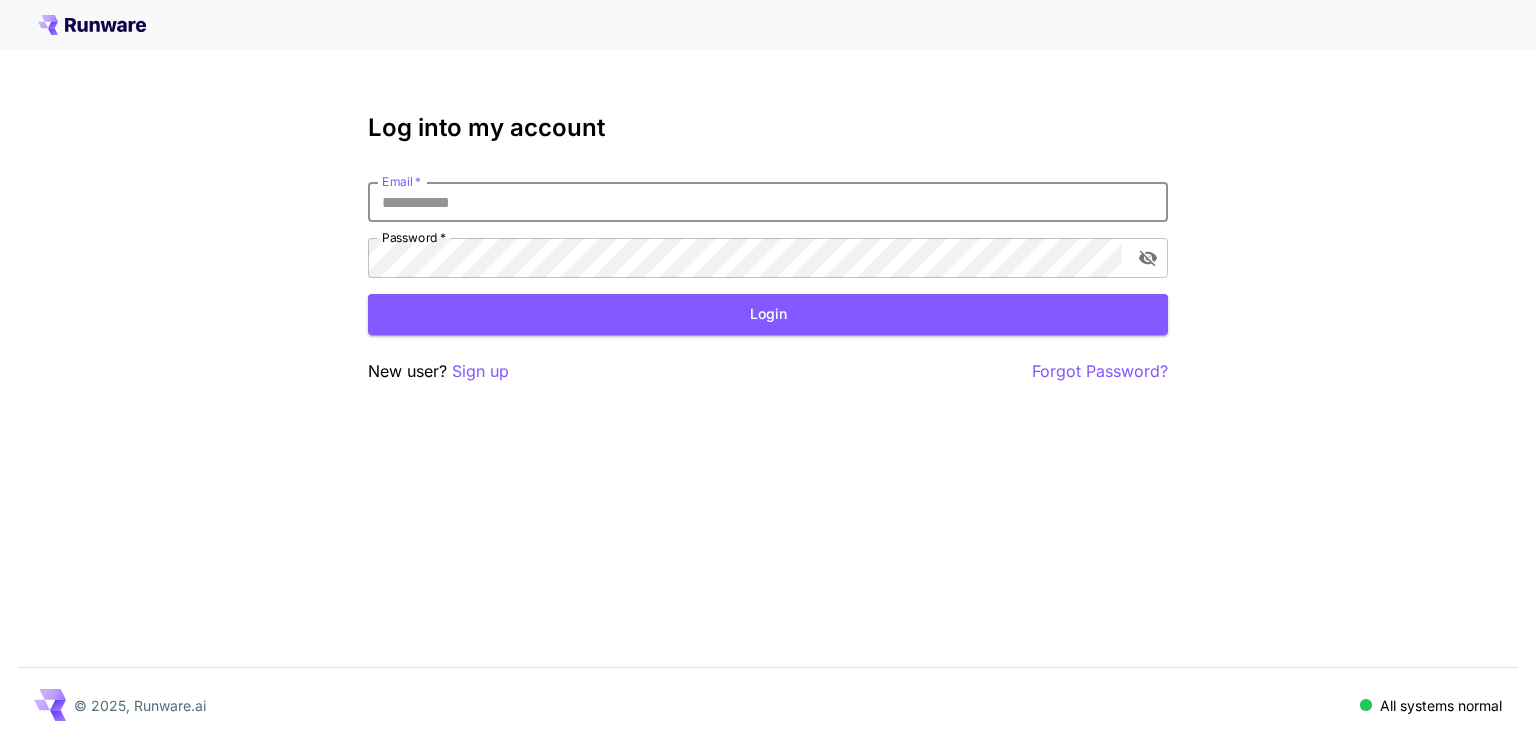 click on "Email   *" at bounding box center [768, 202] 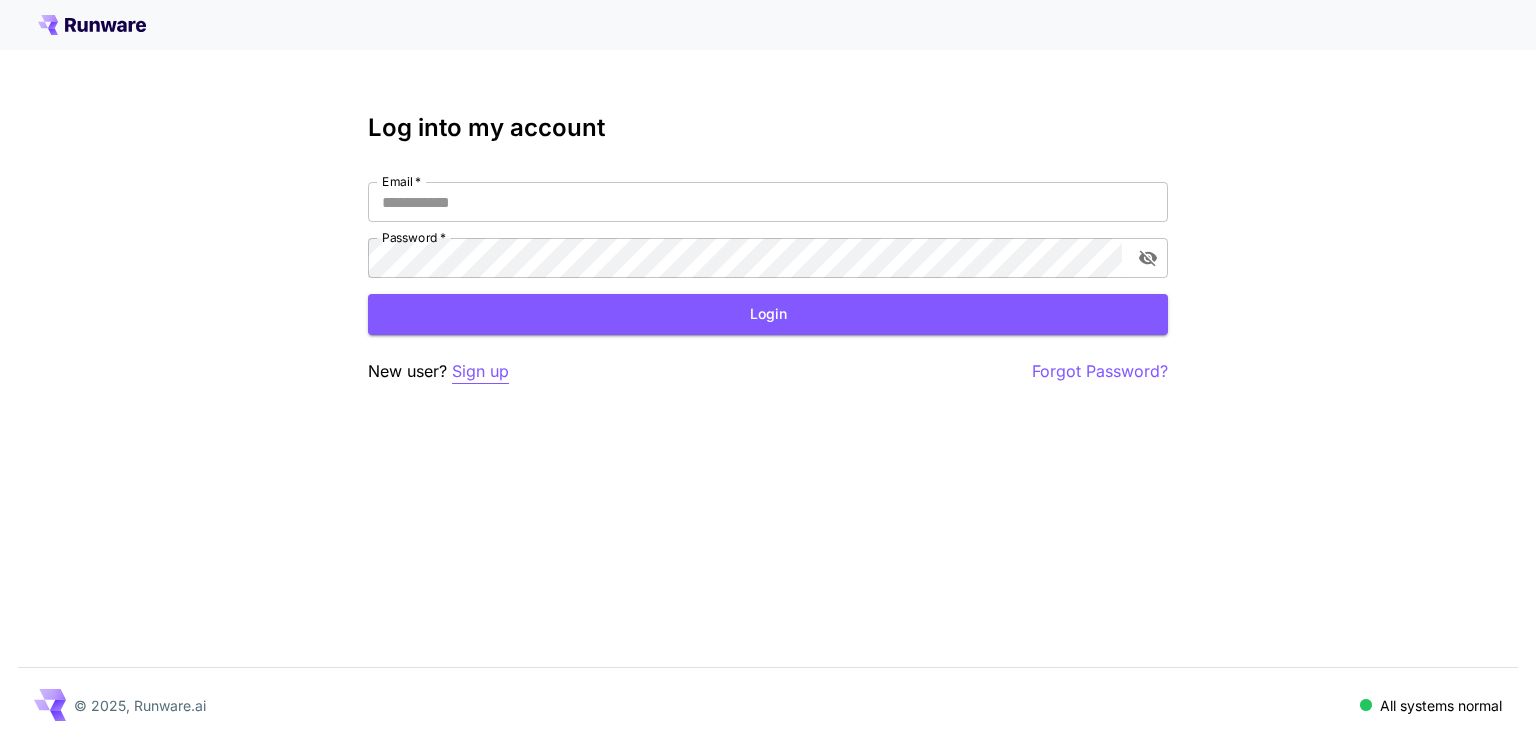click on "Sign up" at bounding box center [480, 371] 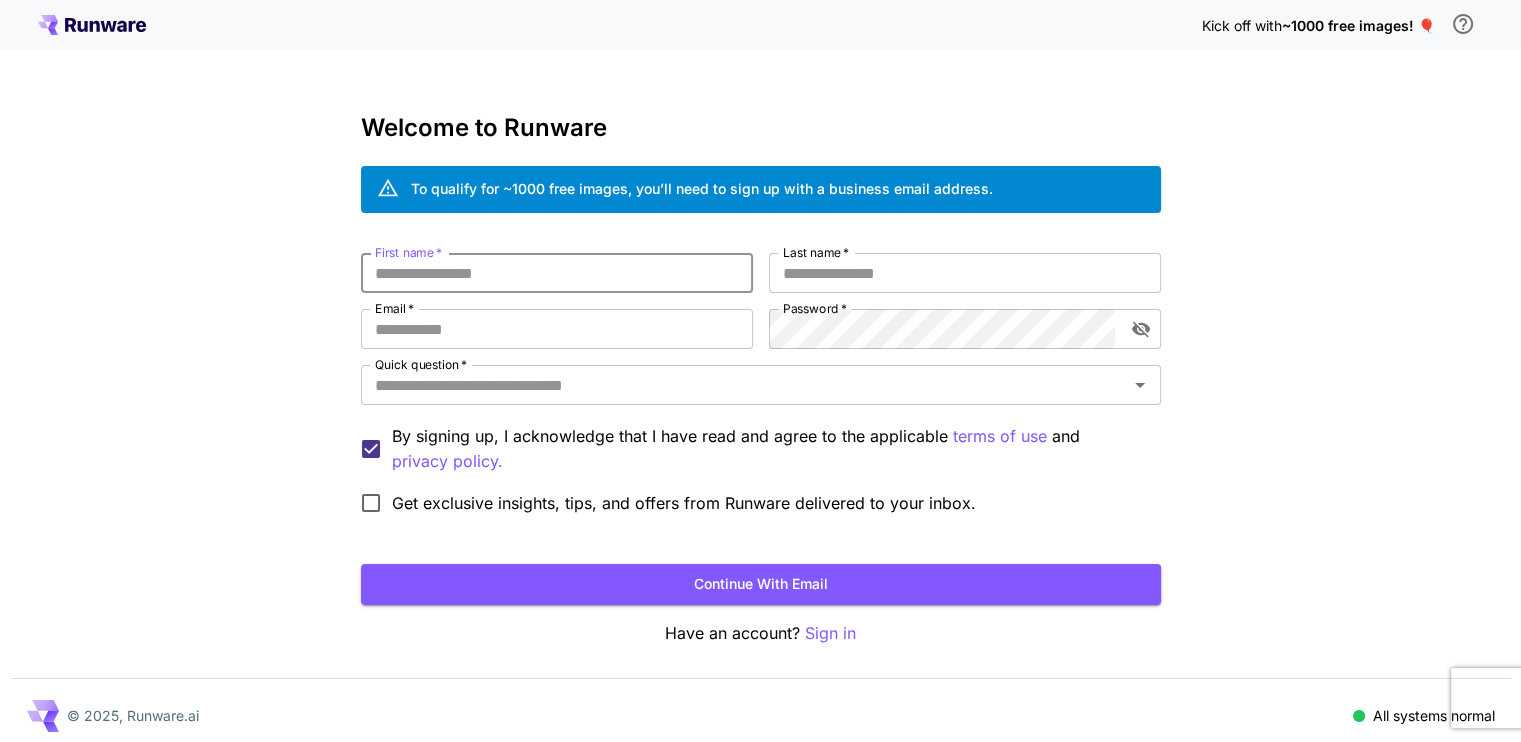 click on "First name   *" at bounding box center (557, 273) 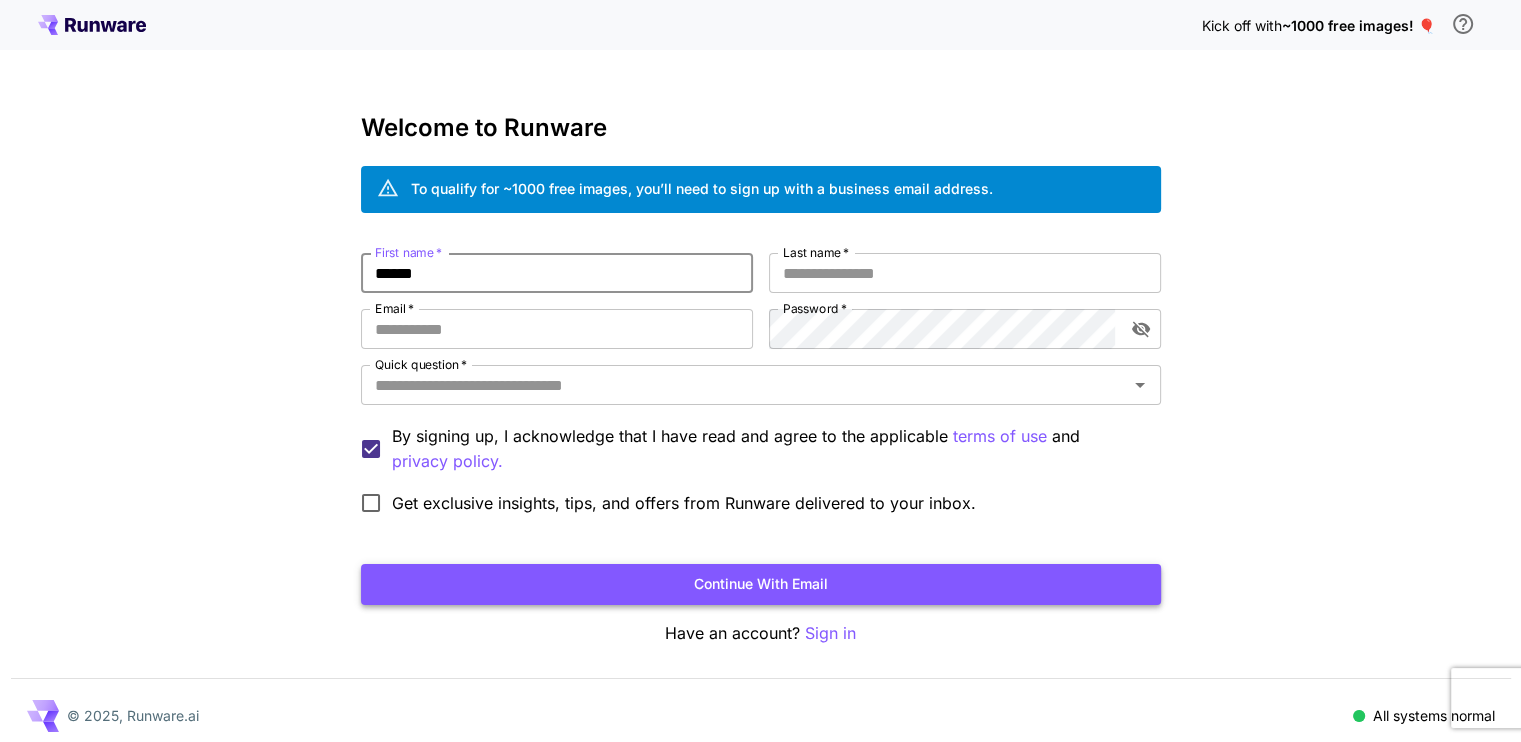 type on "******" 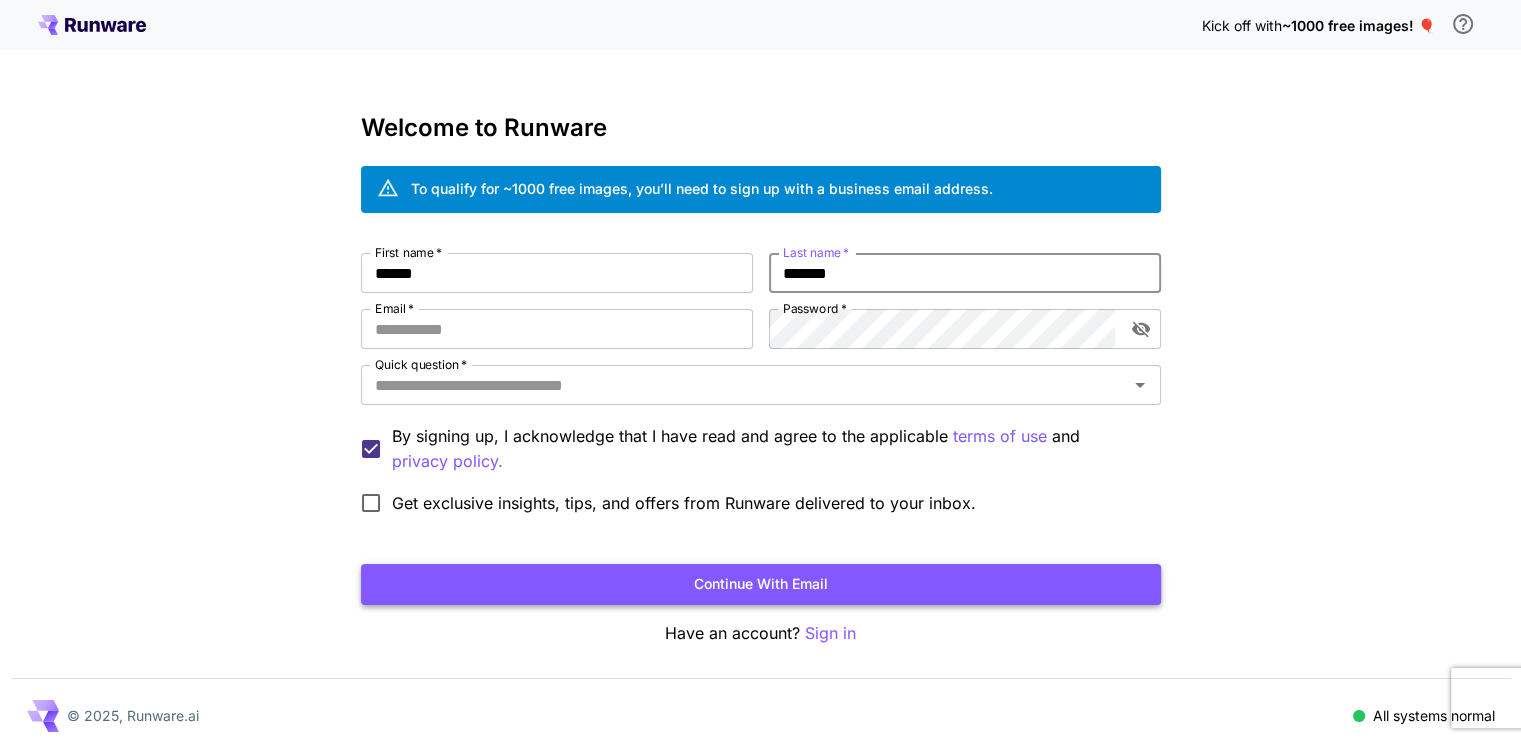 type on "*******" 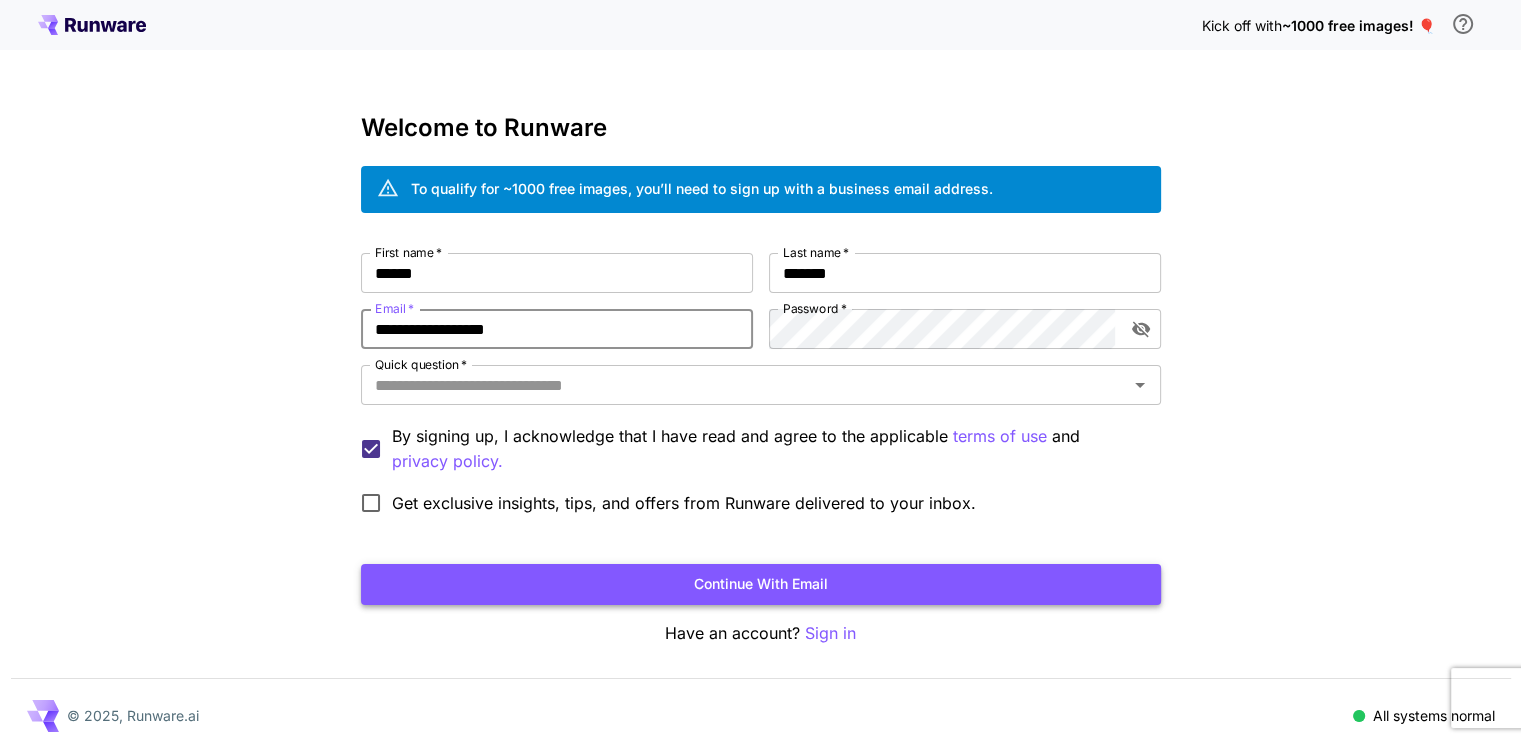 type on "**********" 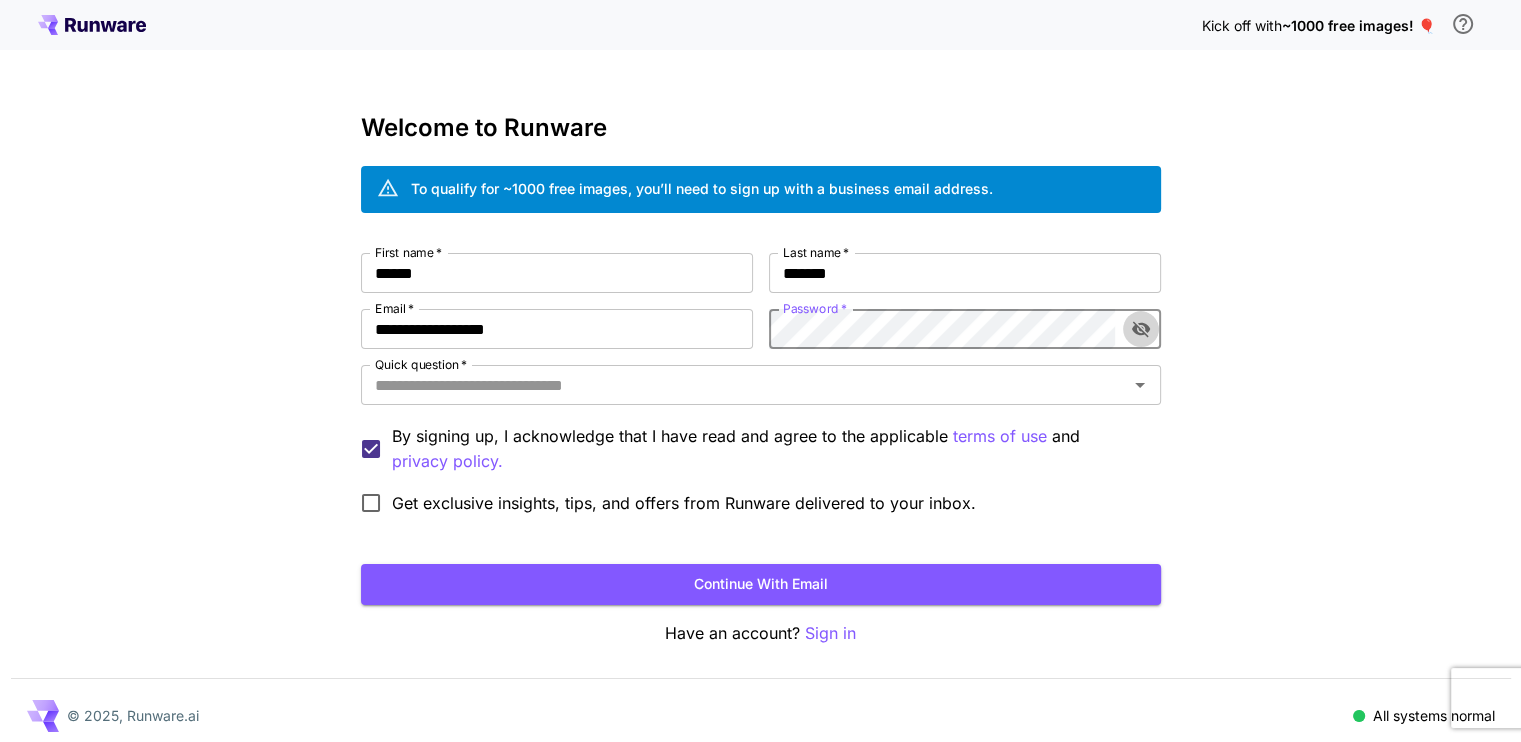 click 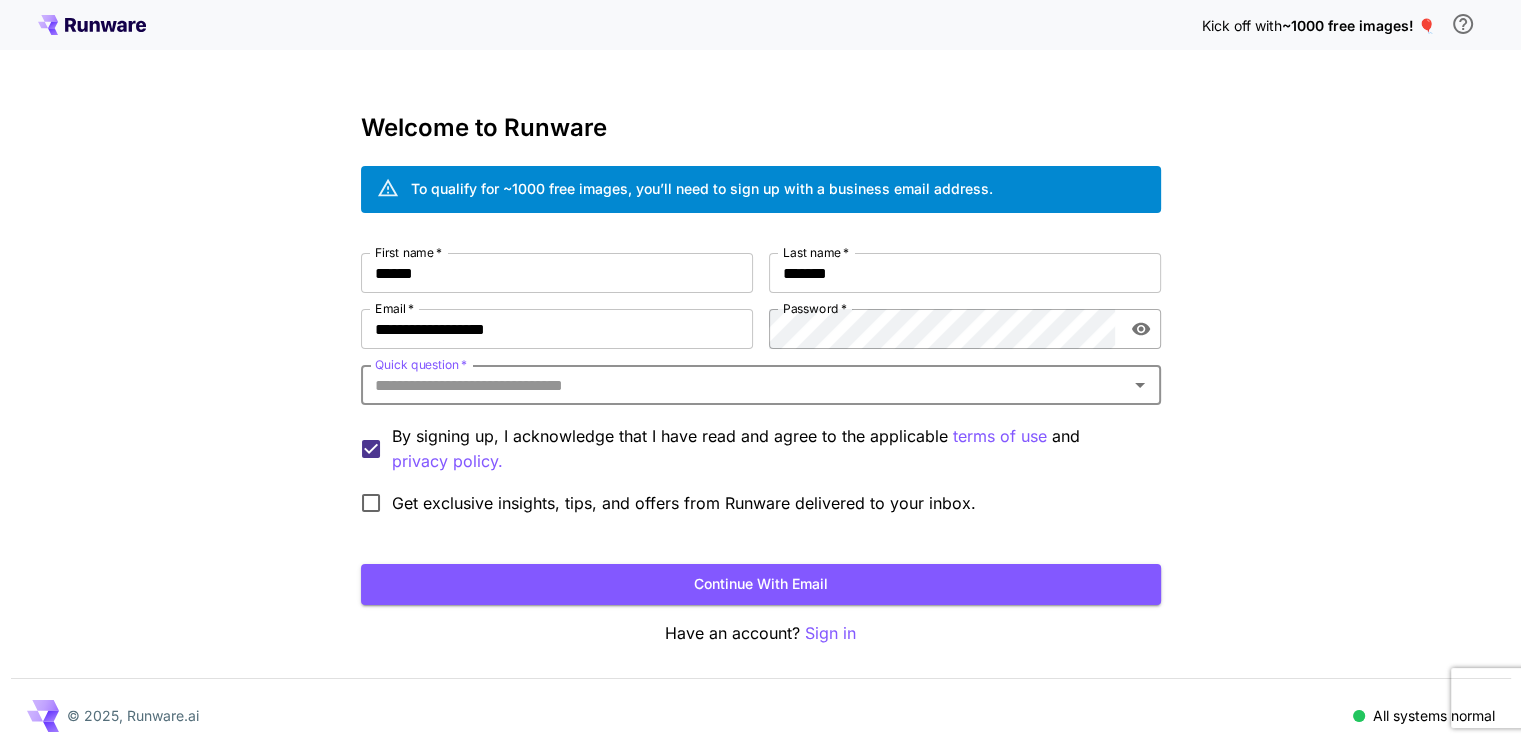 click on "Quick question   *" at bounding box center (761, 385) 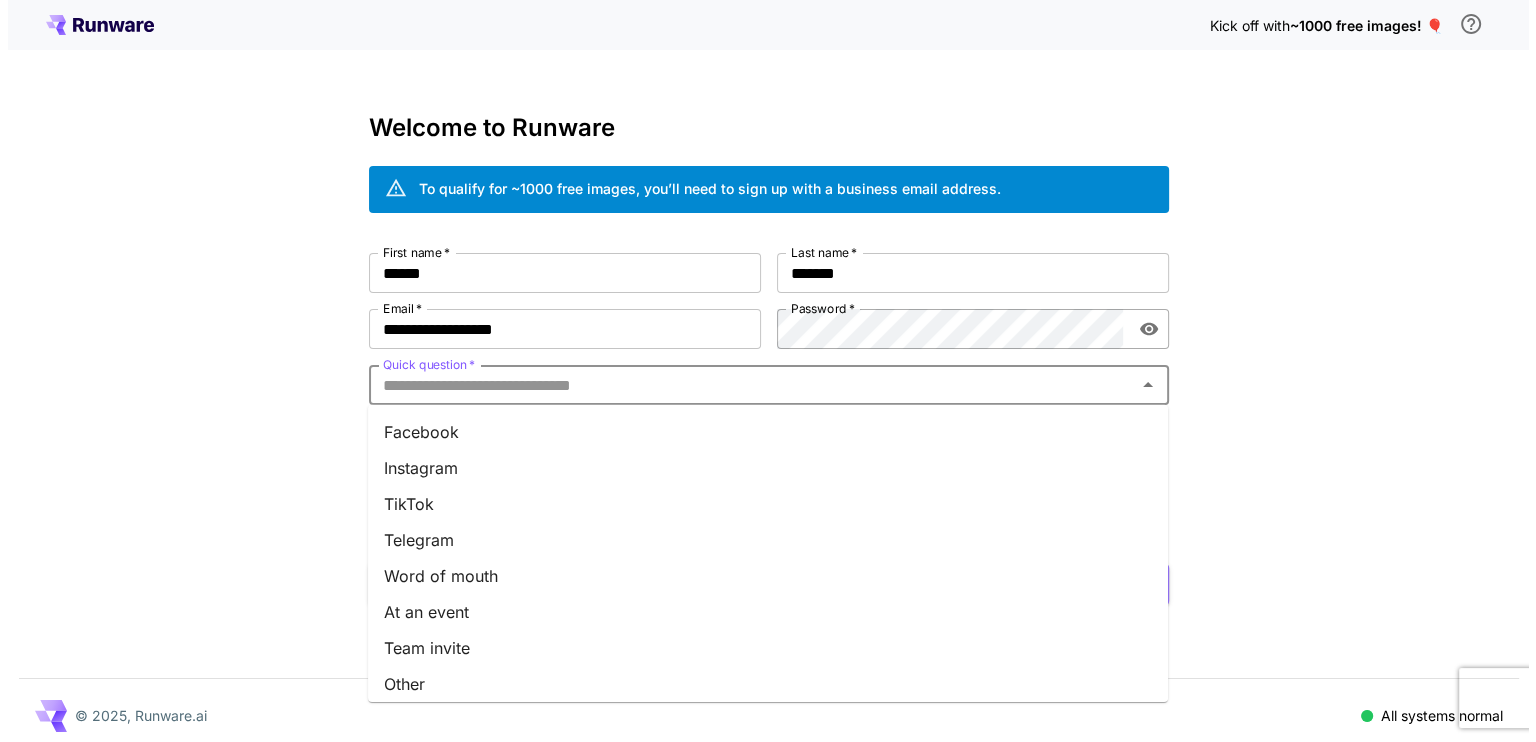 scroll, scrollTop: 259, scrollLeft: 0, axis: vertical 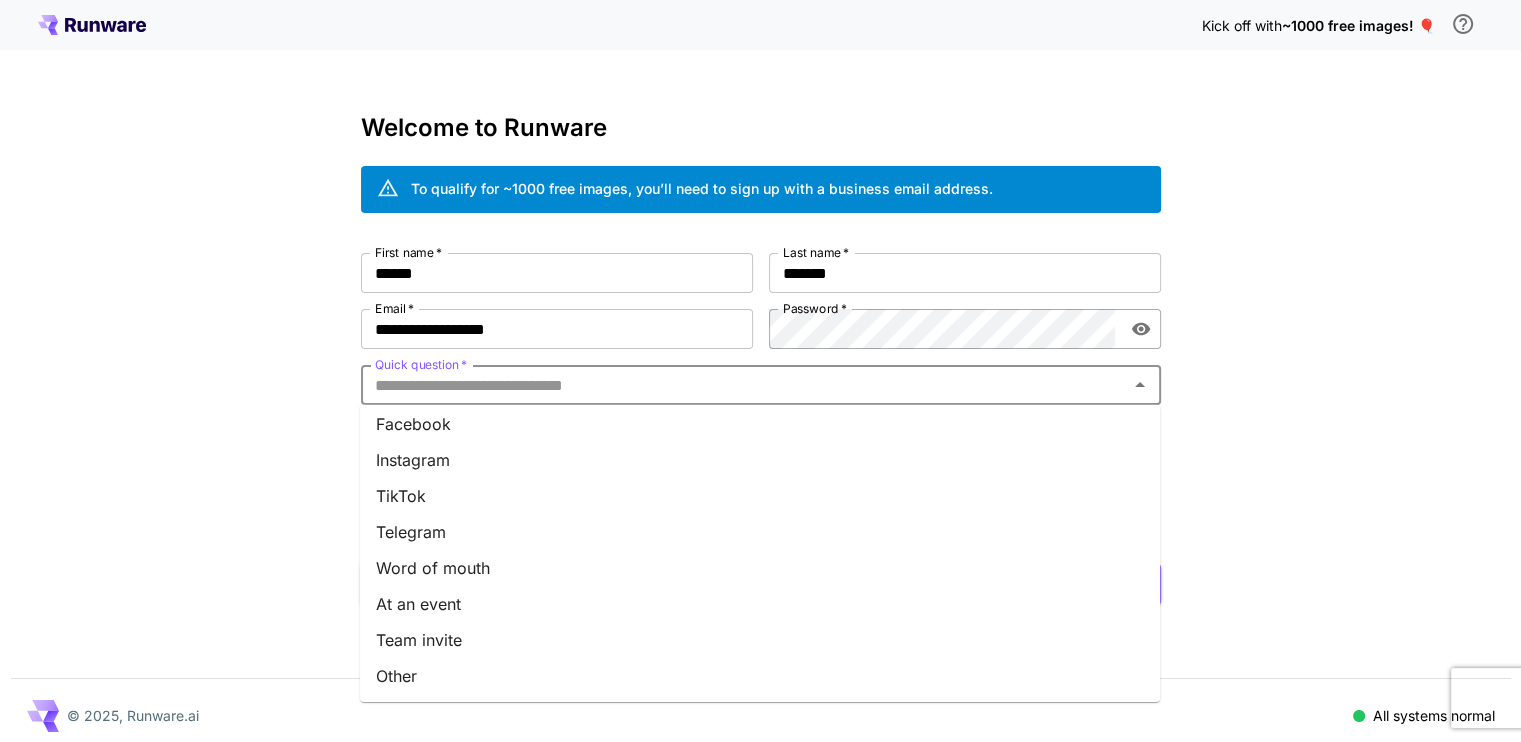 click on "Other" at bounding box center (760, 676) 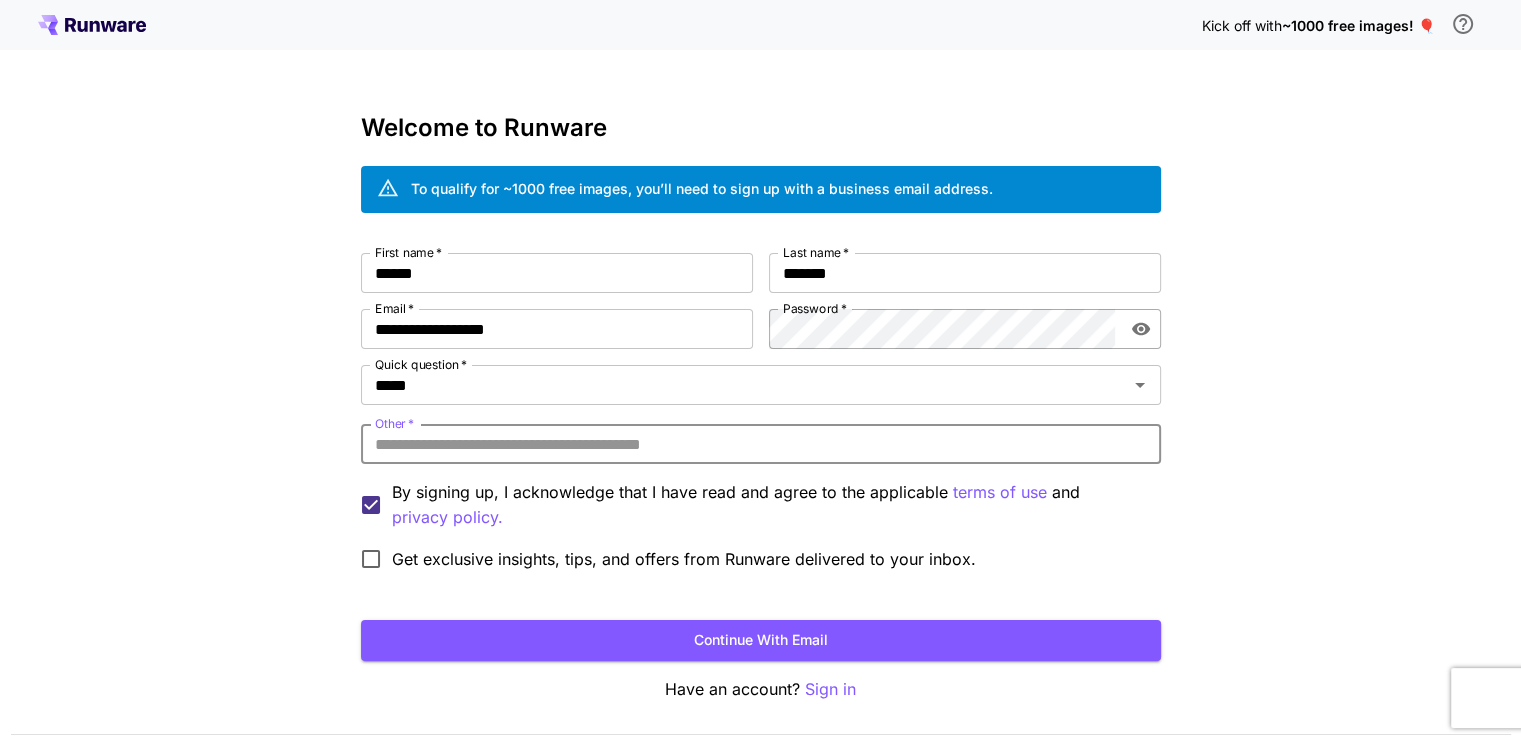 click on "Other   *" at bounding box center (761, 444) 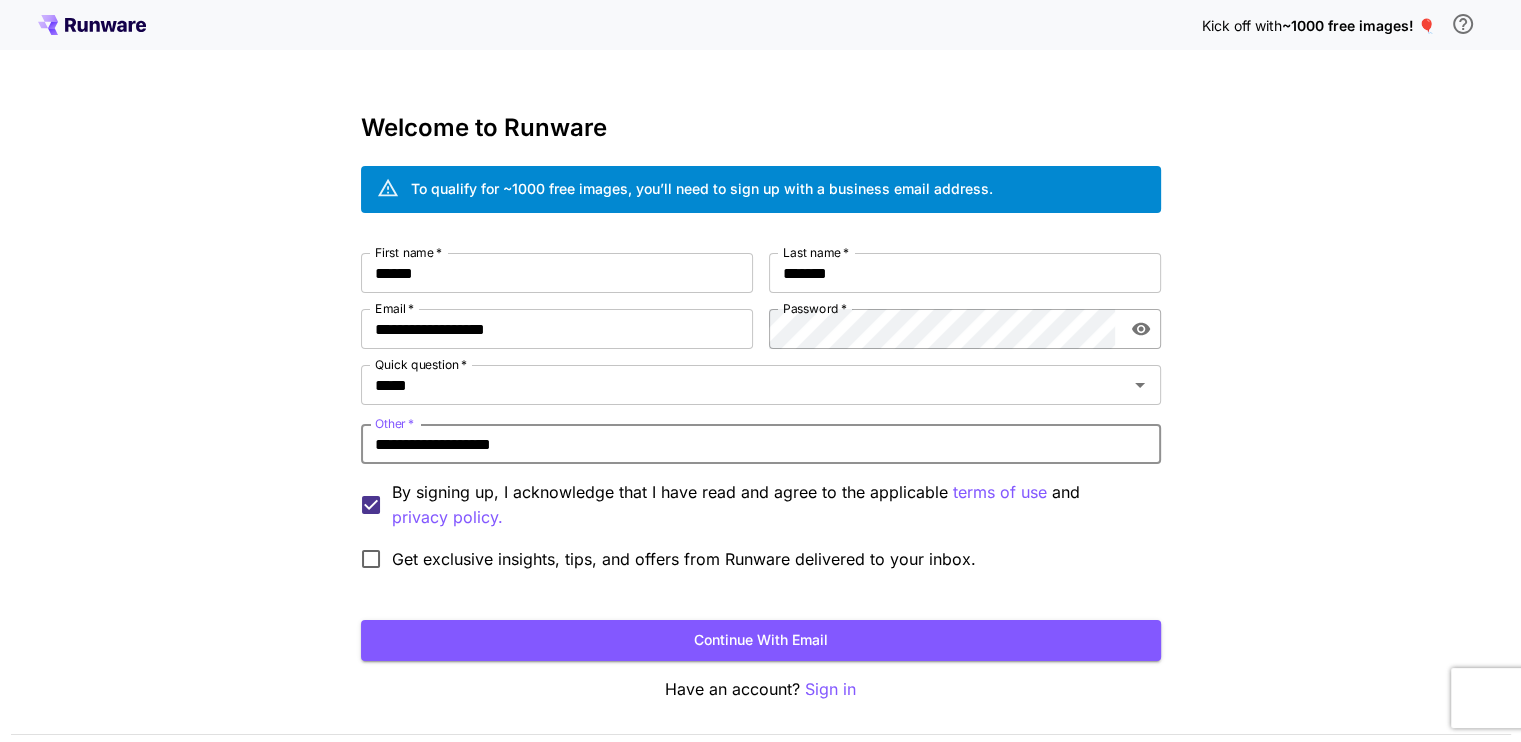 type on "**********" 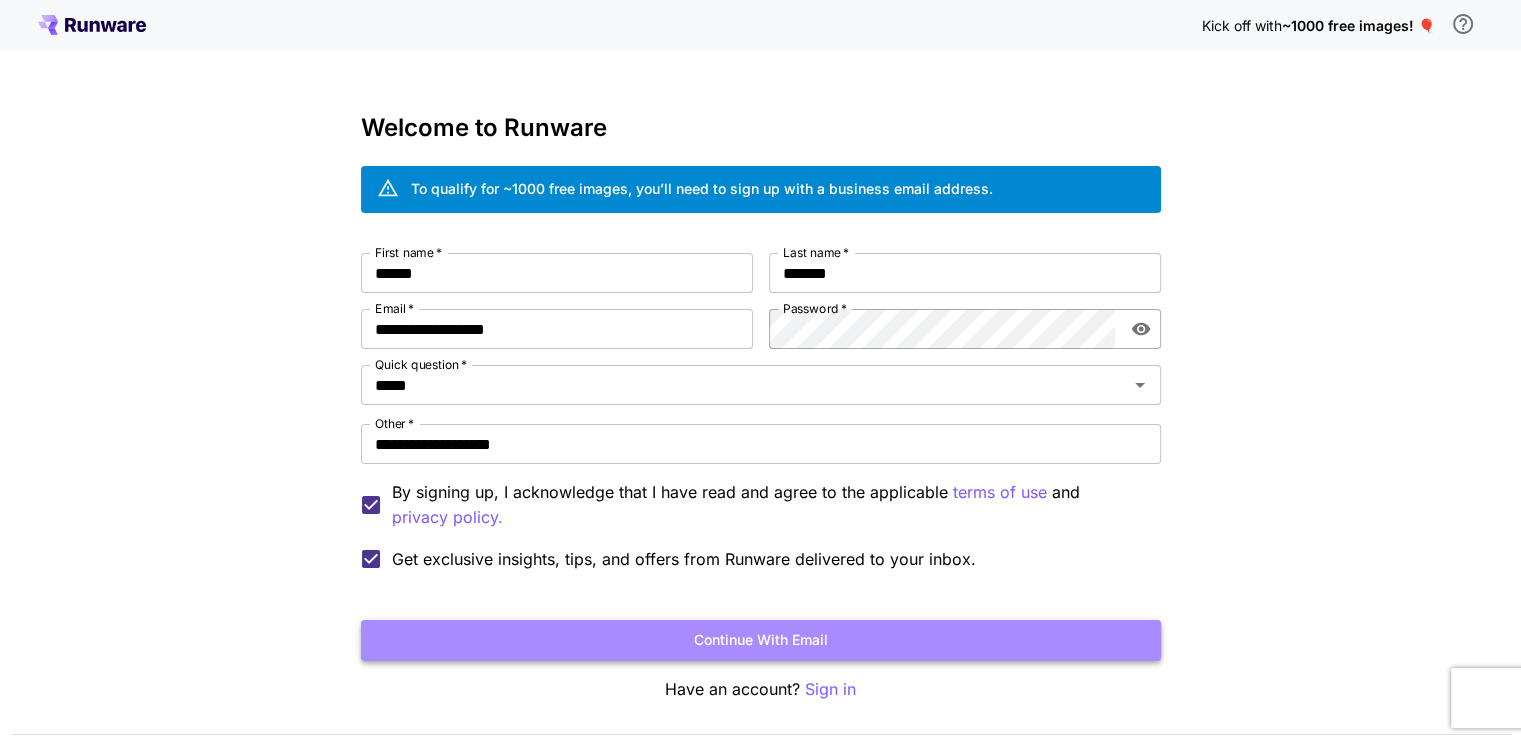 click on "Continue with email" at bounding box center [761, 640] 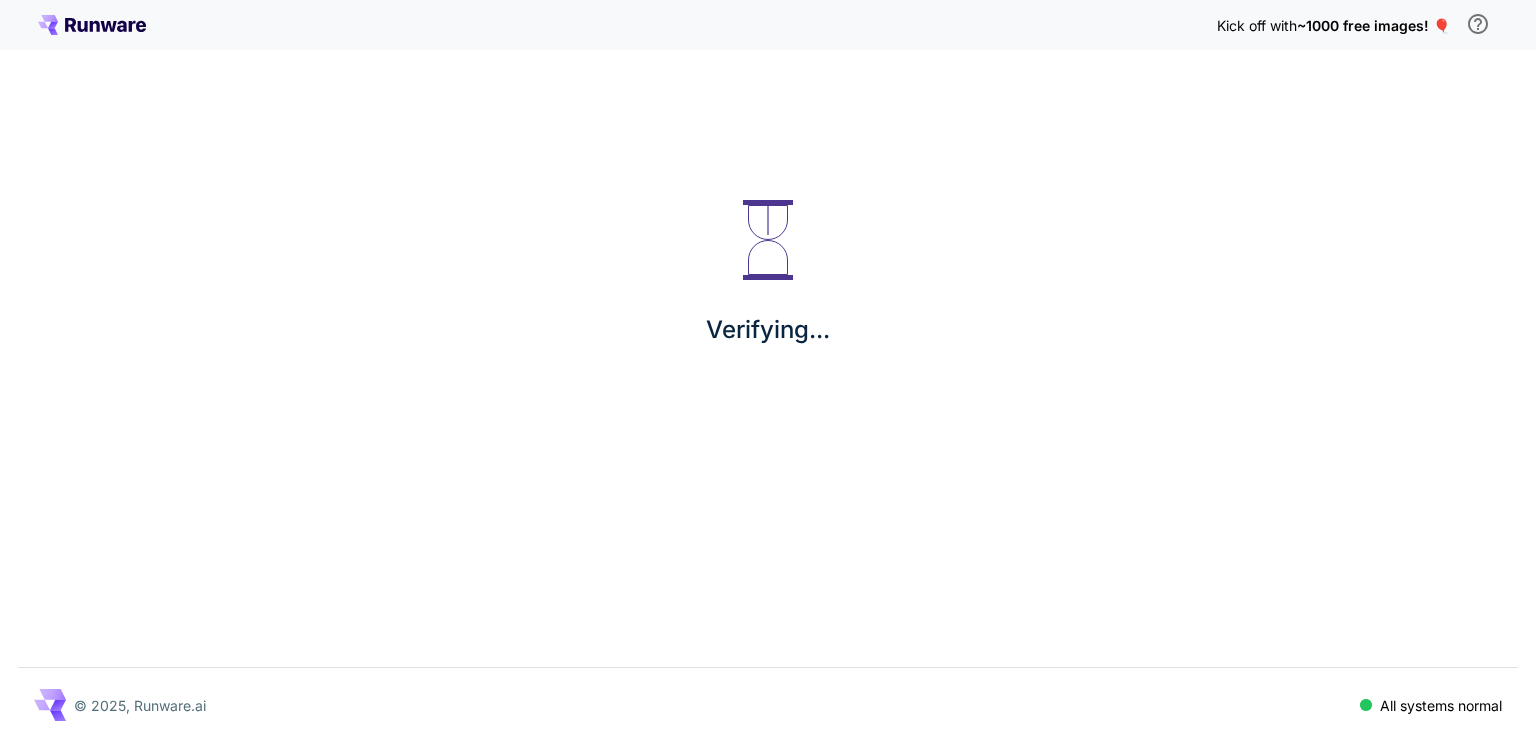 scroll, scrollTop: 0, scrollLeft: 0, axis: both 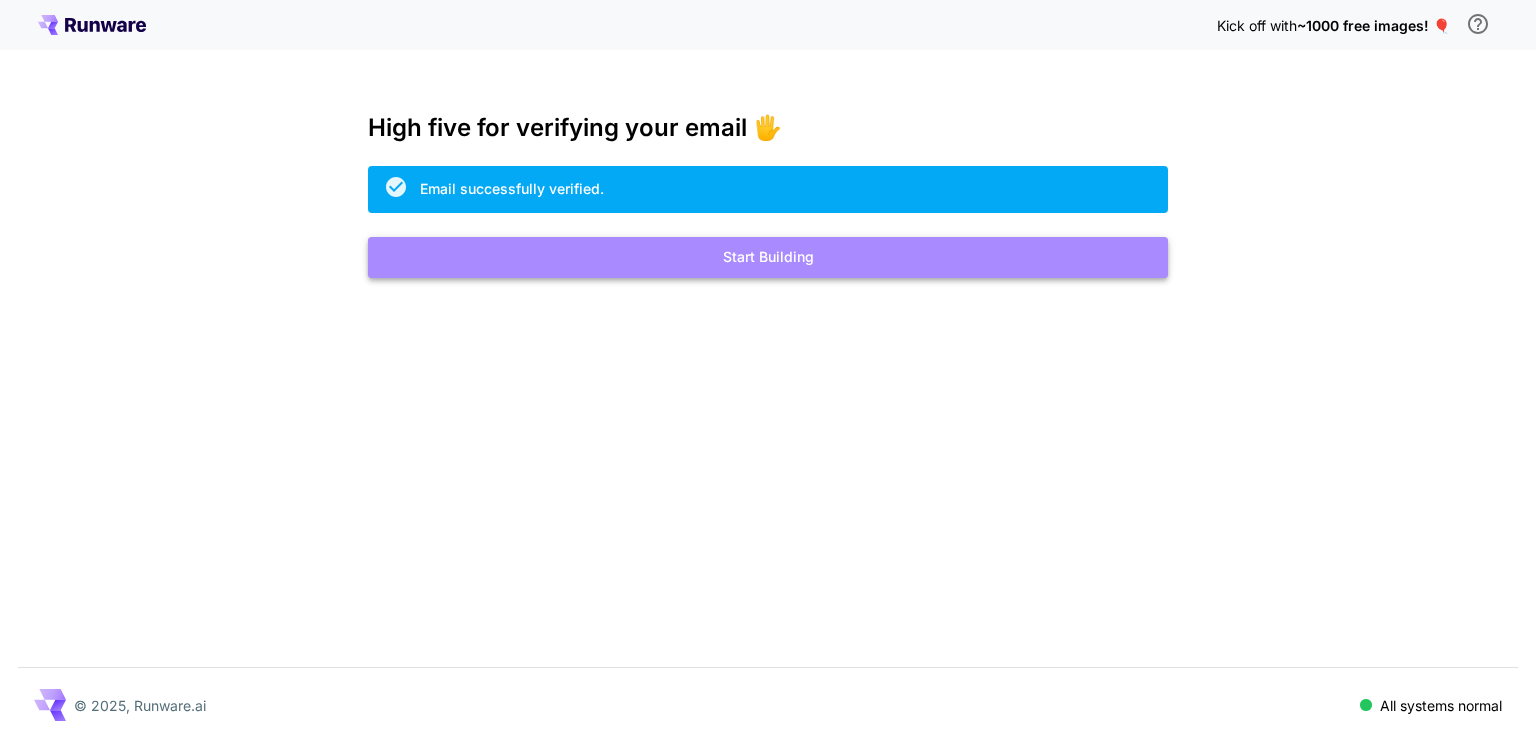 click on "Start Building" at bounding box center (768, 257) 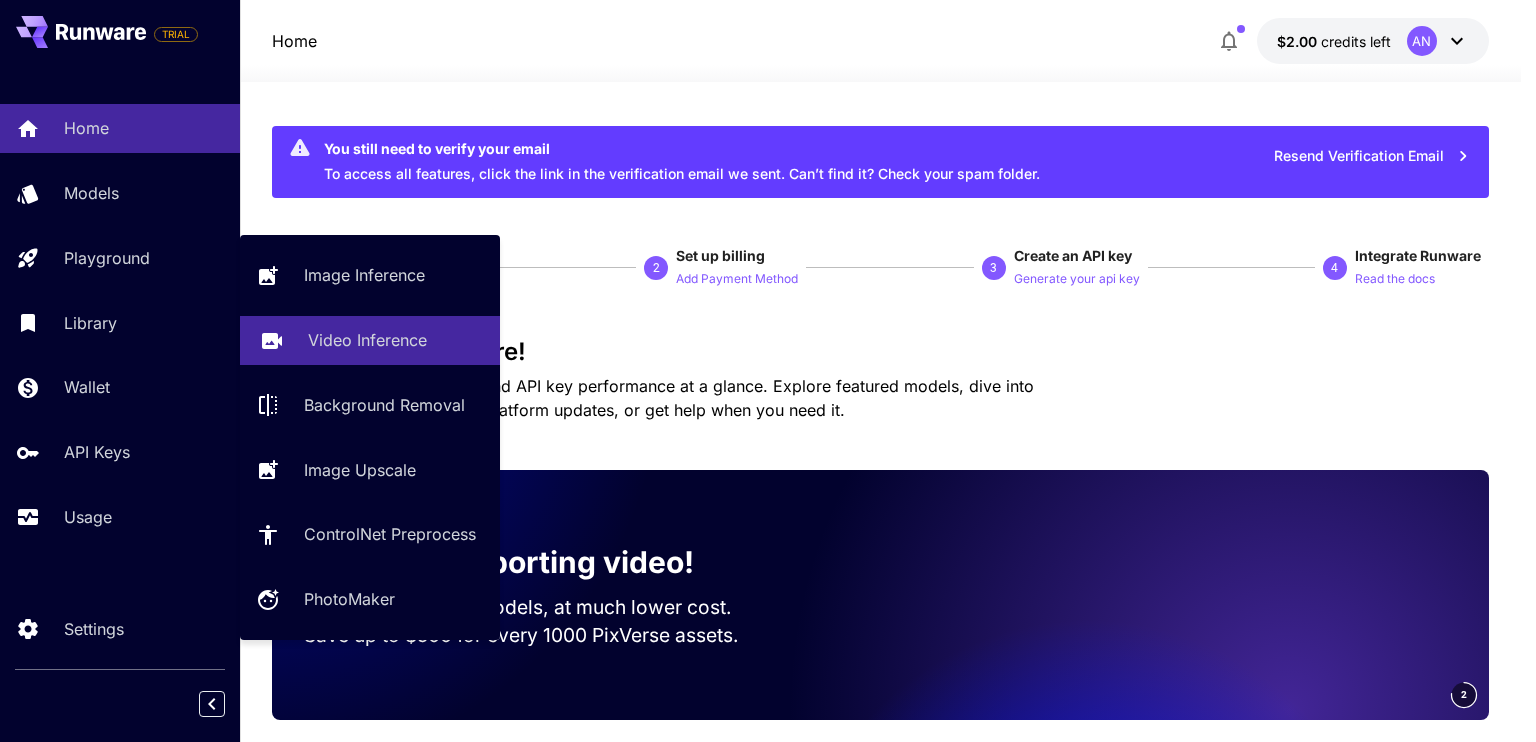 click on "Video Inference" at bounding box center (367, 340) 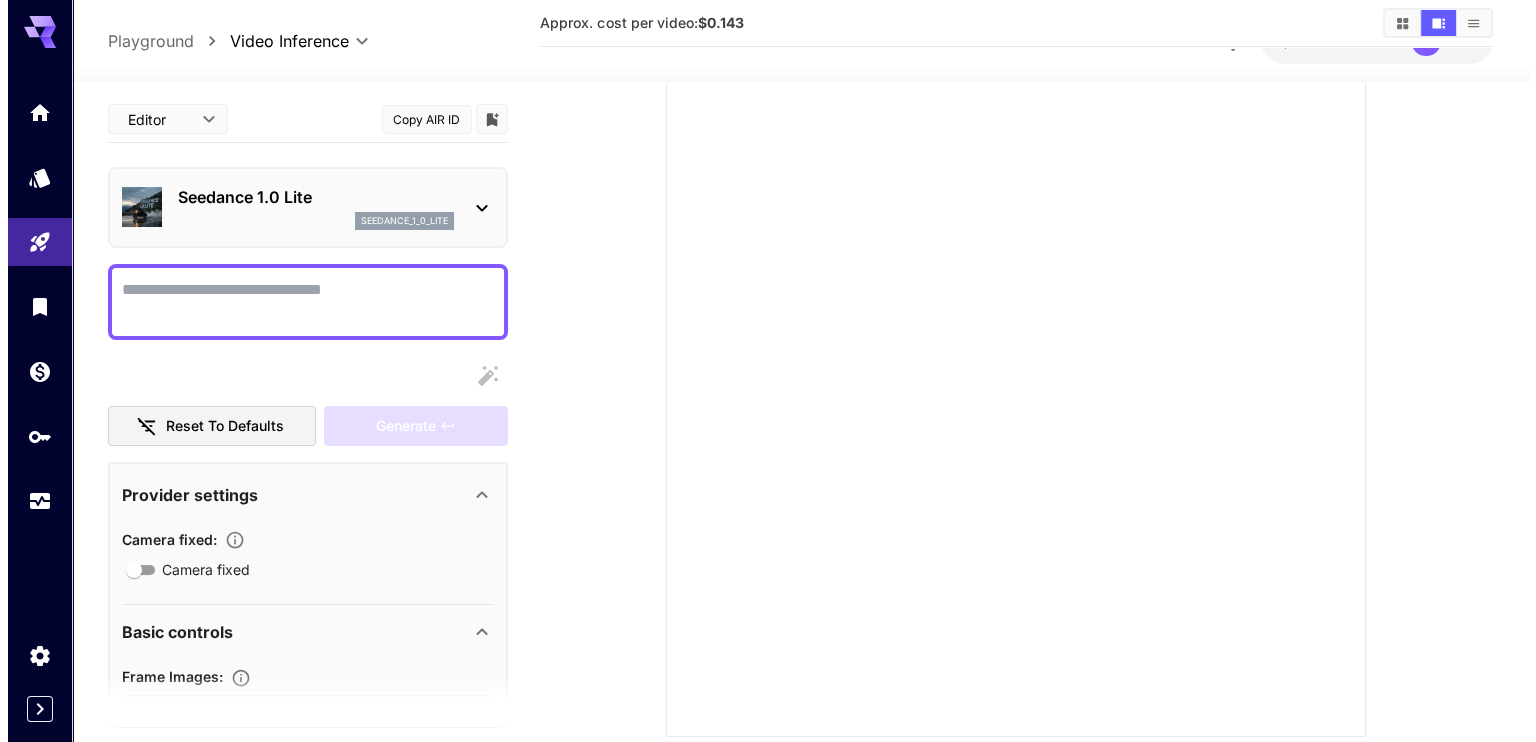 scroll, scrollTop: 226, scrollLeft: 0, axis: vertical 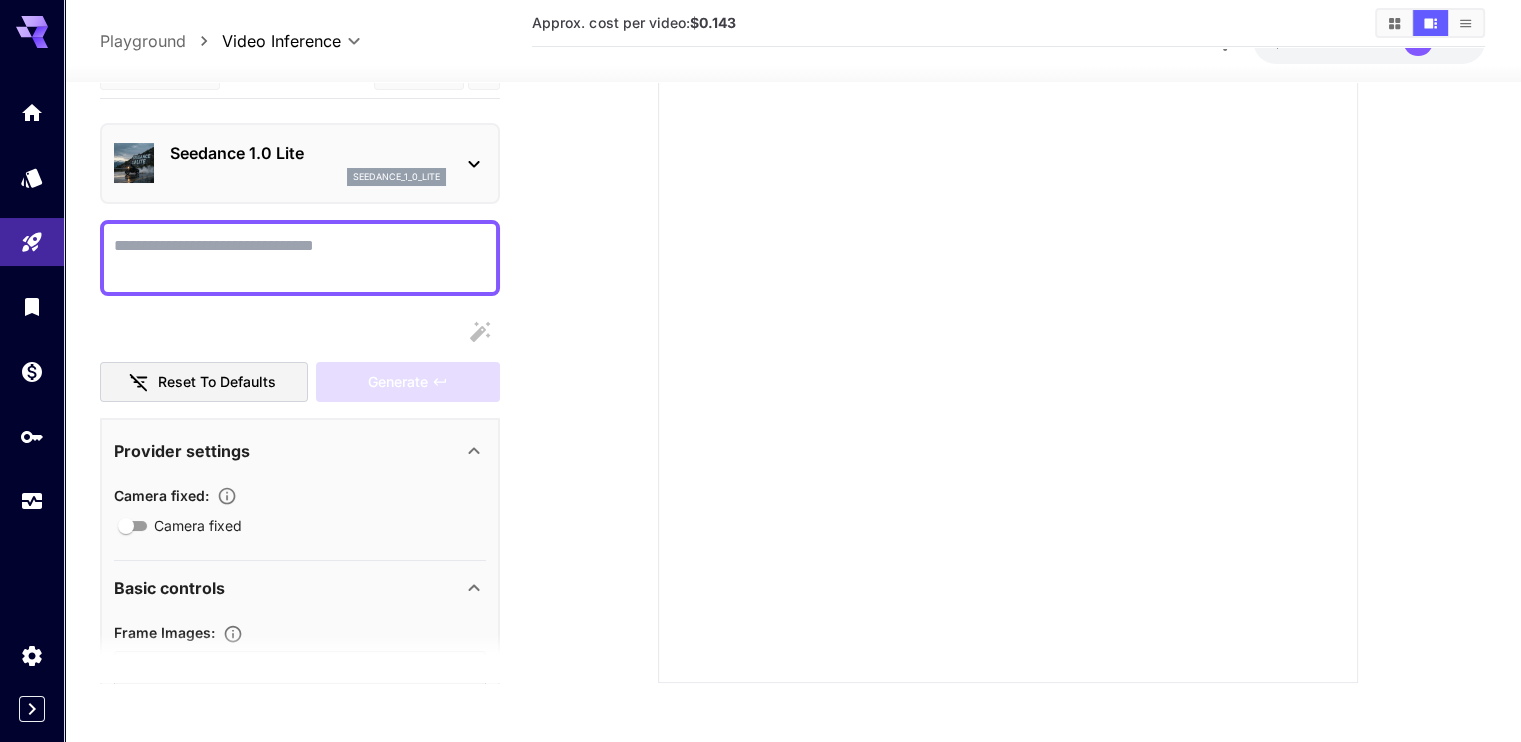 click 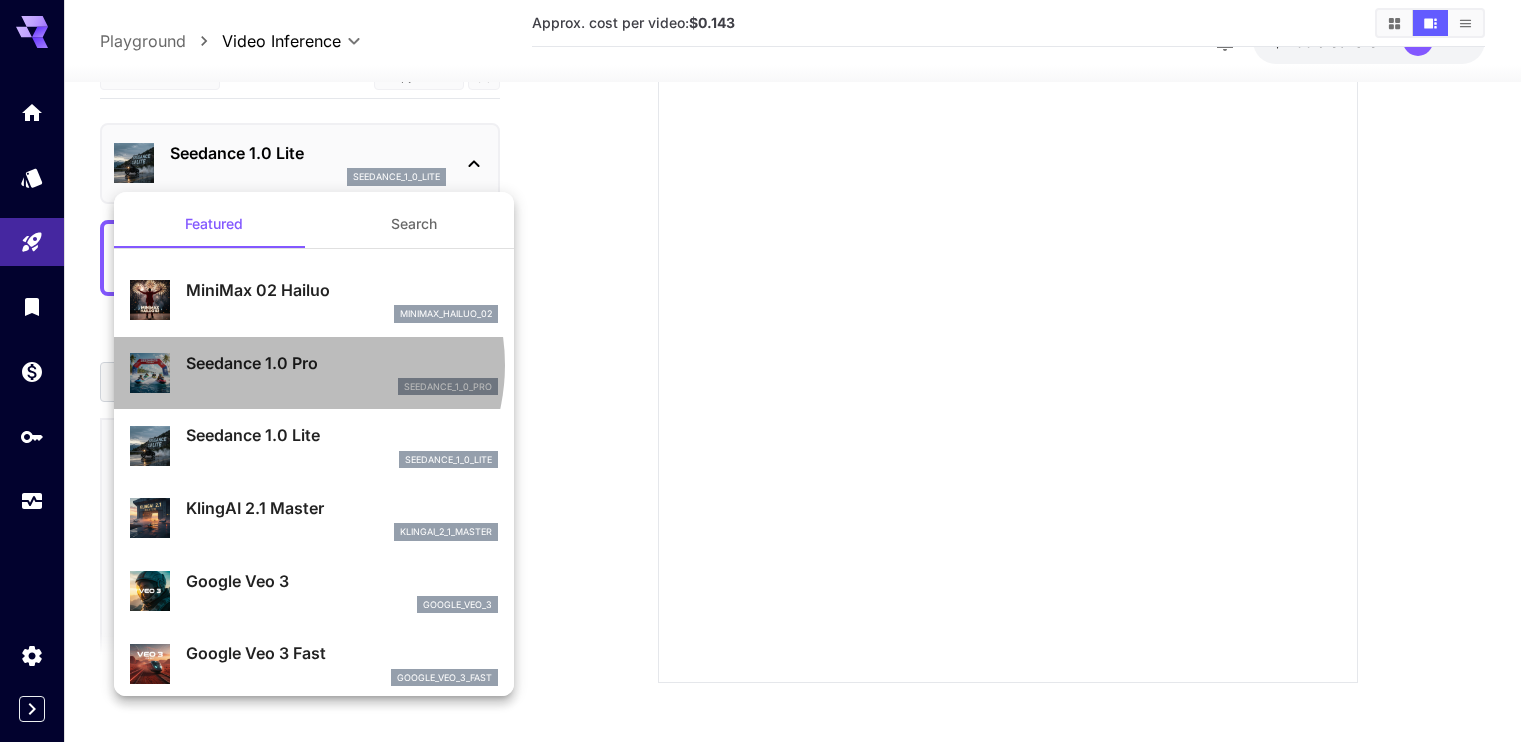 click on "Seedance 1.0 Pro" at bounding box center [342, 363] 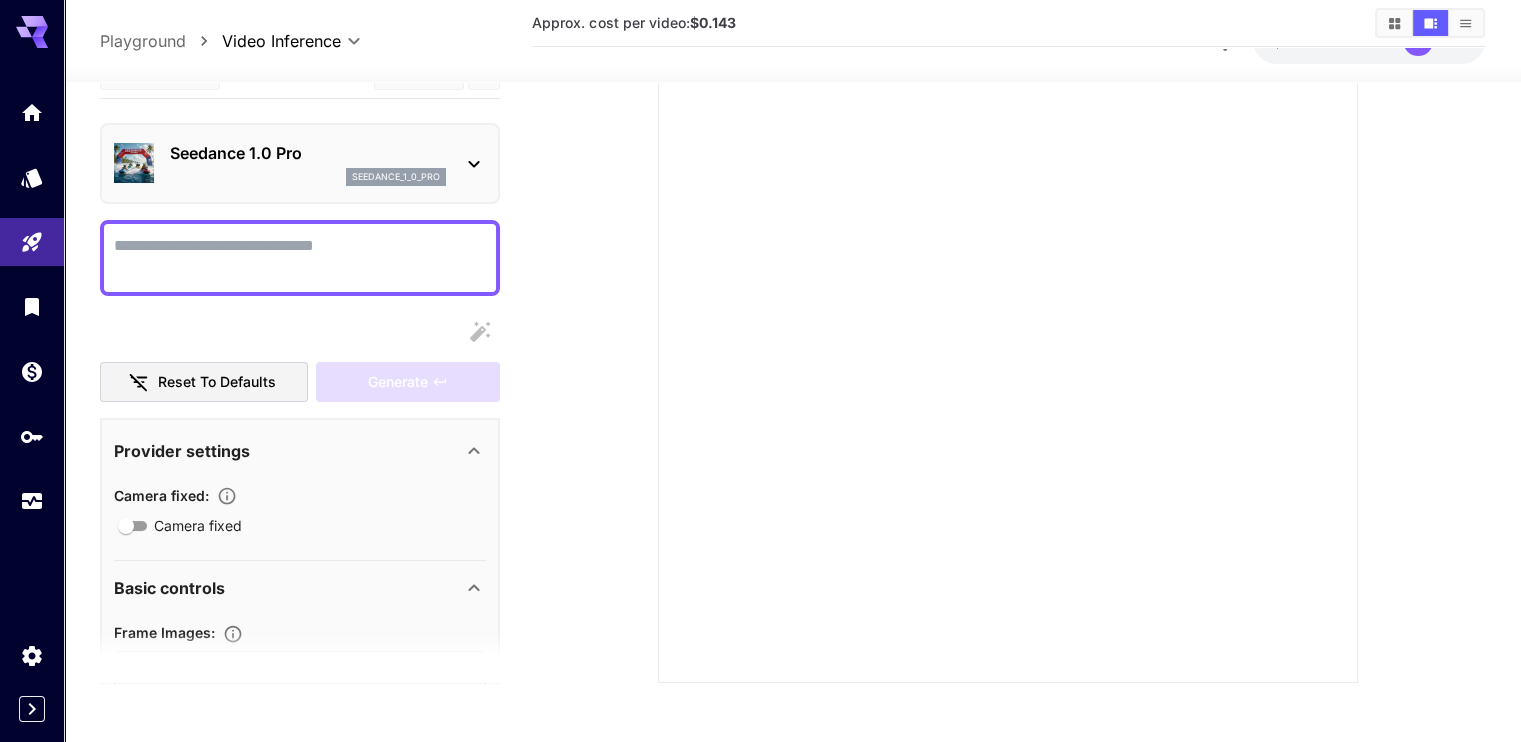 click 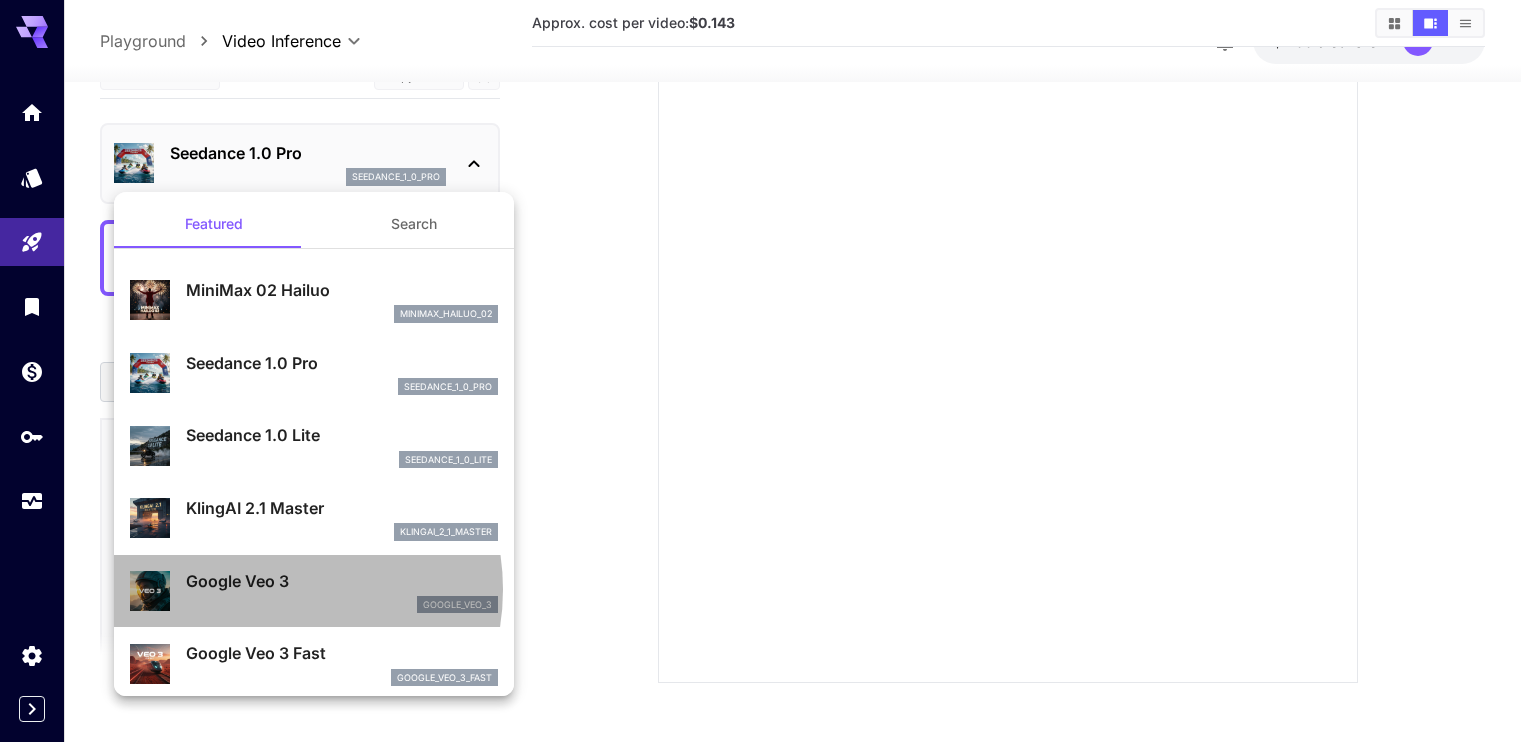 click on "Google Veo 3" at bounding box center (342, 581) 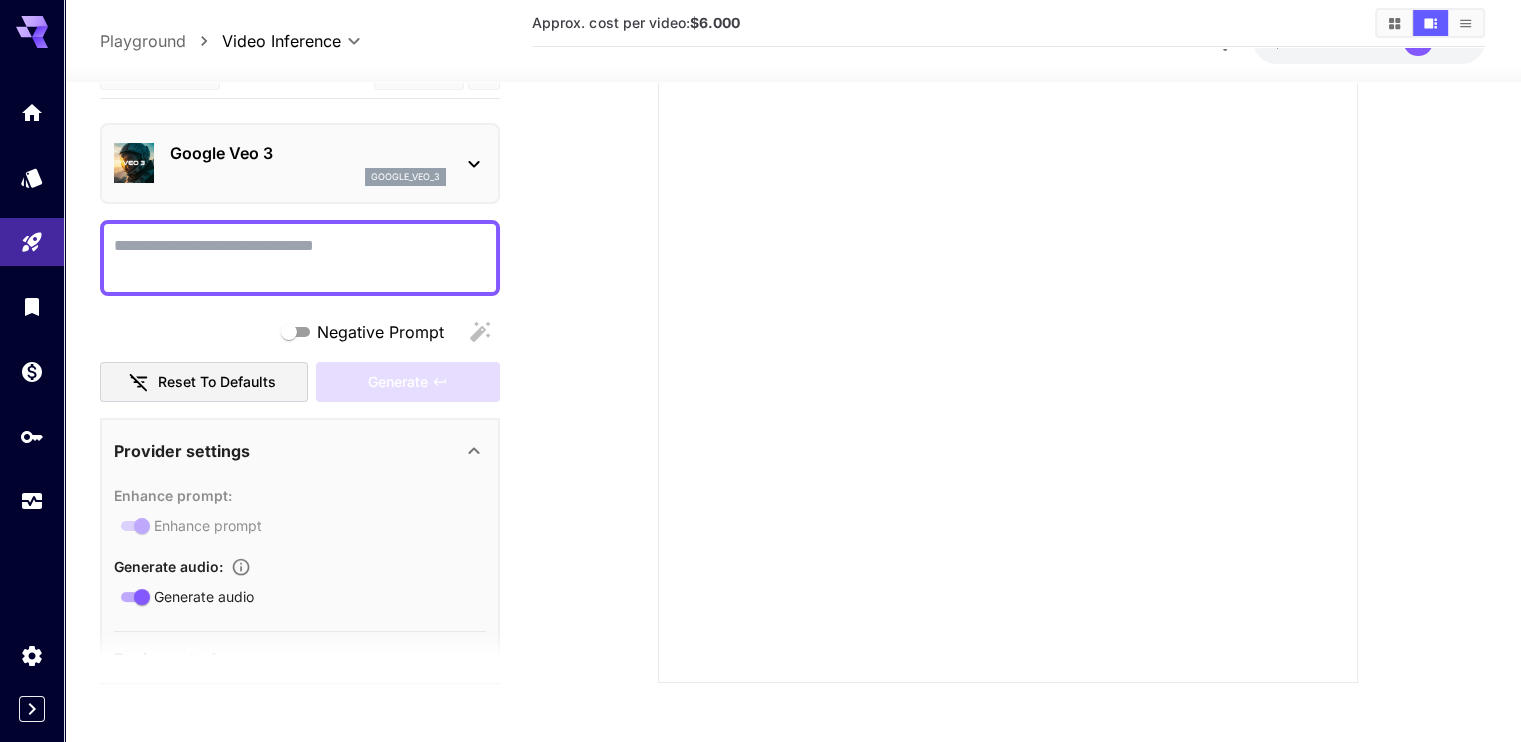 click 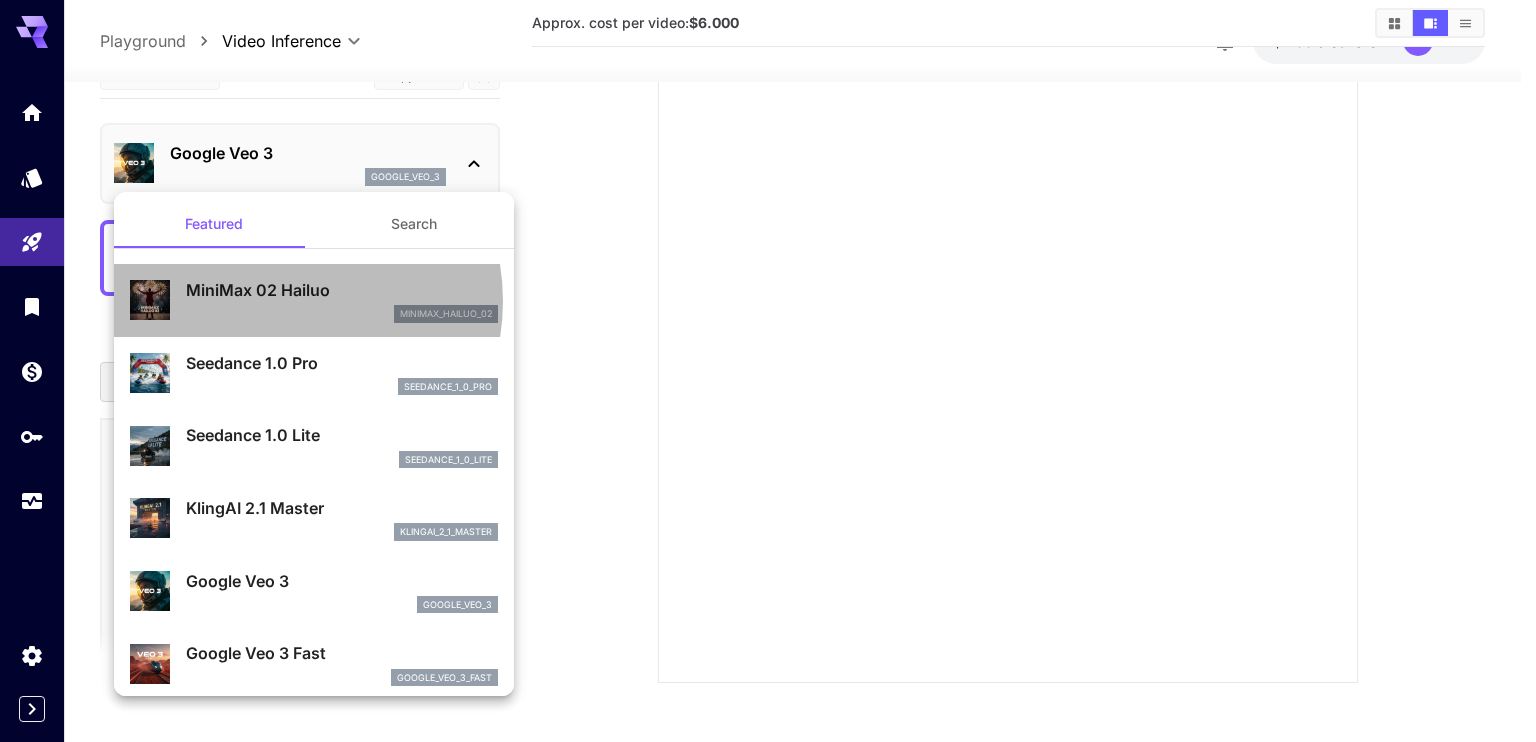 click on "MiniMax 02 Hailuo" at bounding box center (342, 290) 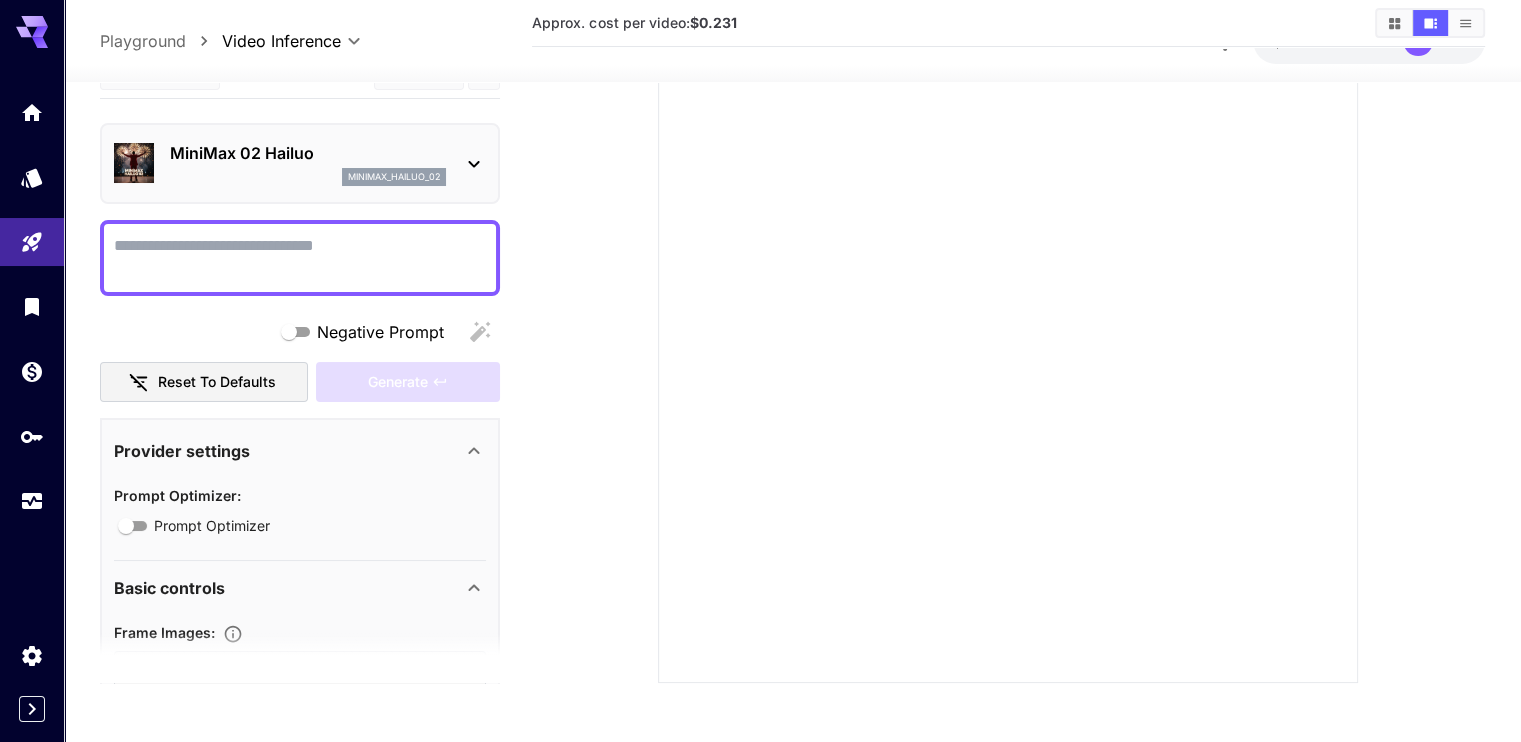 click 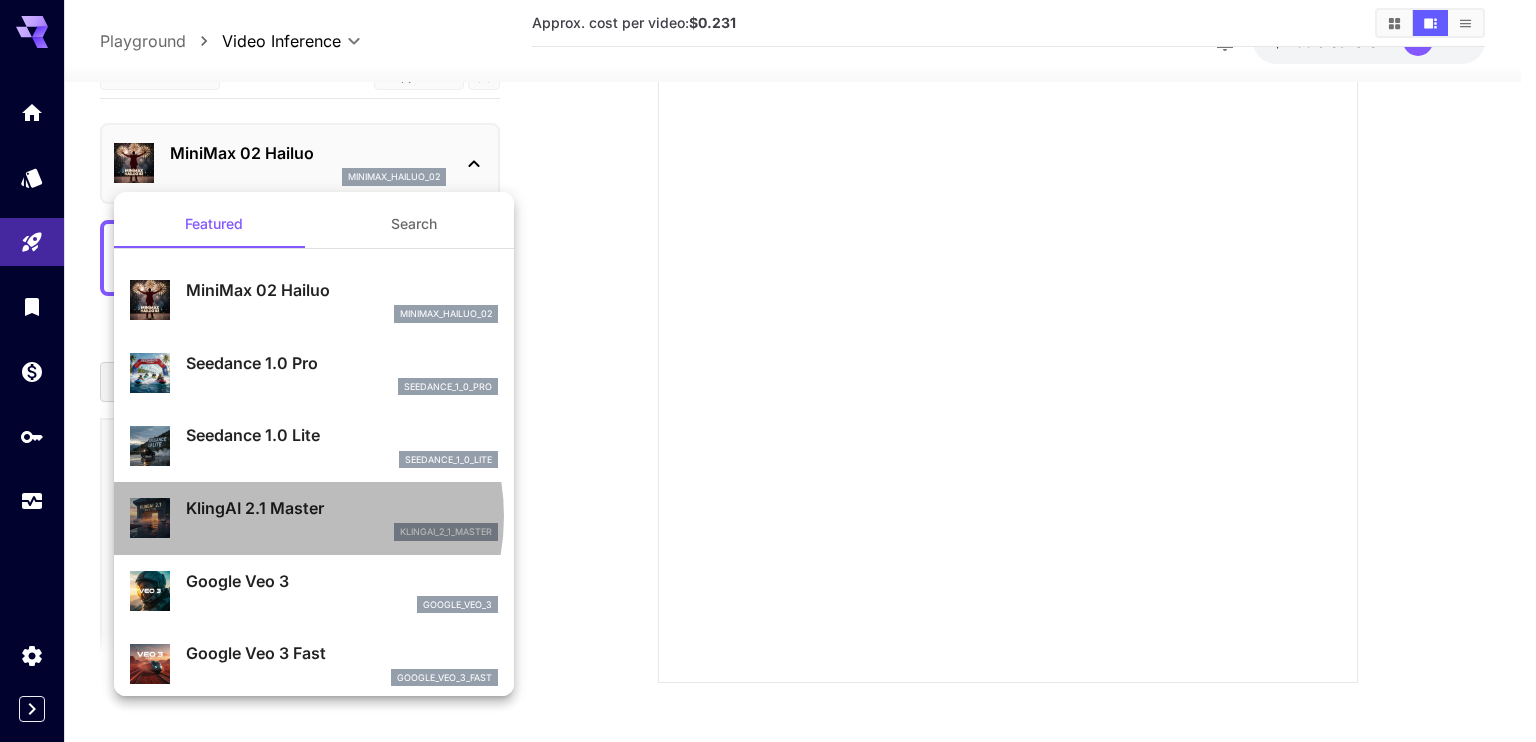 click on "KlingAI 2.1 Master" at bounding box center (342, 508) 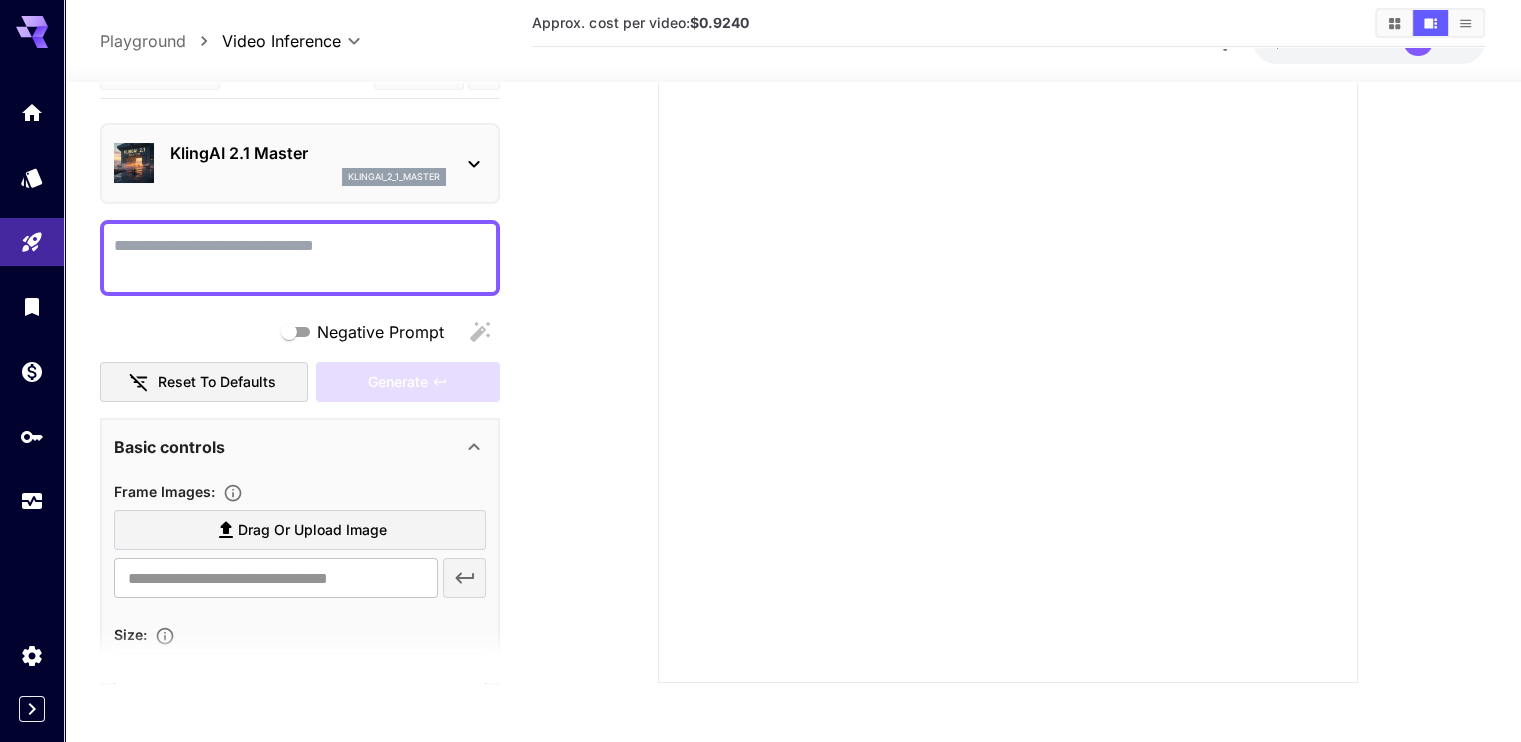 click 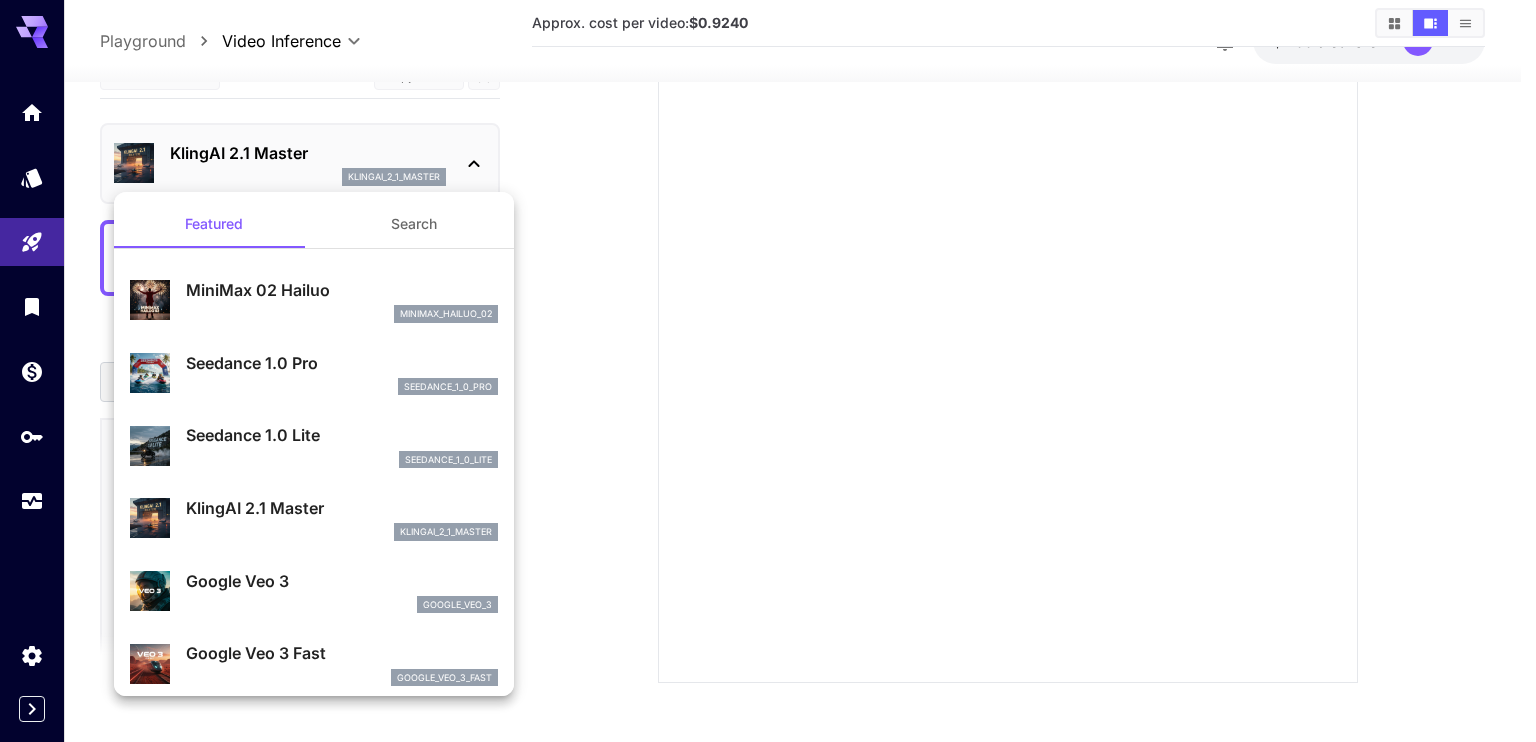 scroll, scrollTop: 107, scrollLeft: 0, axis: vertical 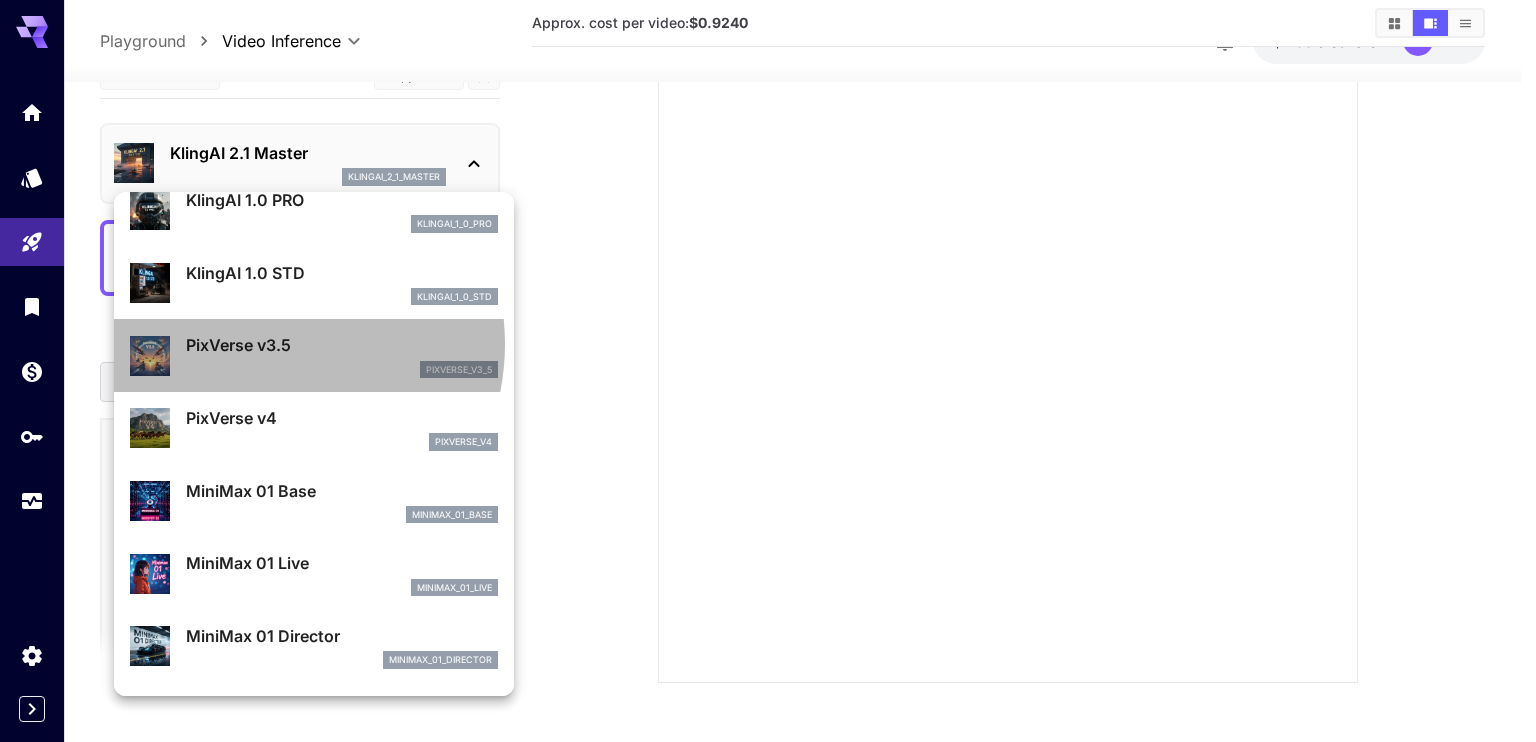 click on "PixVerse v3.5" at bounding box center [342, 345] 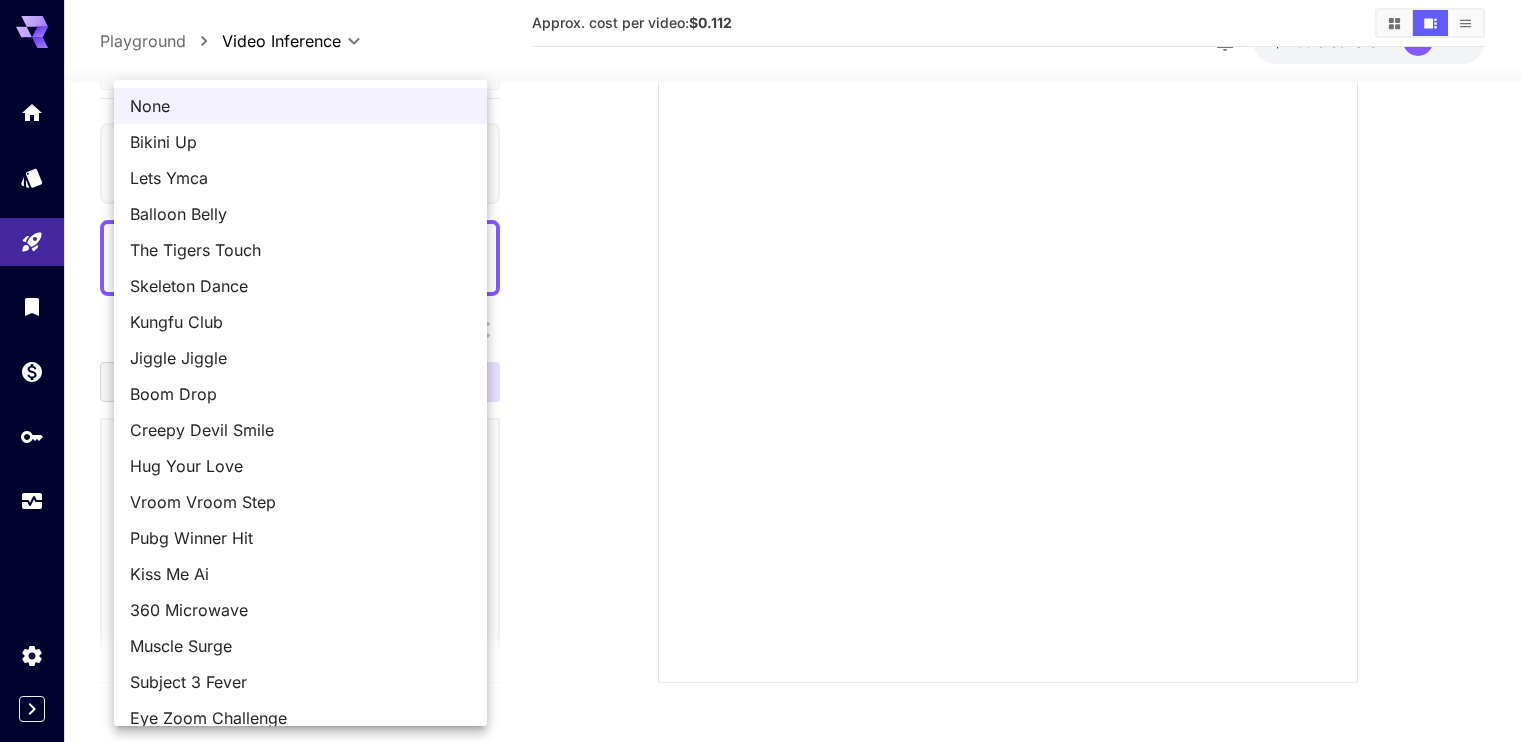 click on "**********" at bounding box center (768, 333) 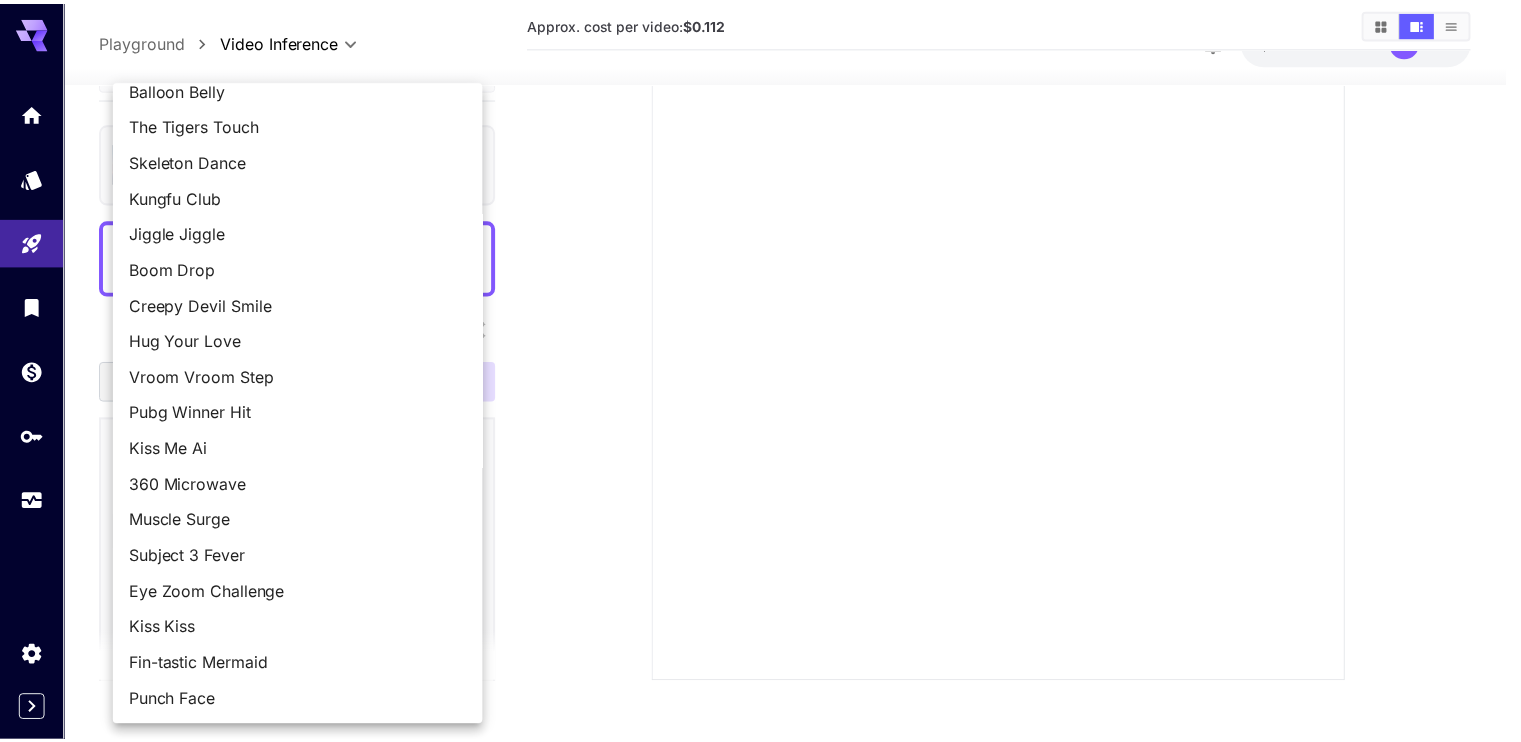 scroll, scrollTop: 0, scrollLeft: 0, axis: both 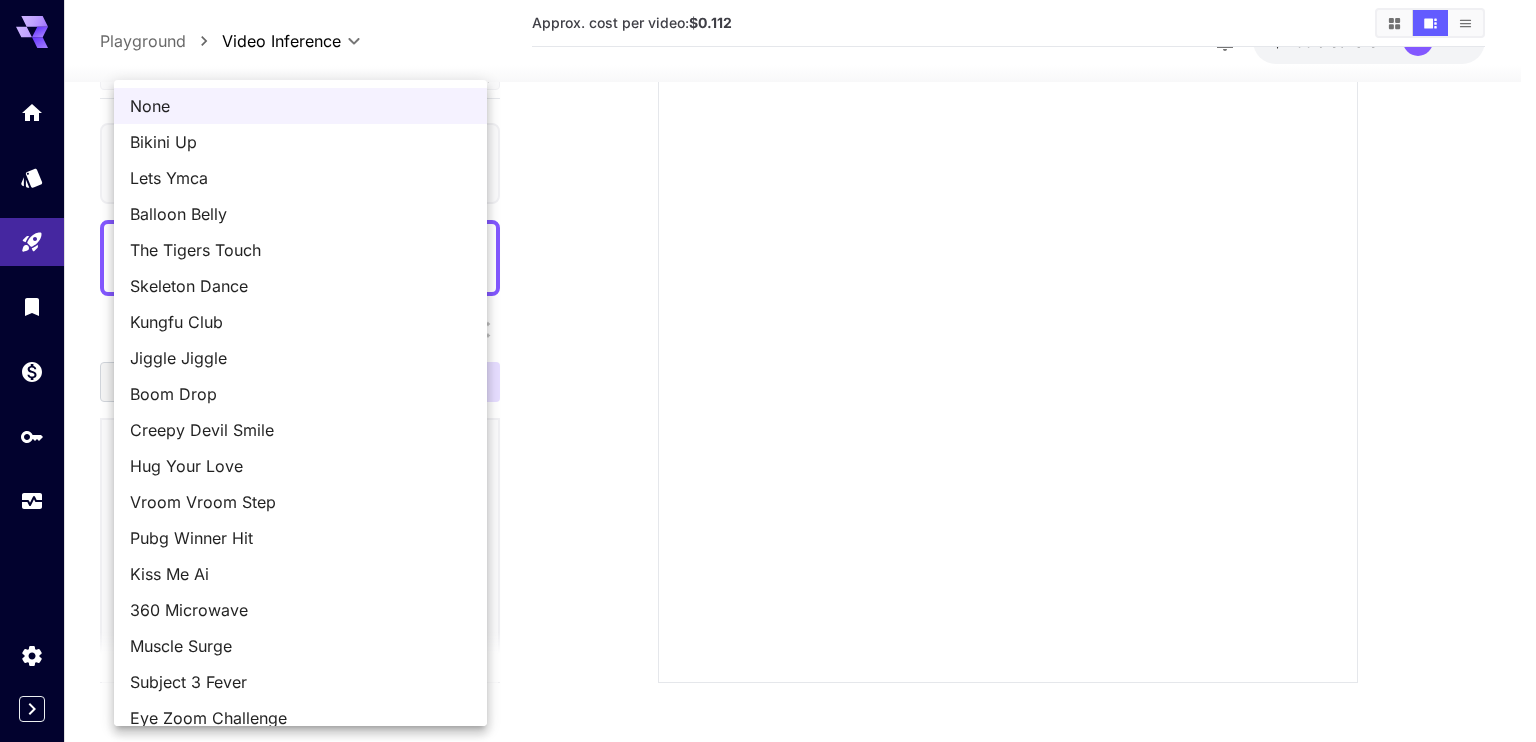 click at bounding box center [768, 371] 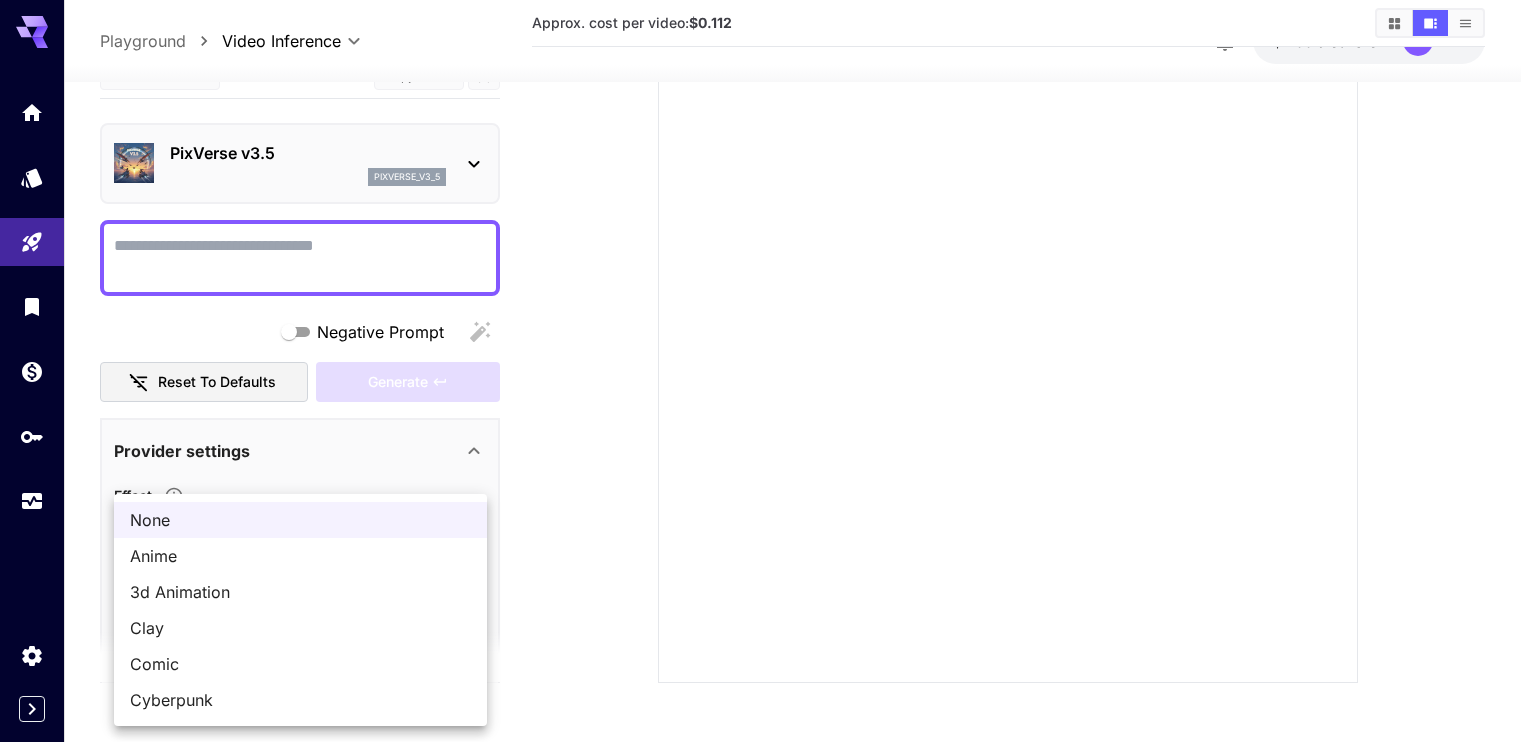 click on "**********" at bounding box center [768, 333] 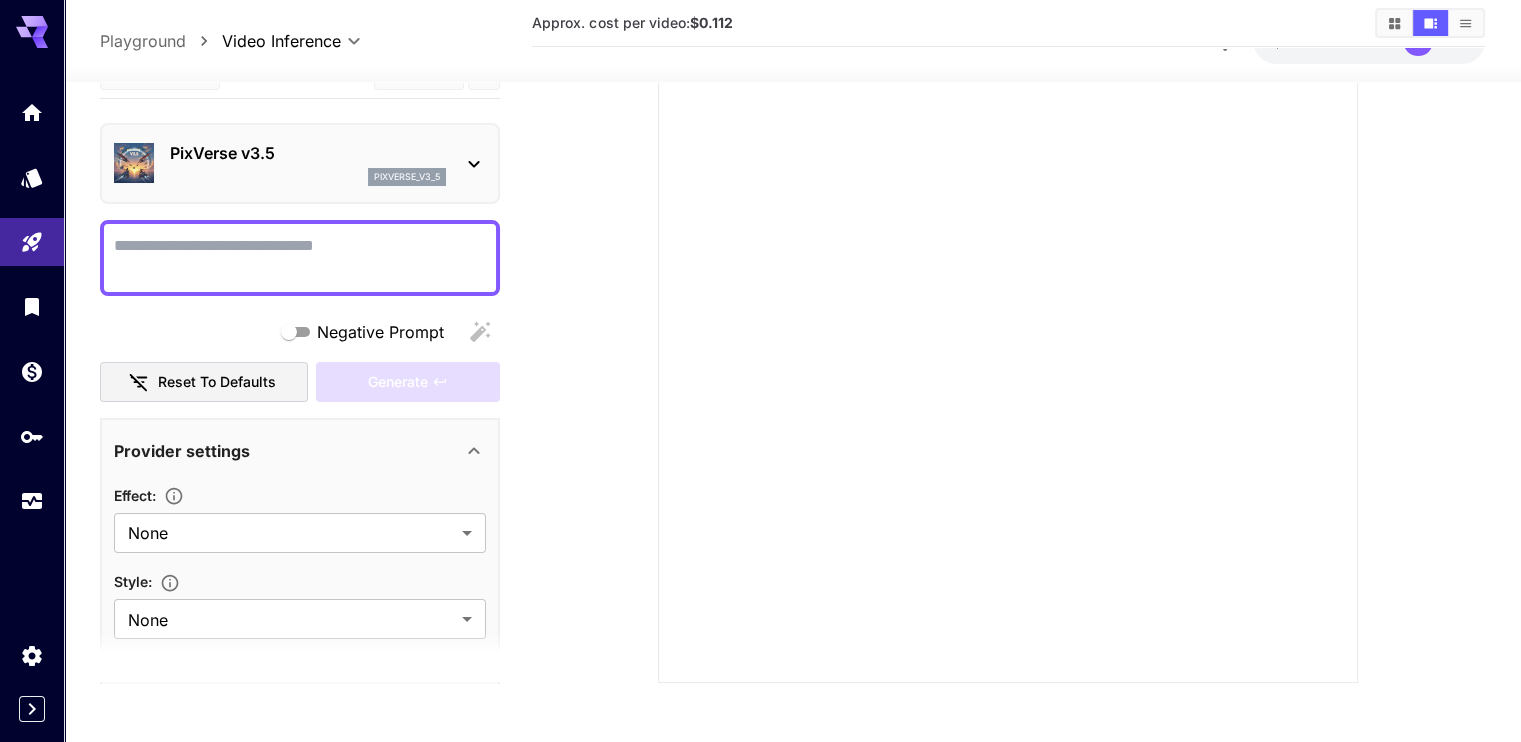 click 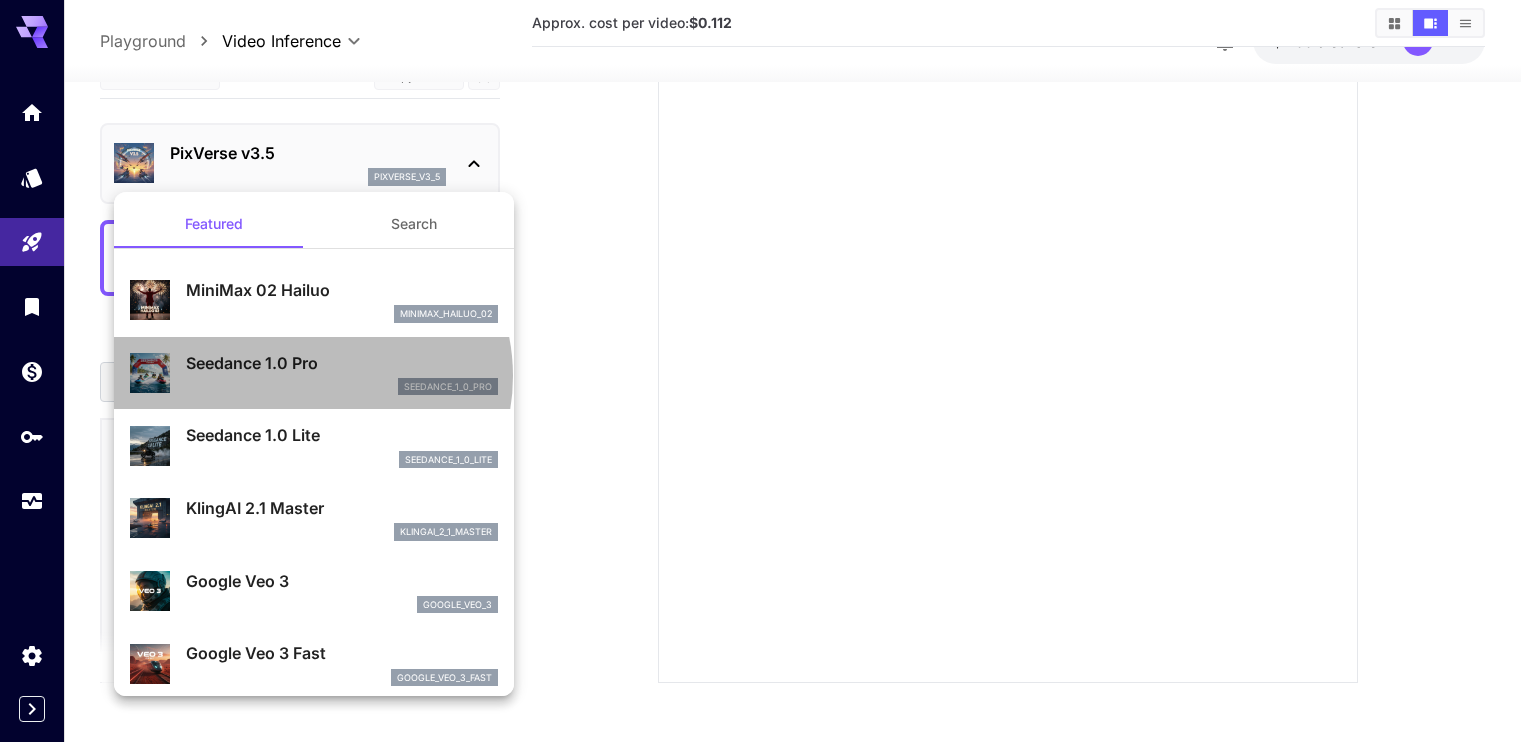 click on "Seedance 1.0 Pro seedance_1_0_pro" at bounding box center [342, 373] 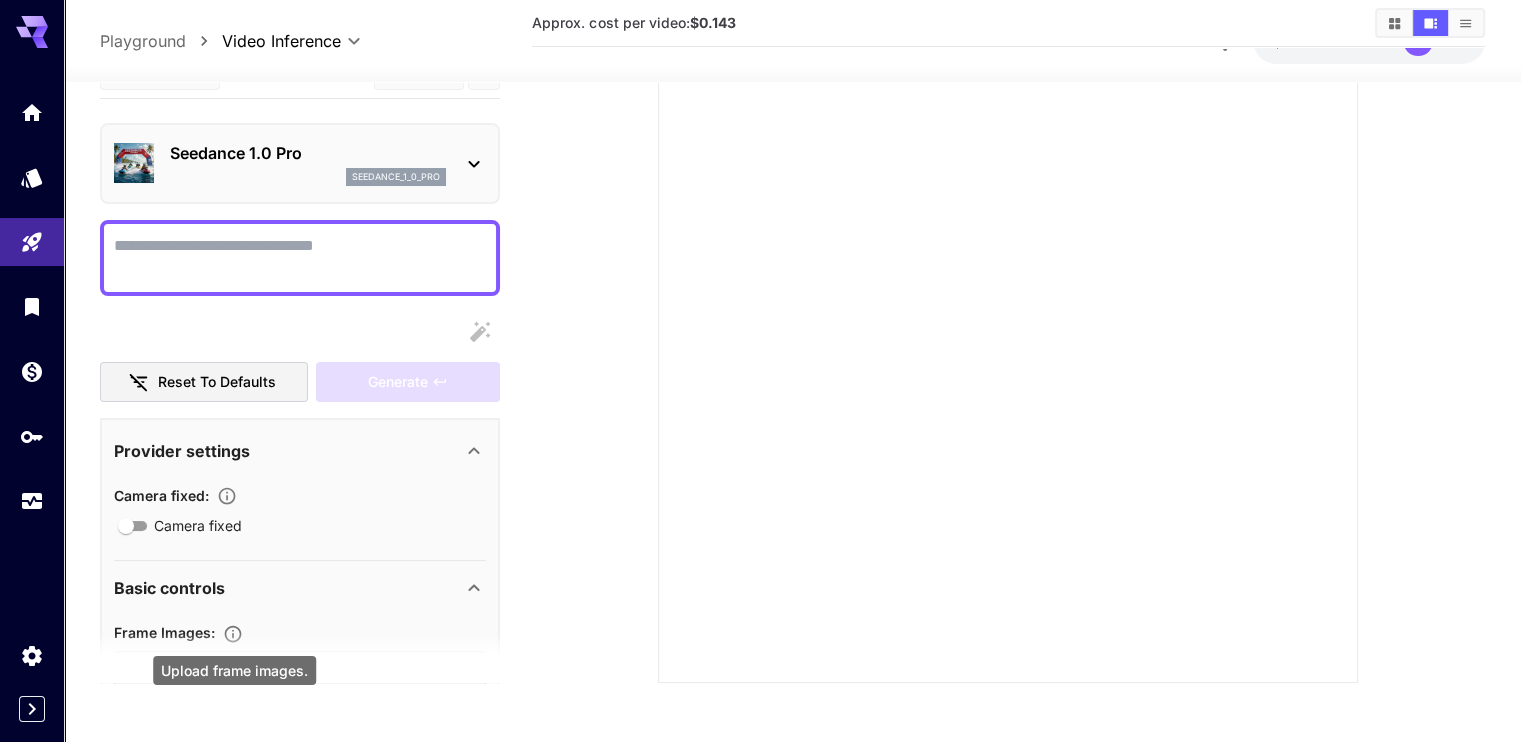 click 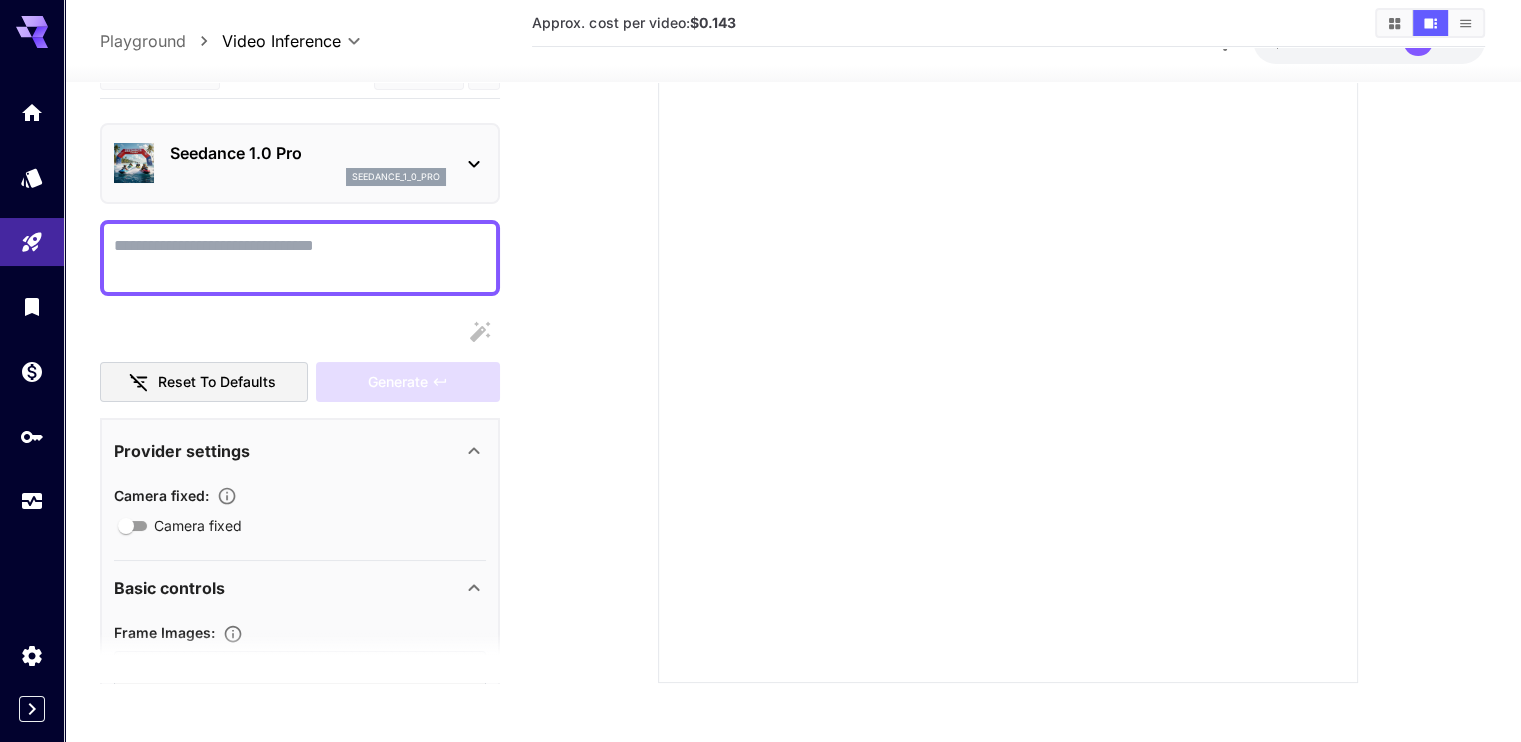 click at bounding box center (300, 658) 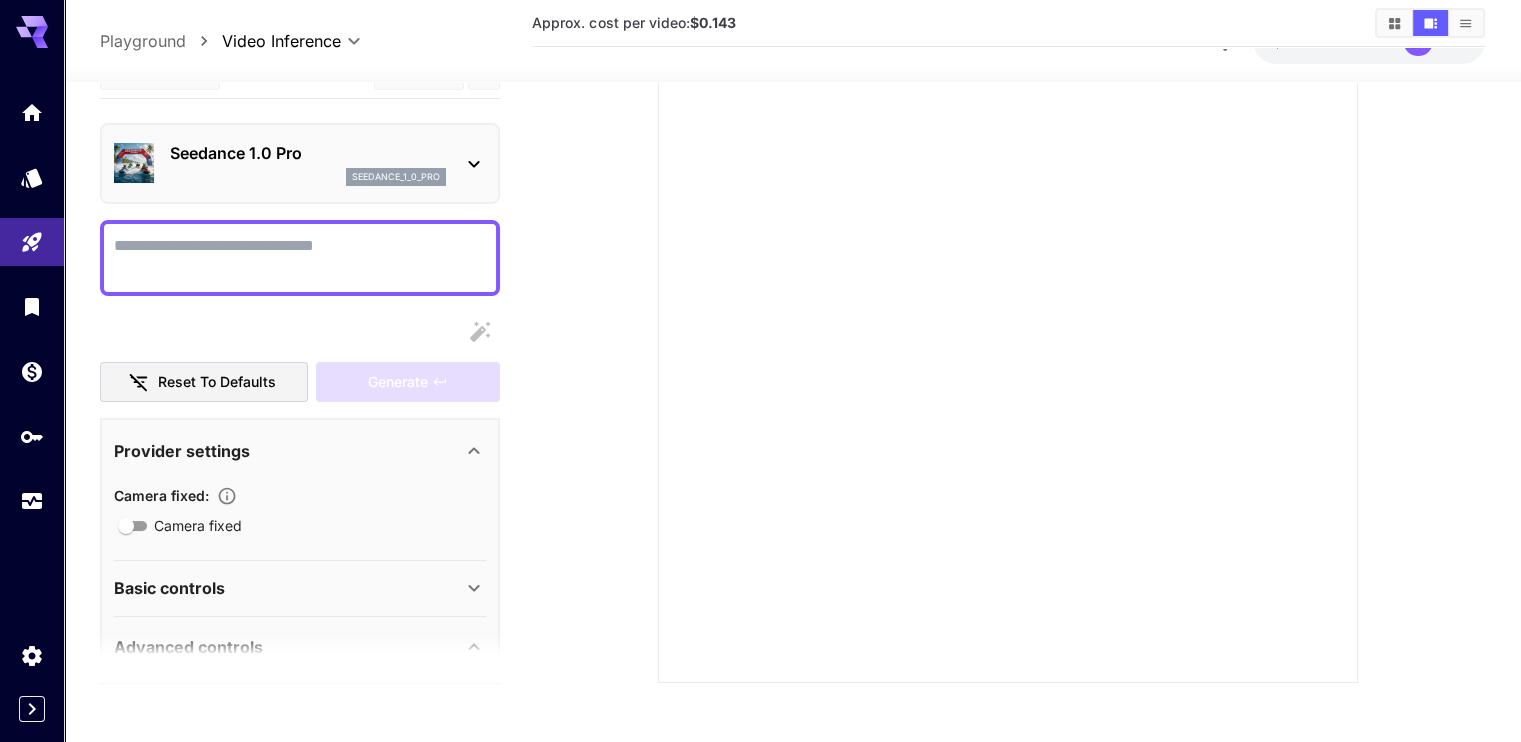 click at bounding box center [300, 658] 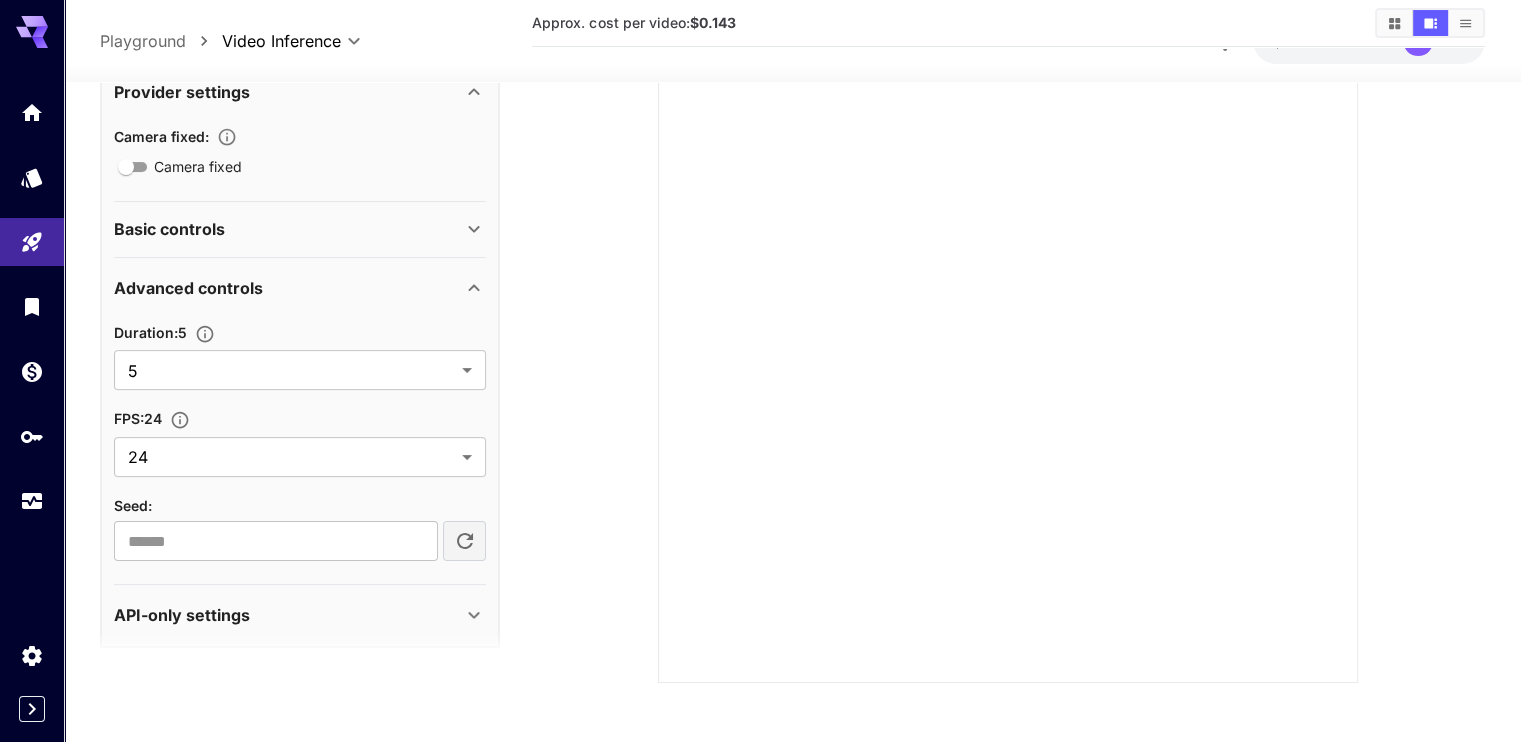 scroll, scrollTop: 372, scrollLeft: 0, axis: vertical 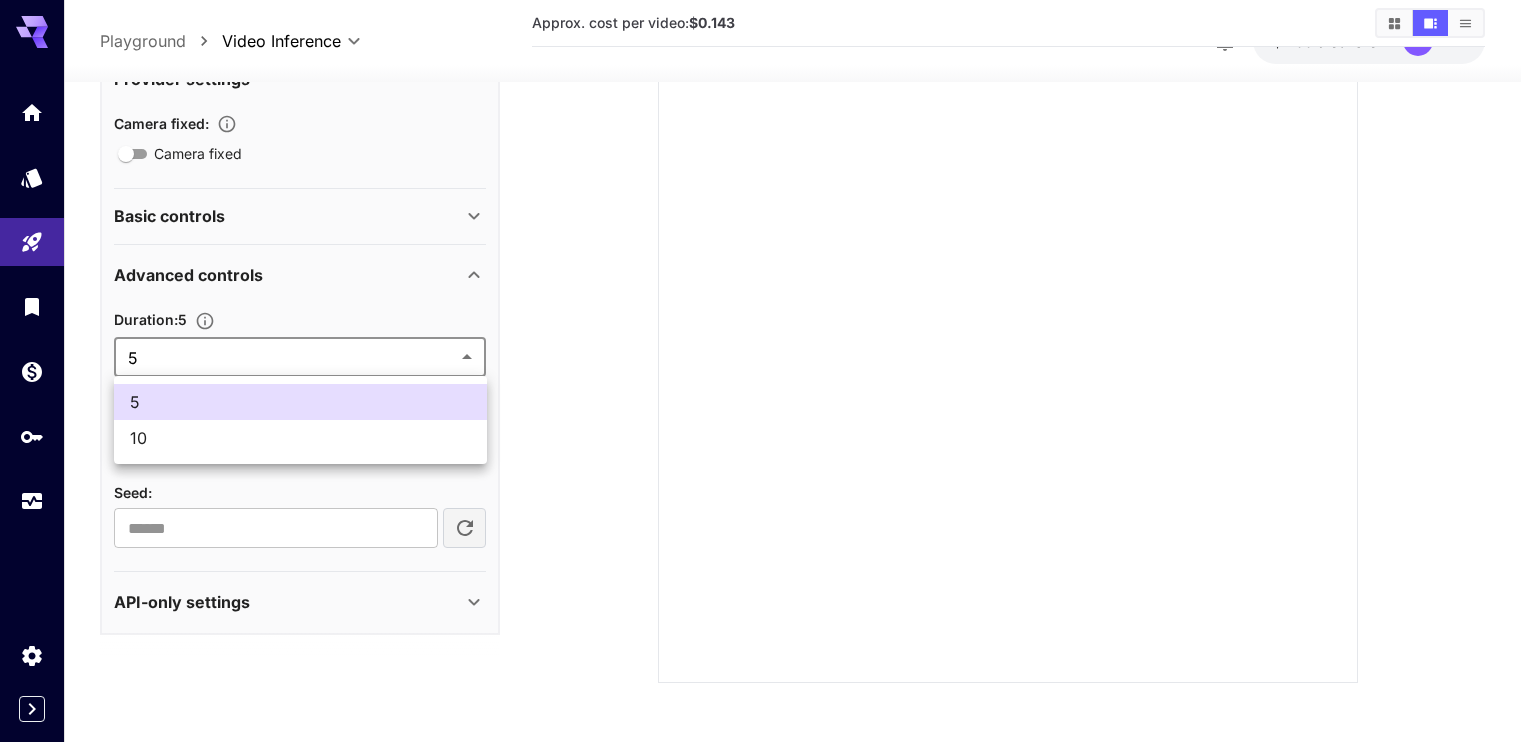 click on "**********" at bounding box center (768, 333) 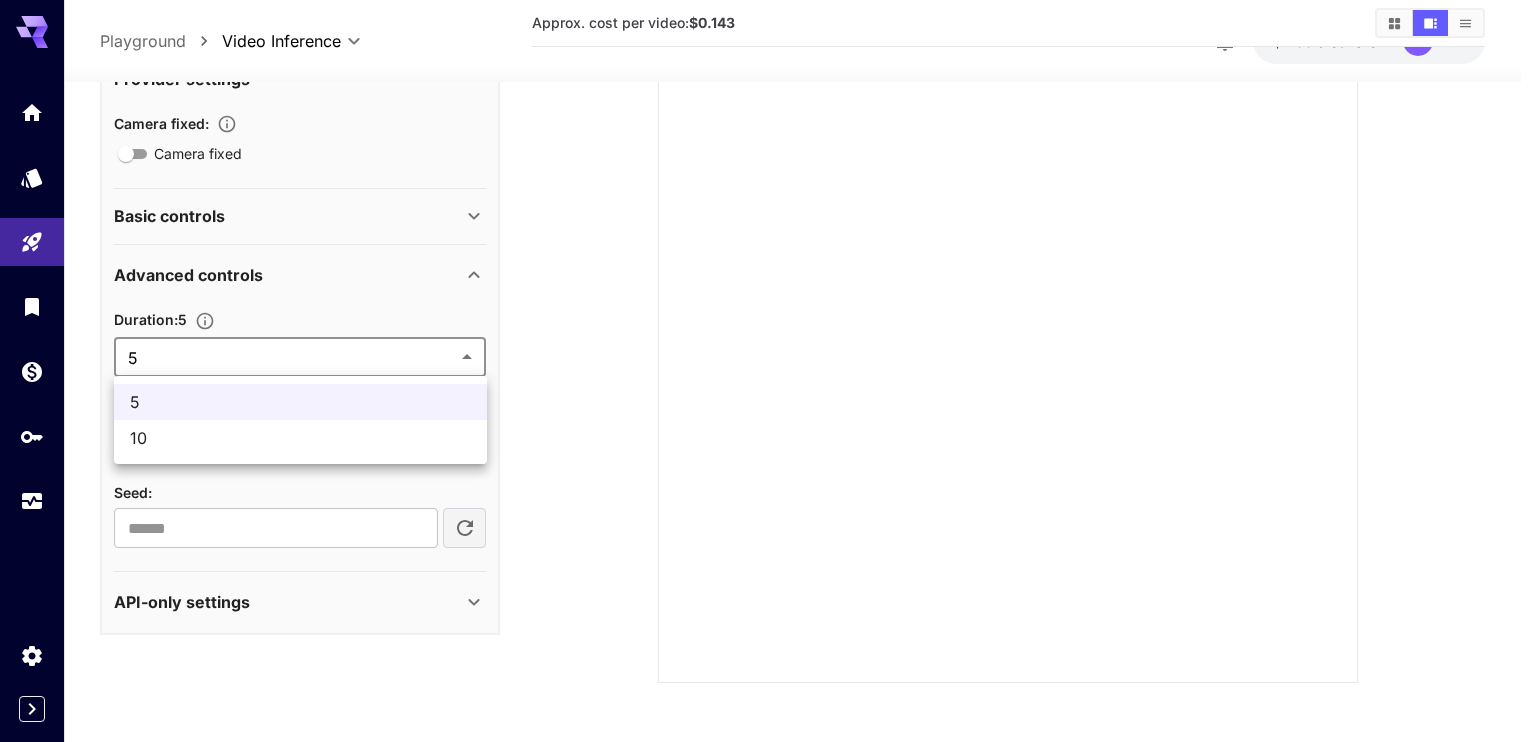 click at bounding box center [768, 371] 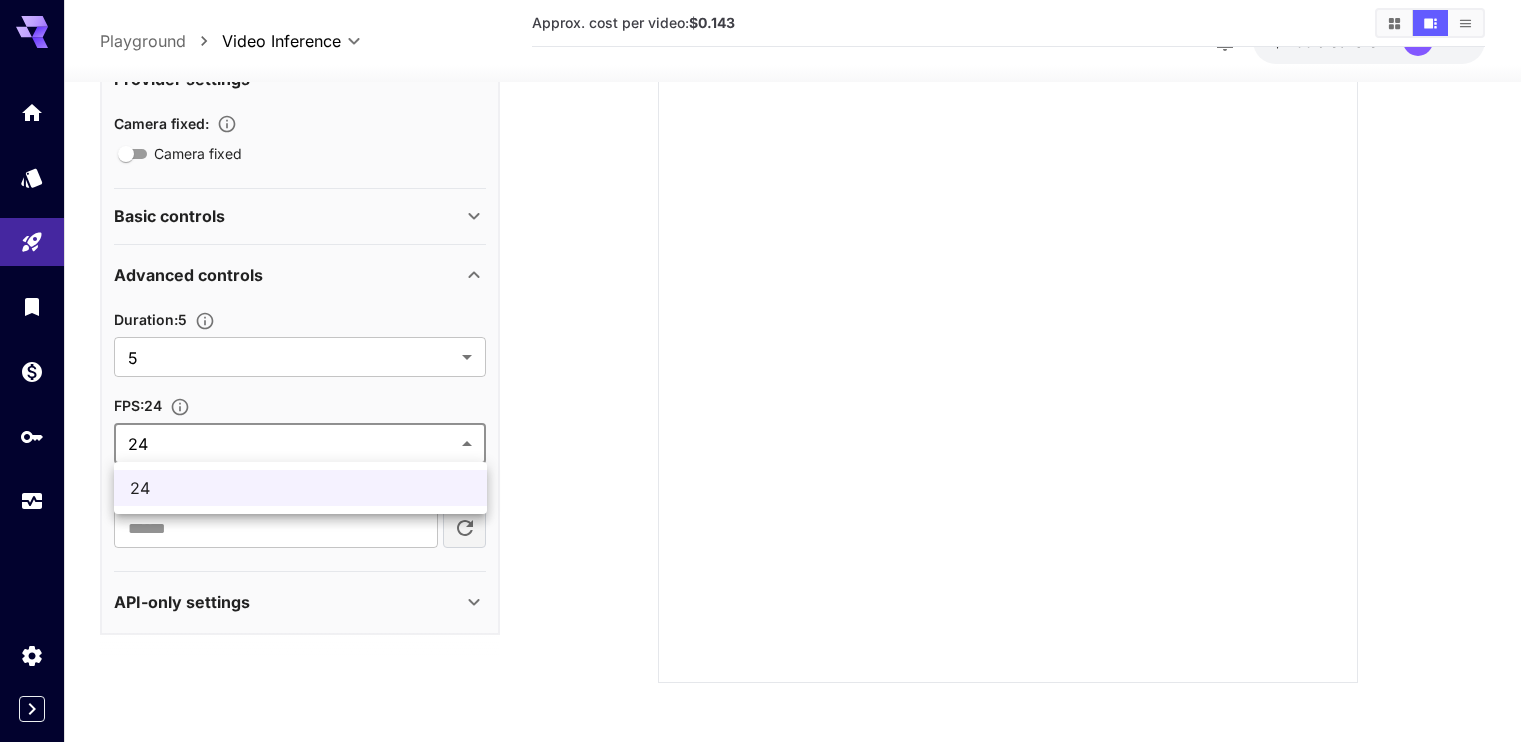 click on "**********" at bounding box center (768, 333) 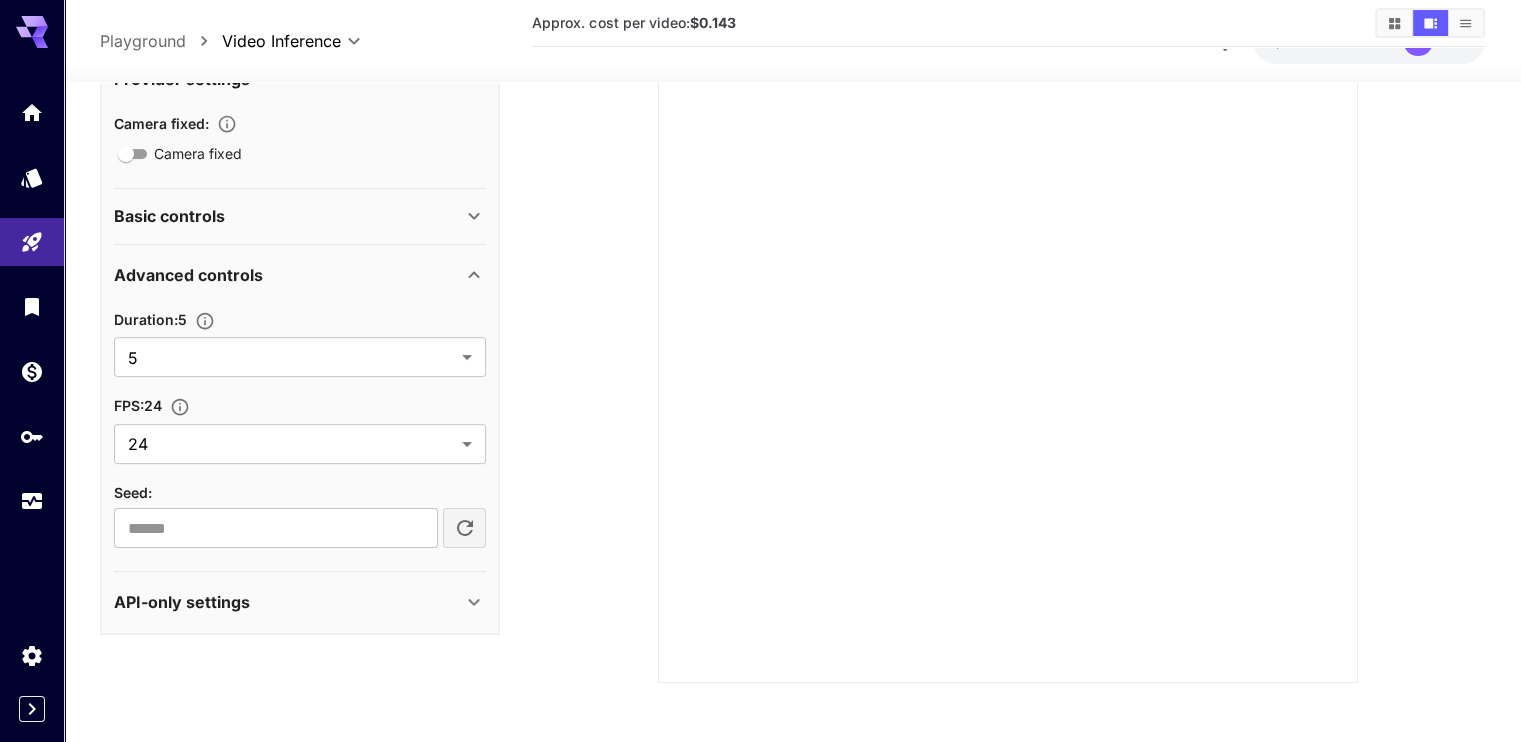 click on "Basic controls" at bounding box center [288, 217] 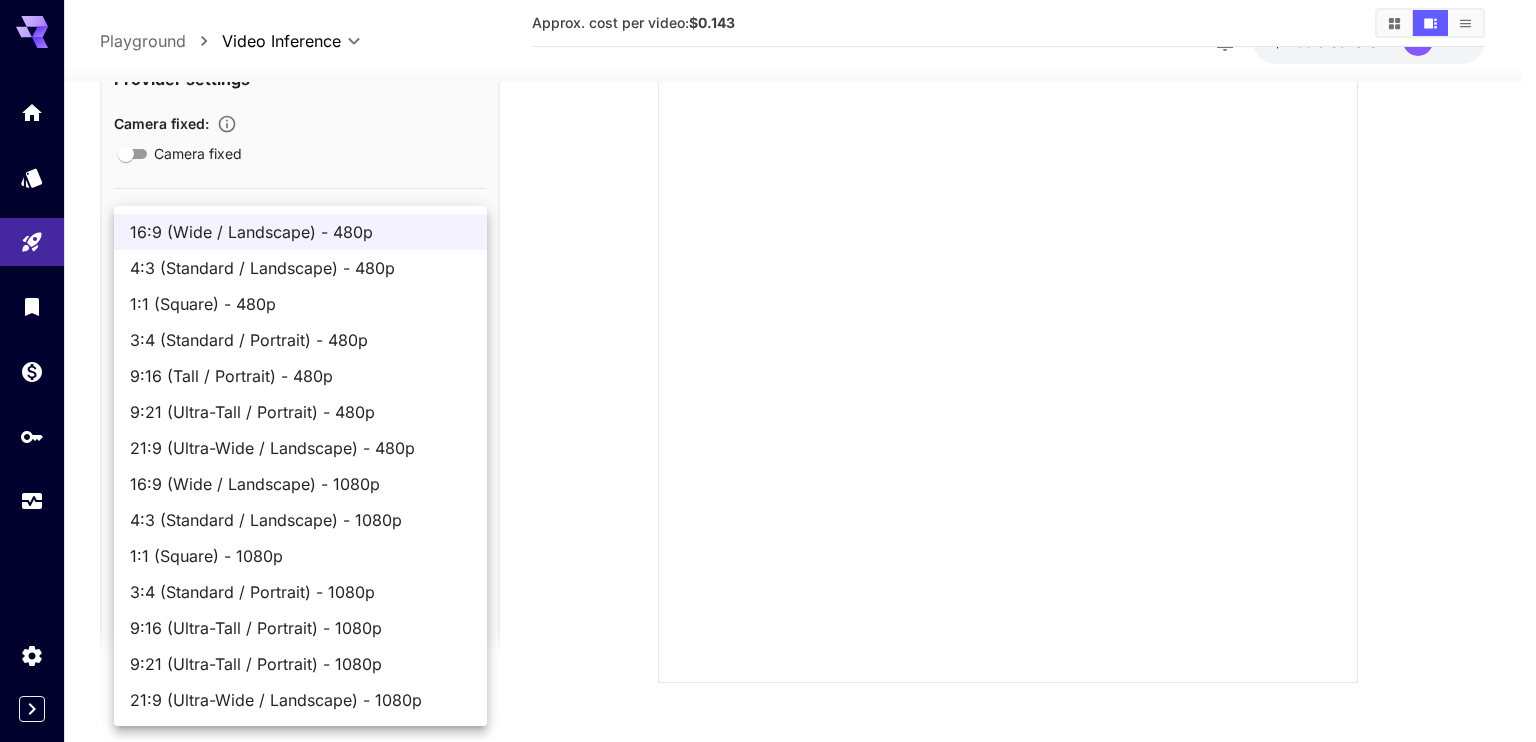 click on "**********" at bounding box center (768, 333) 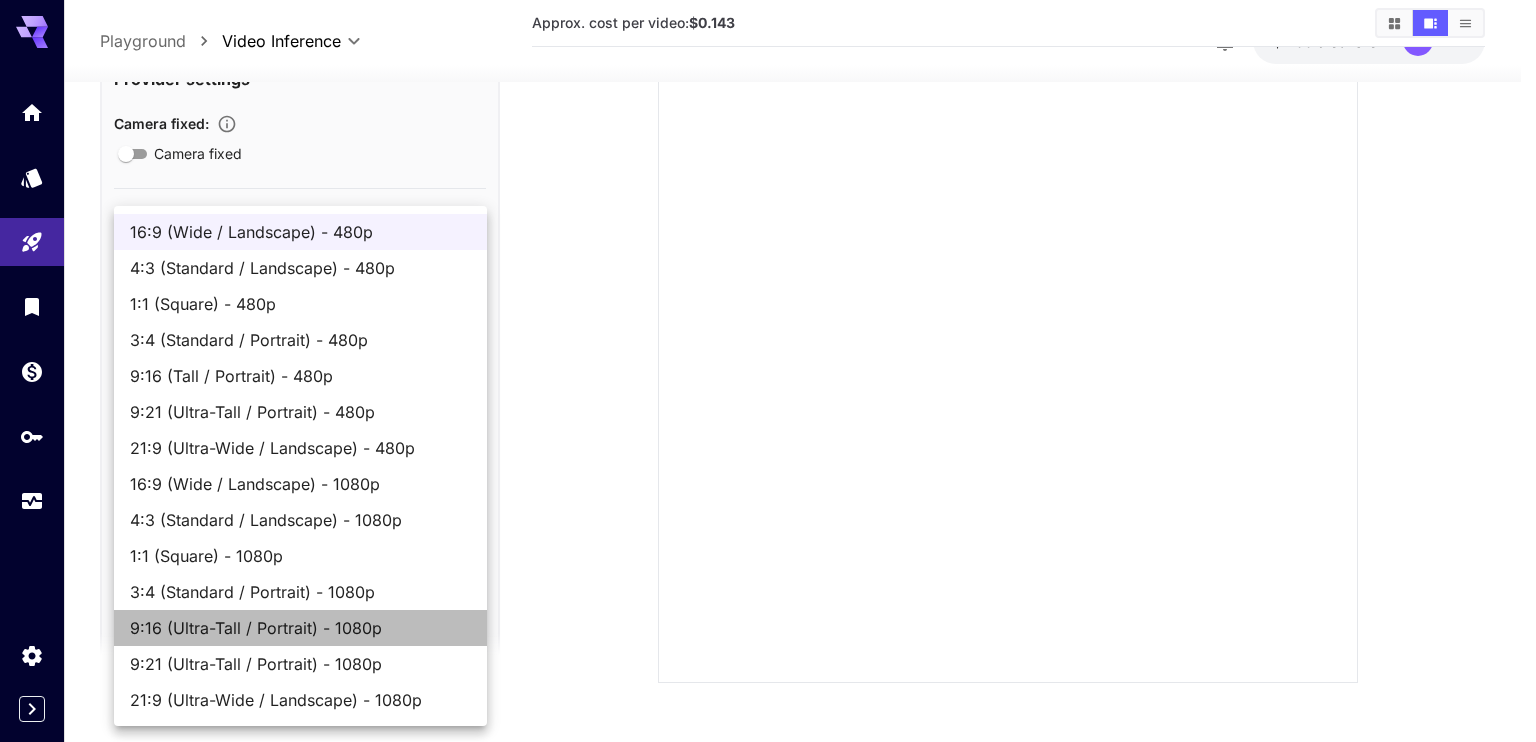 click on "9:16 (Ultra-Tall / Portrait) - 1080p" at bounding box center [300, 628] 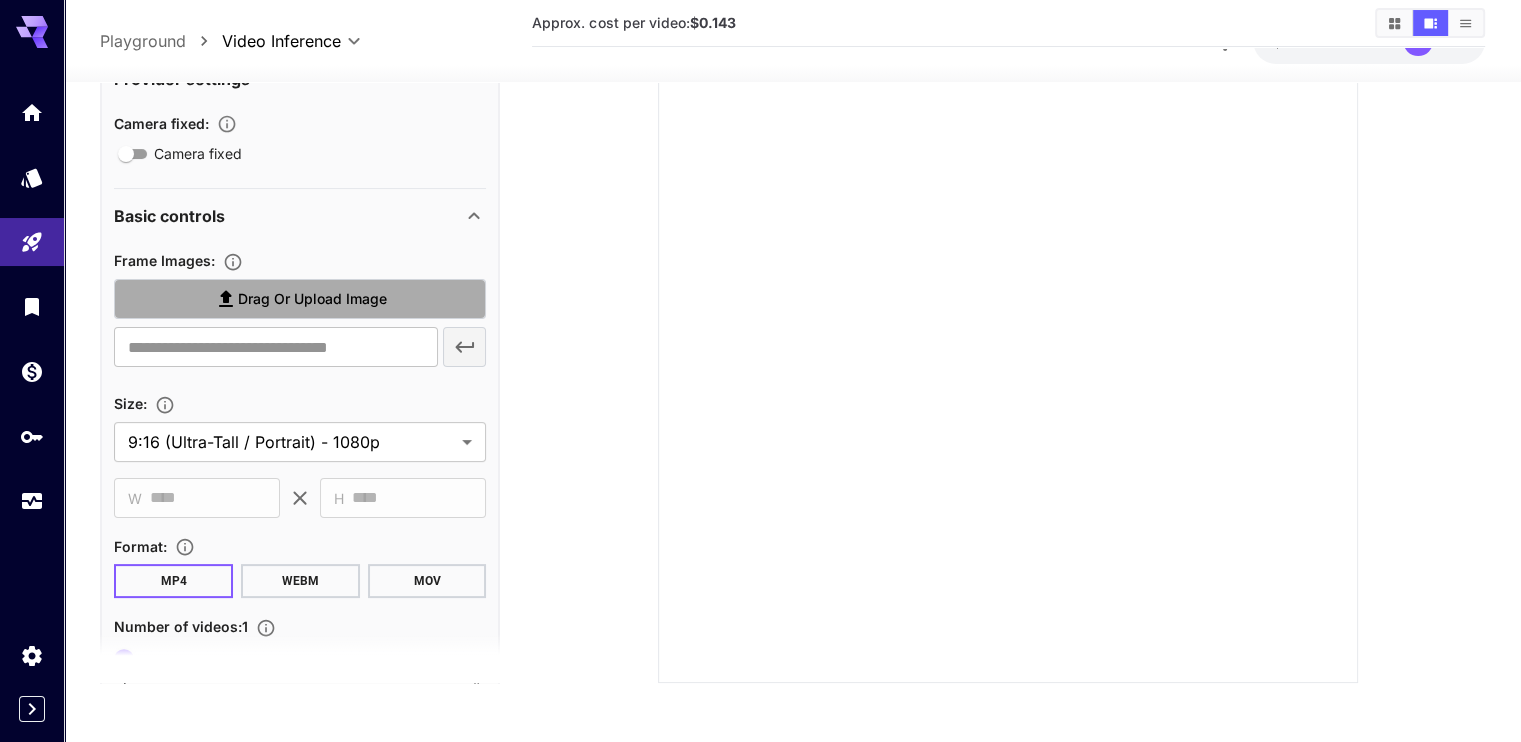 click on "Drag or upload image" at bounding box center (312, 299) 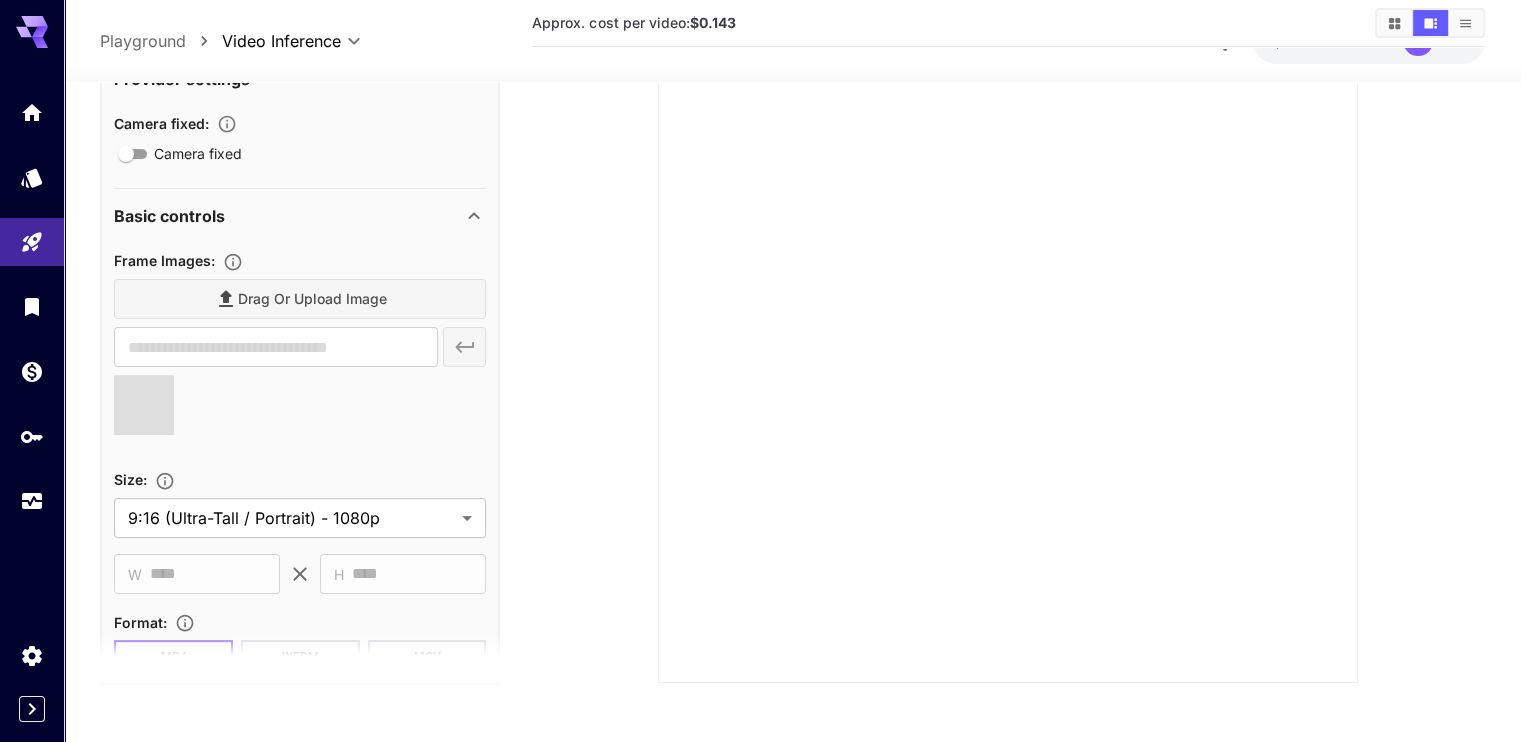 type on "**********" 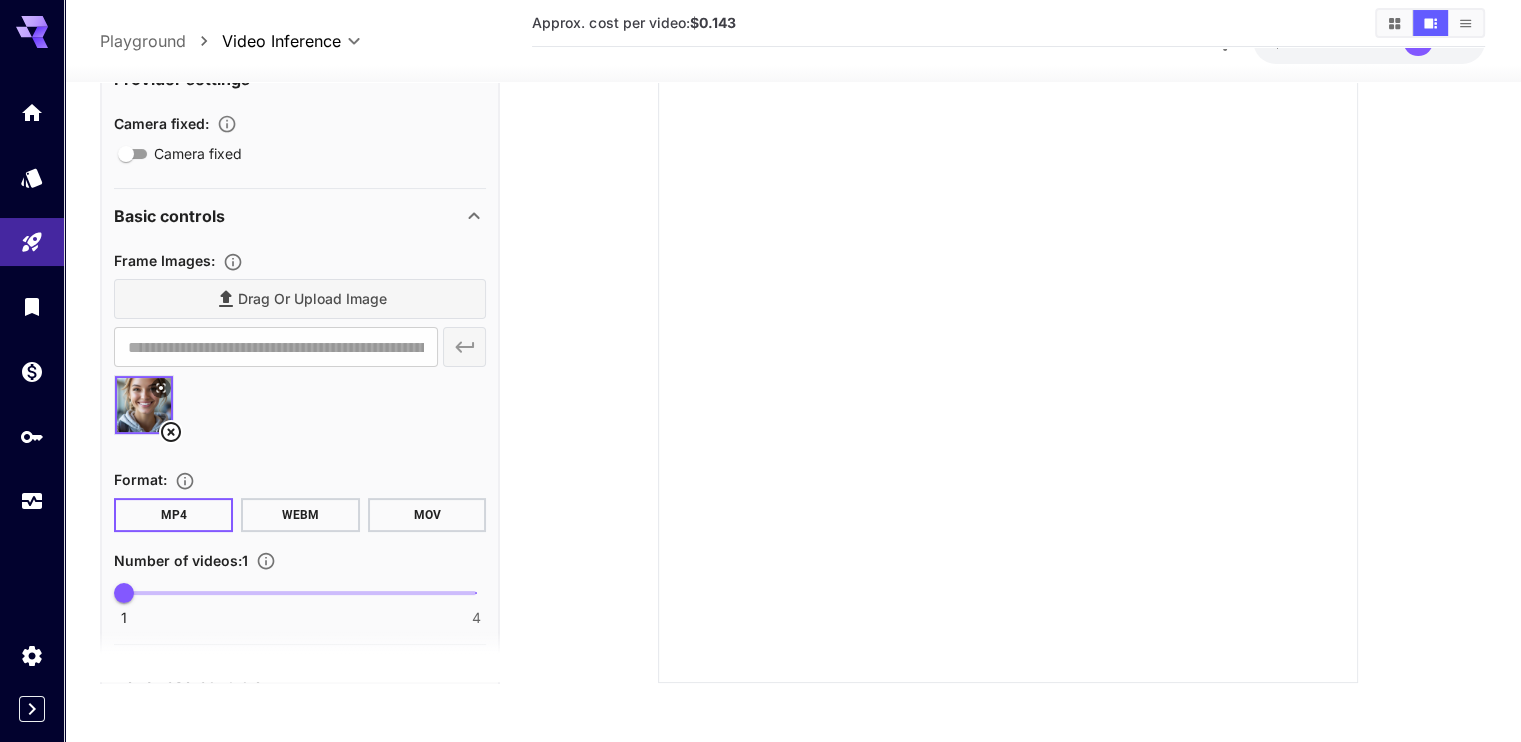 click at bounding box center [300, 414] 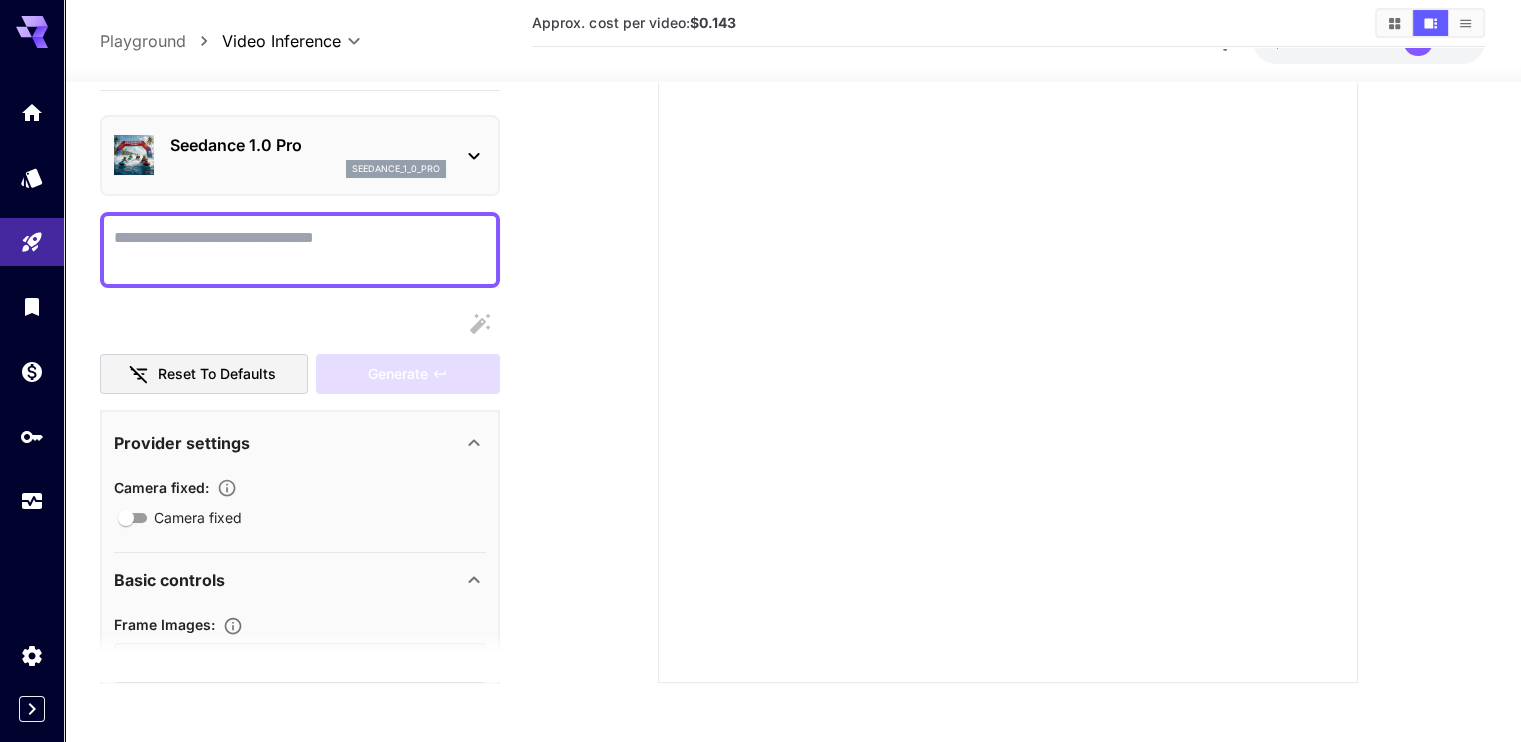 scroll, scrollTop: 0, scrollLeft: 0, axis: both 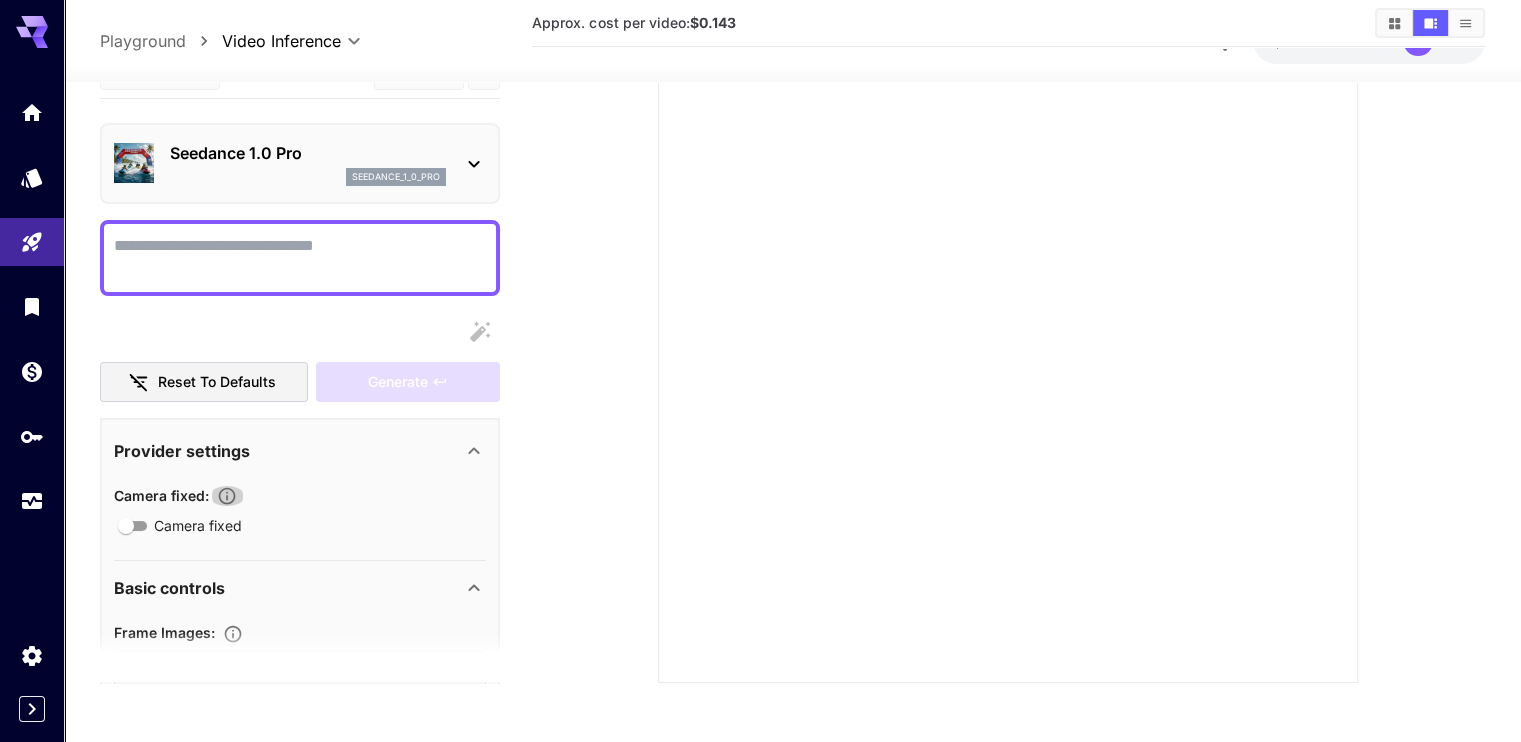 click 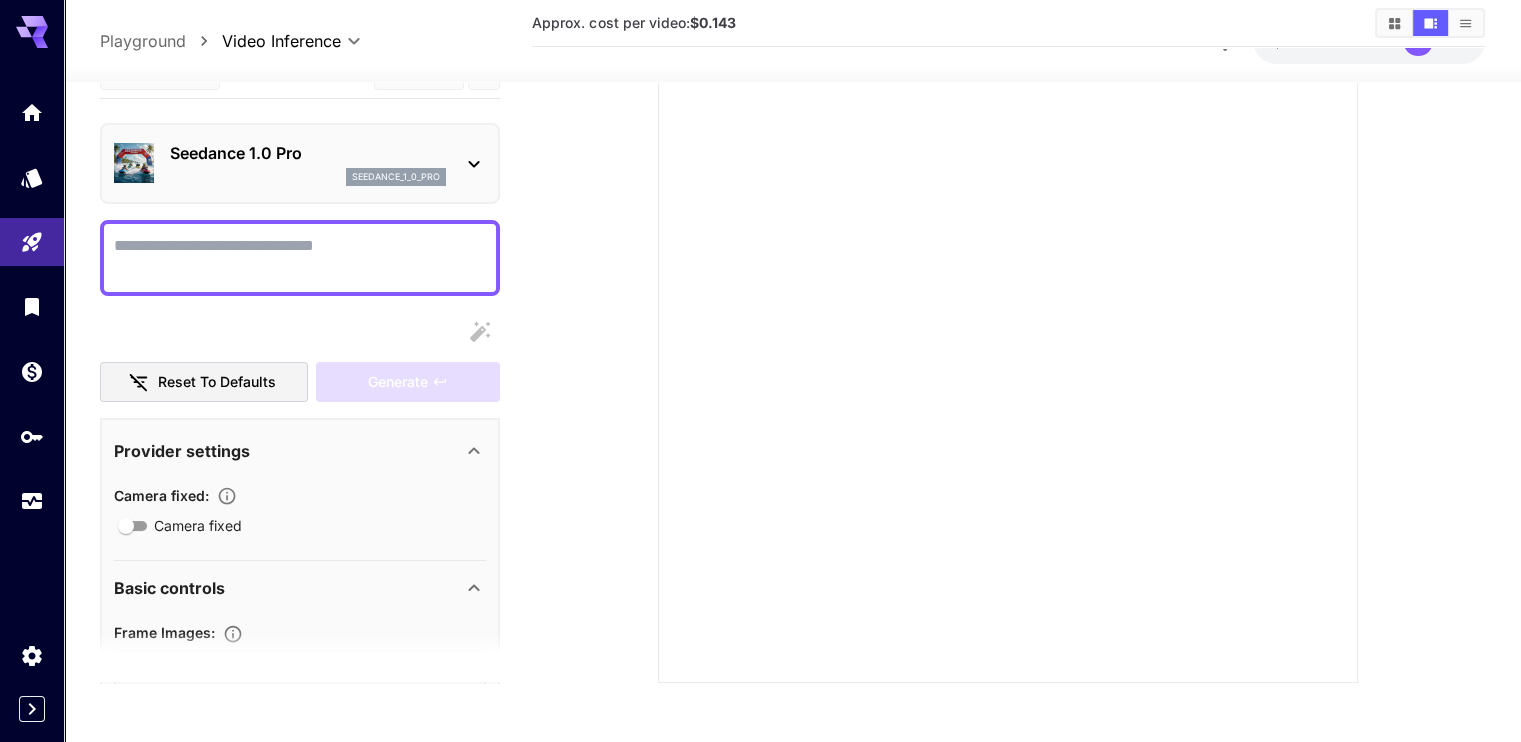 type 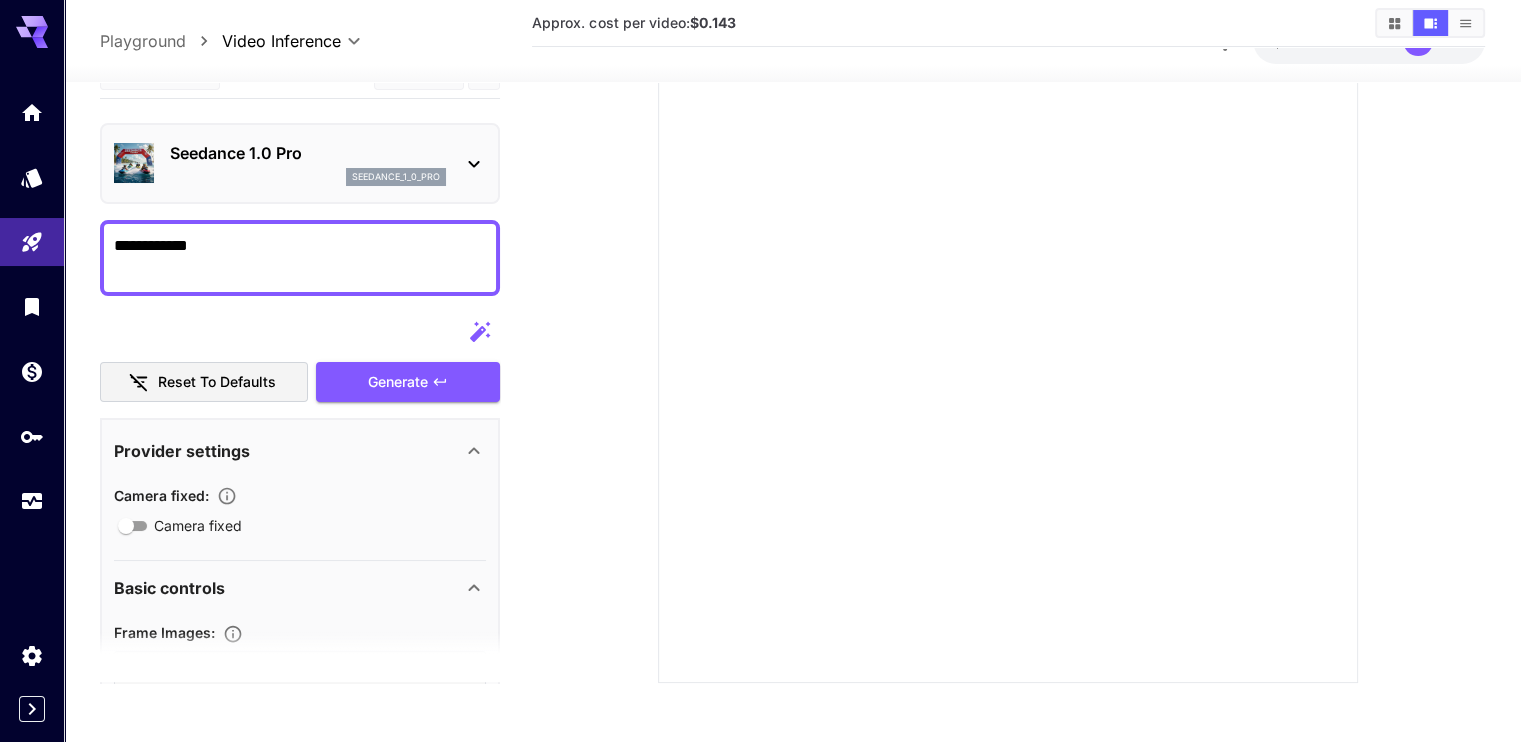 type on "**********" 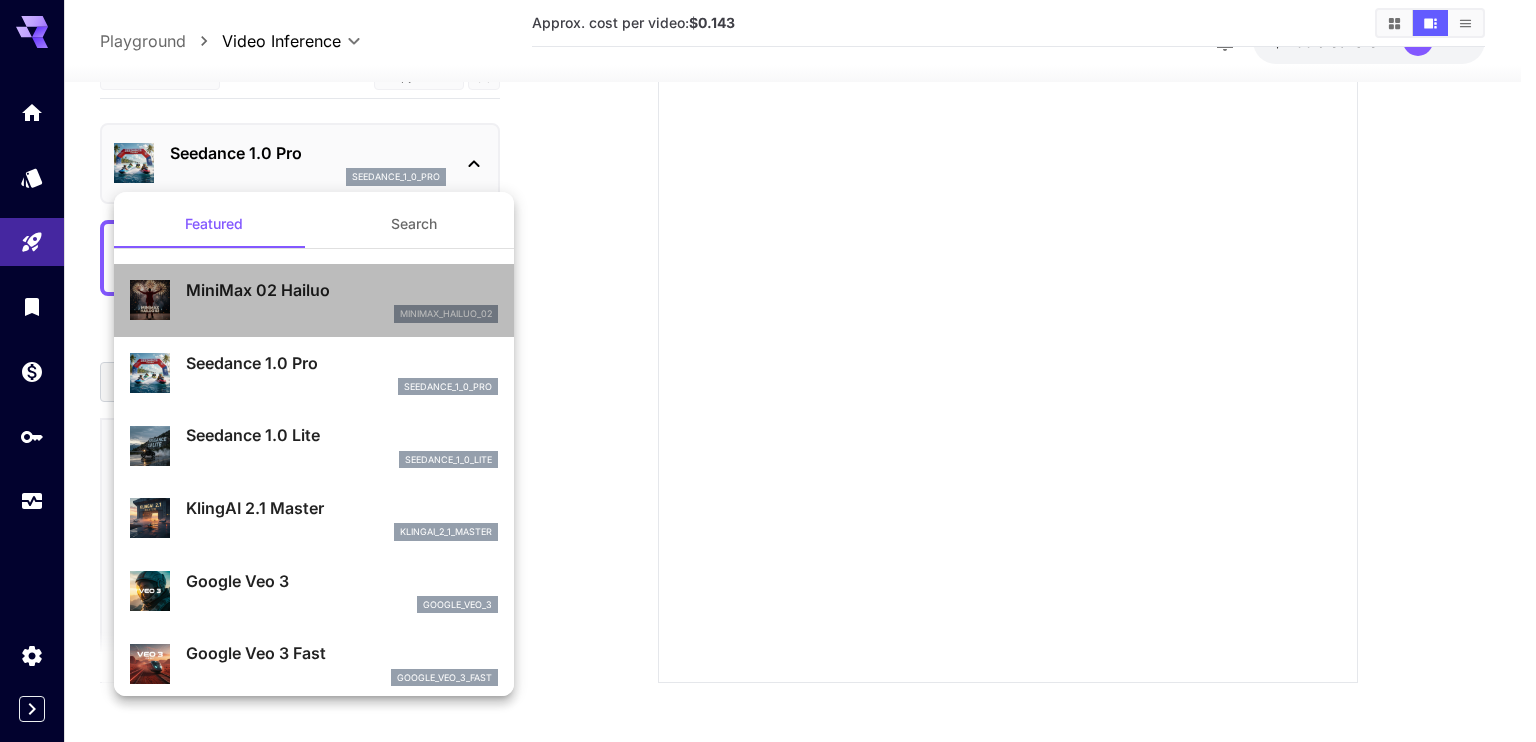 click on "MiniMax 02 Hailuo" at bounding box center (342, 290) 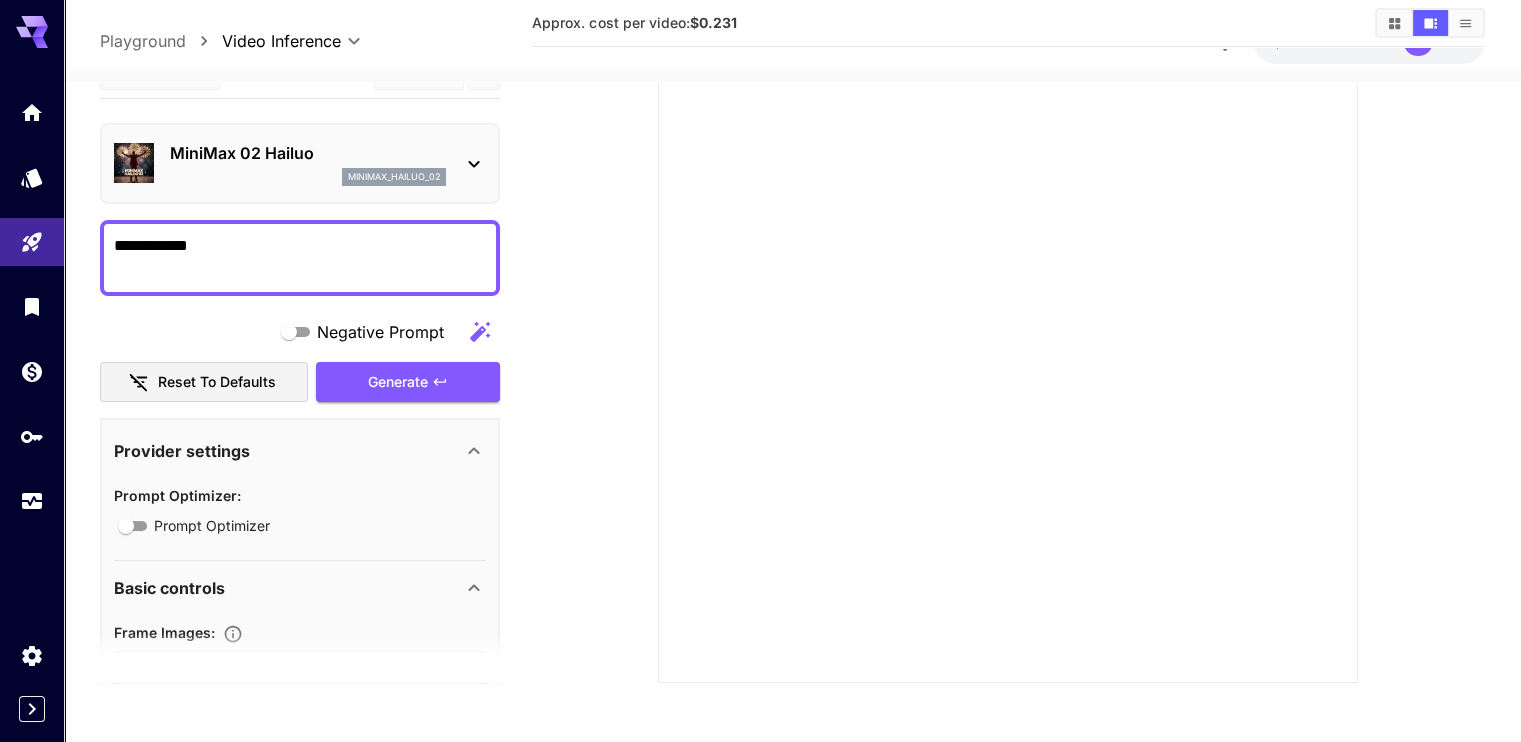 click on "Prompt Optimizer :" at bounding box center [300, 495] 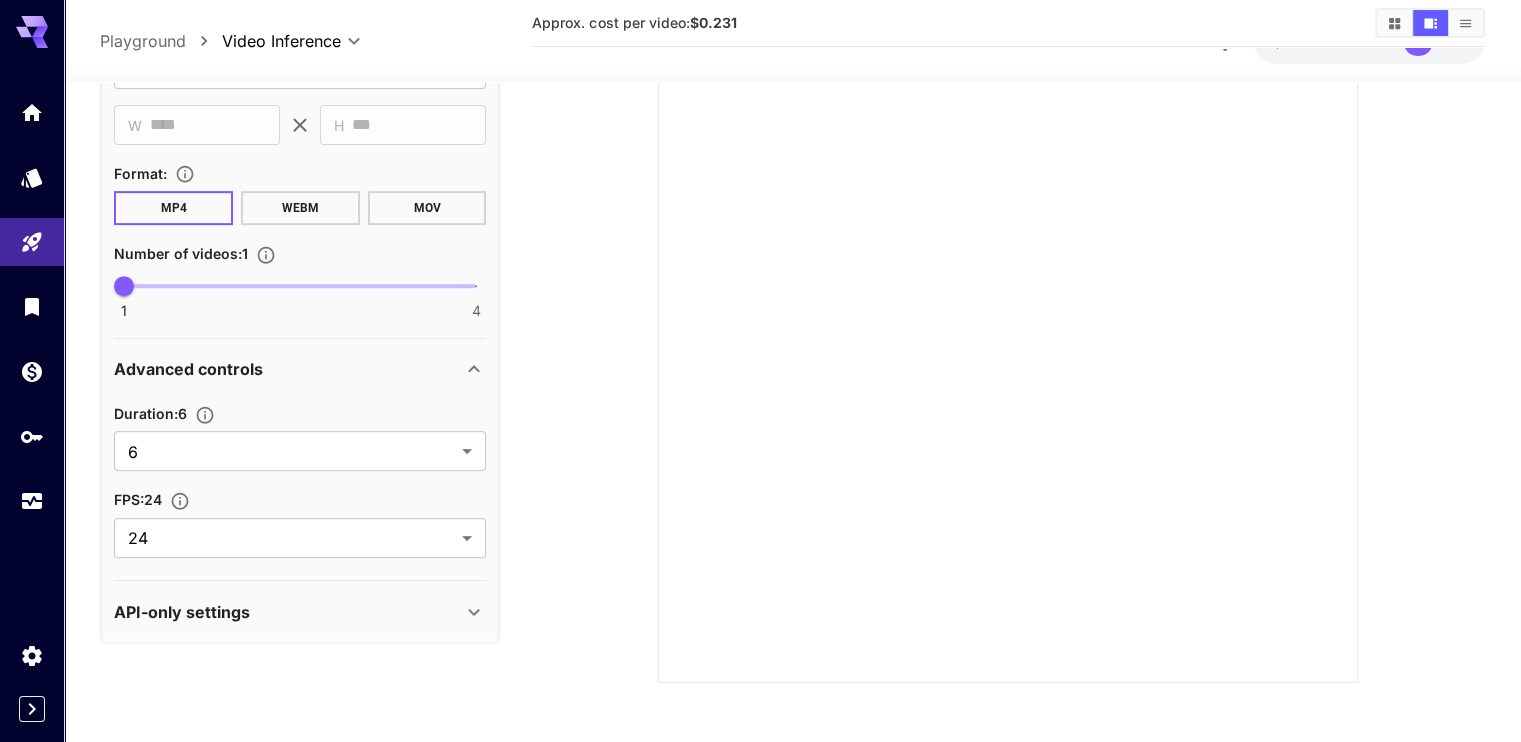scroll, scrollTop: 828, scrollLeft: 0, axis: vertical 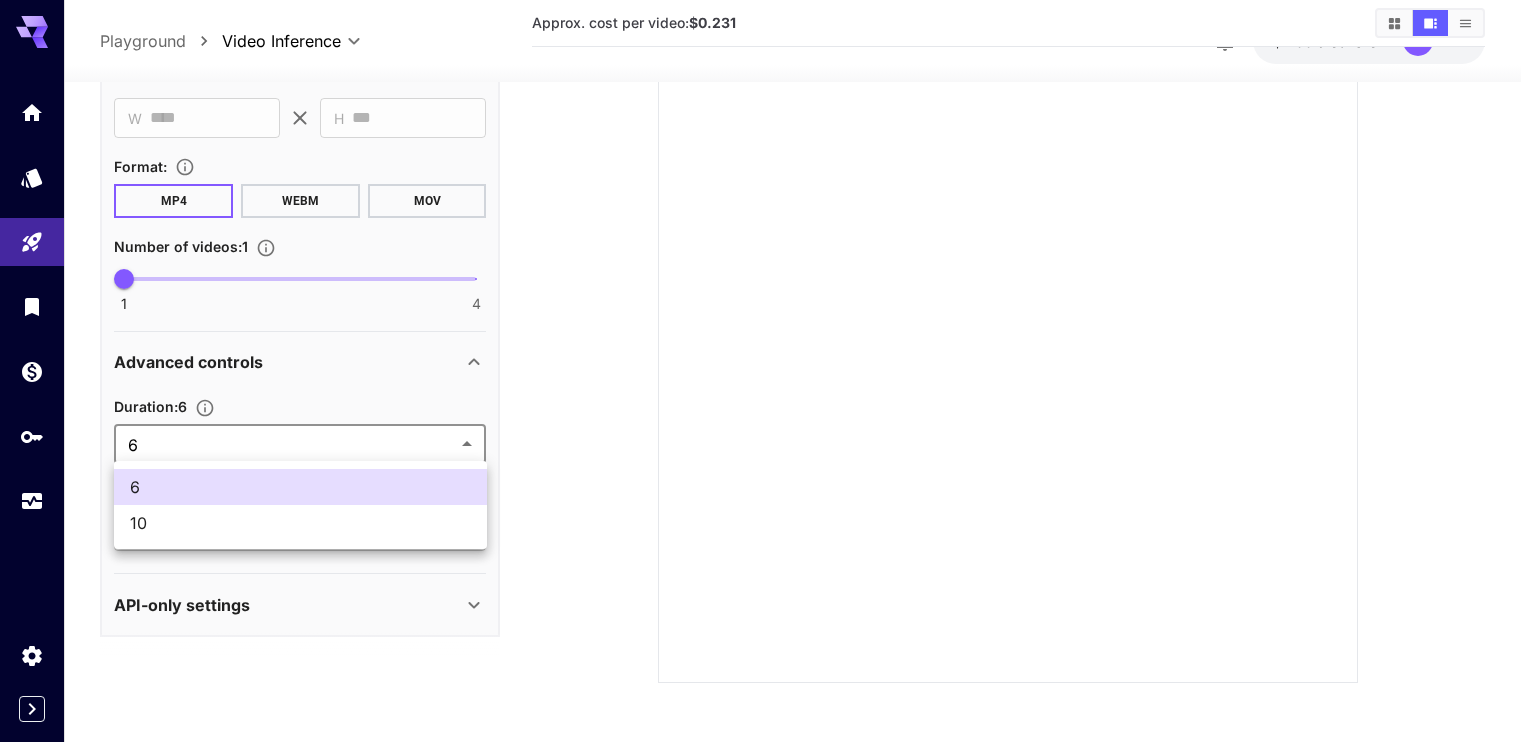 click on "**********" at bounding box center [768, 333] 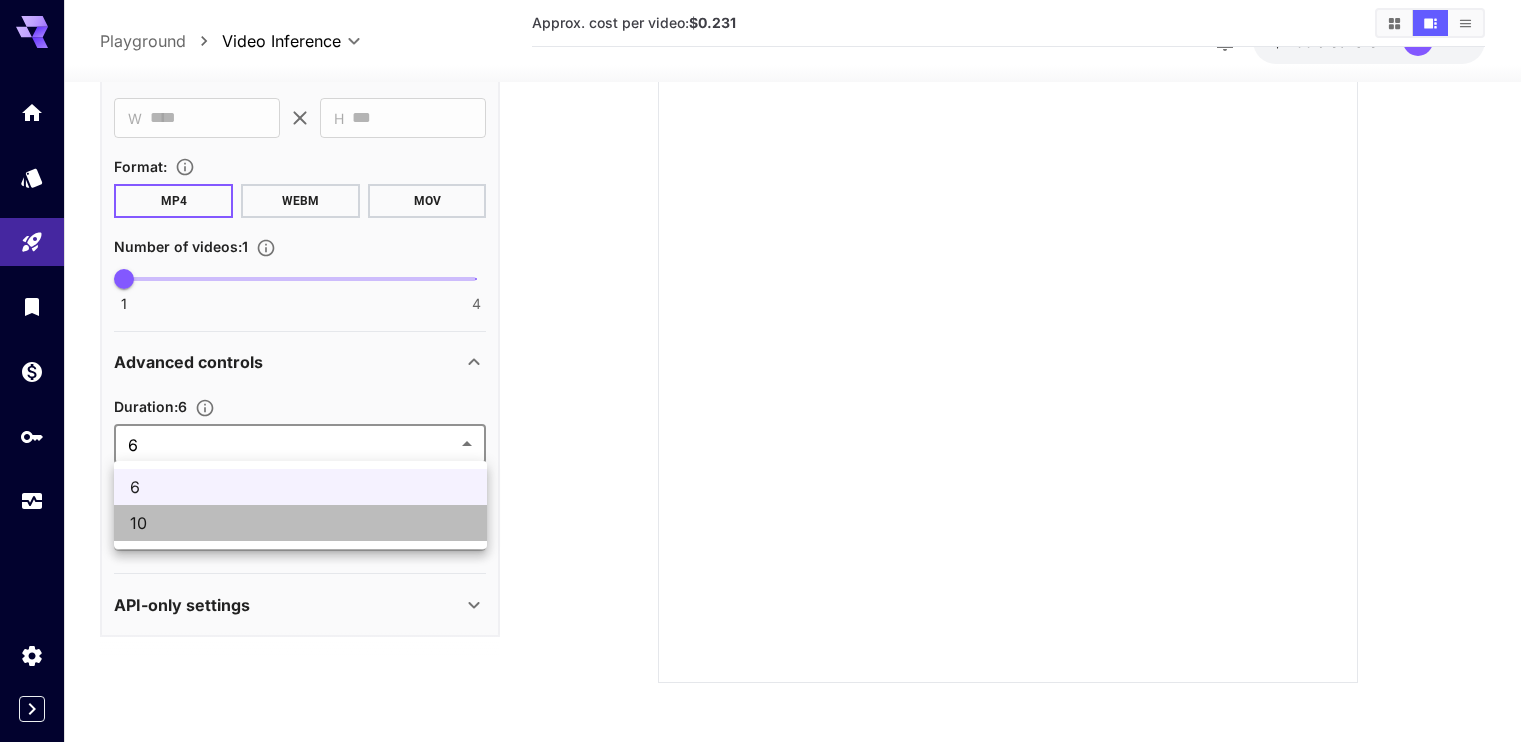 click on "10" at bounding box center (300, 523) 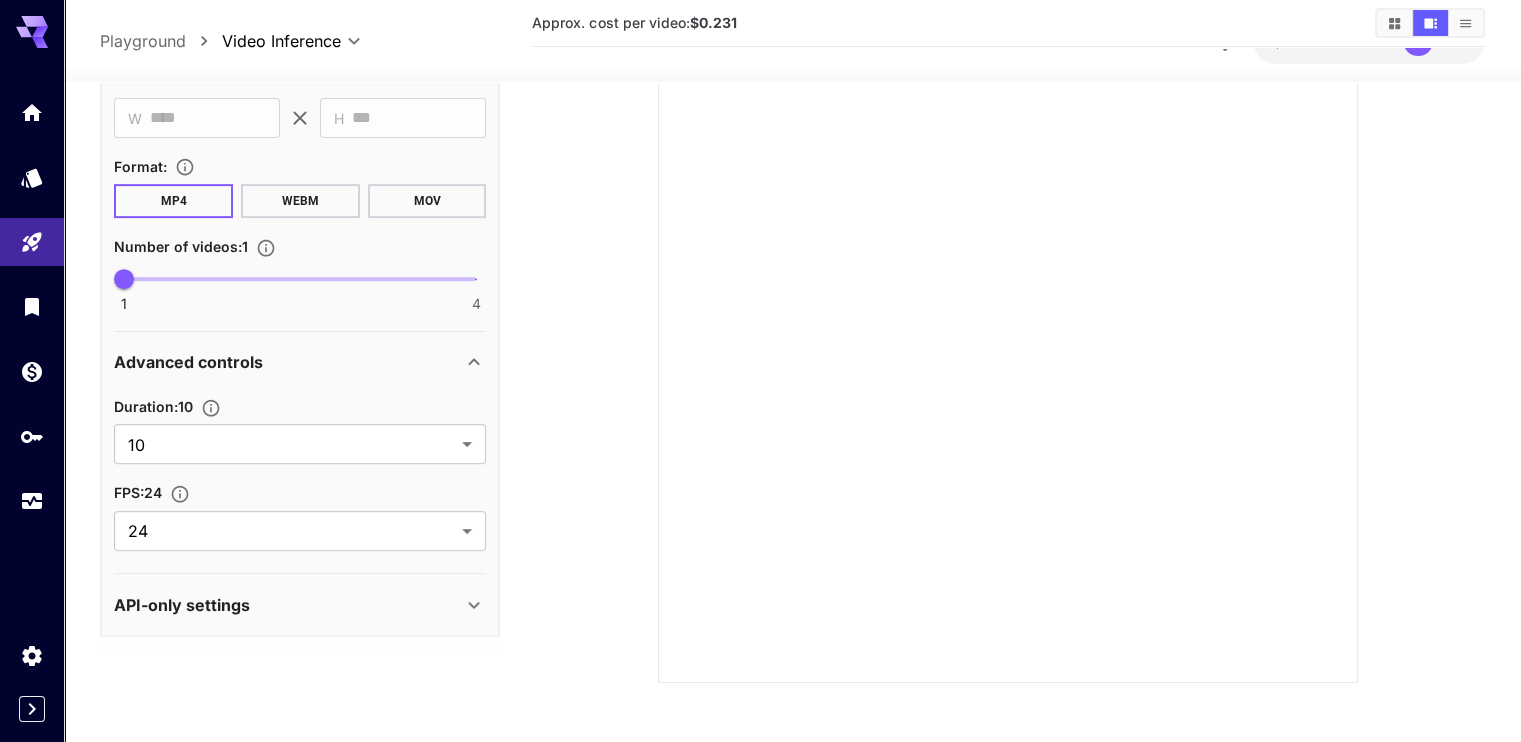 click on "**********" at bounding box center [300, 114] 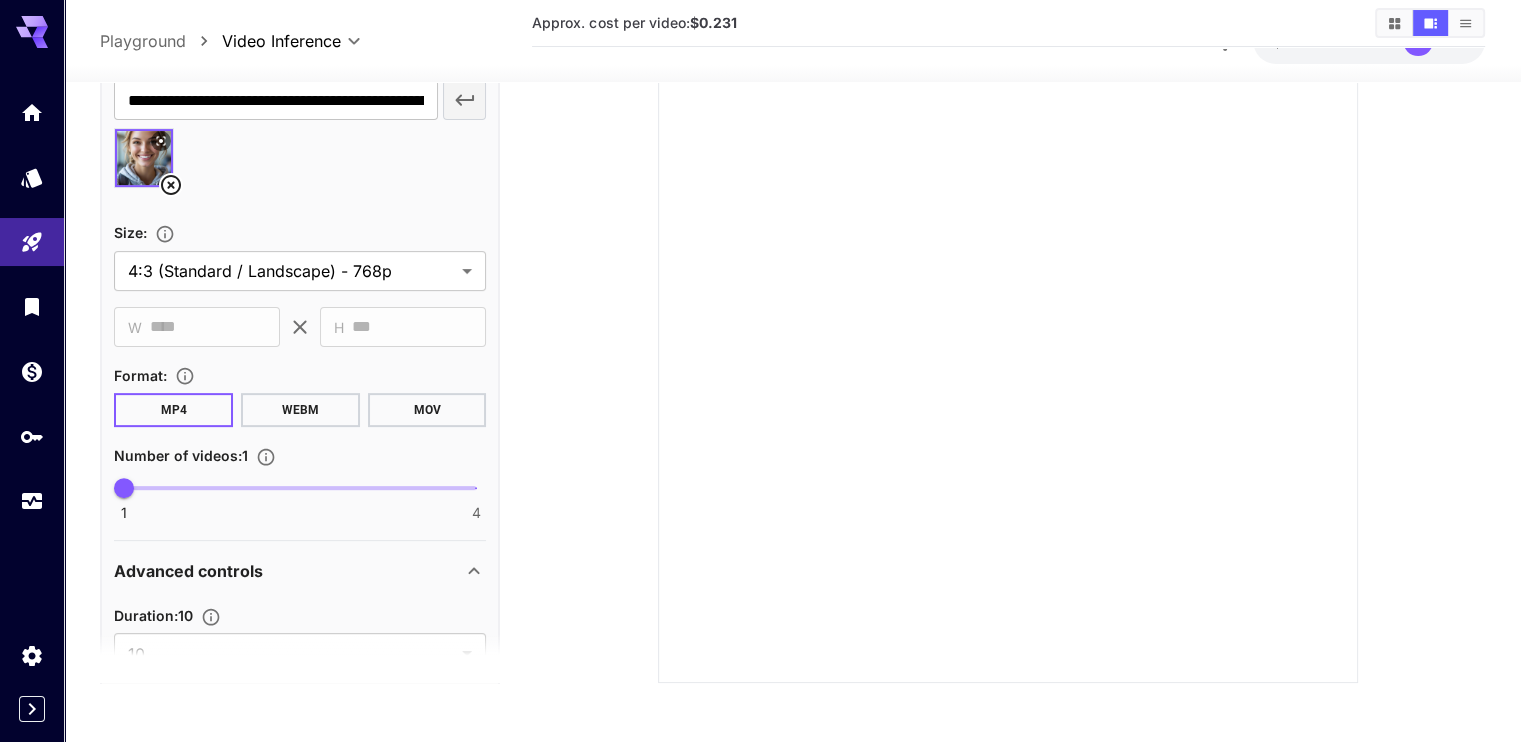 scroll, scrollTop: 619, scrollLeft: 0, axis: vertical 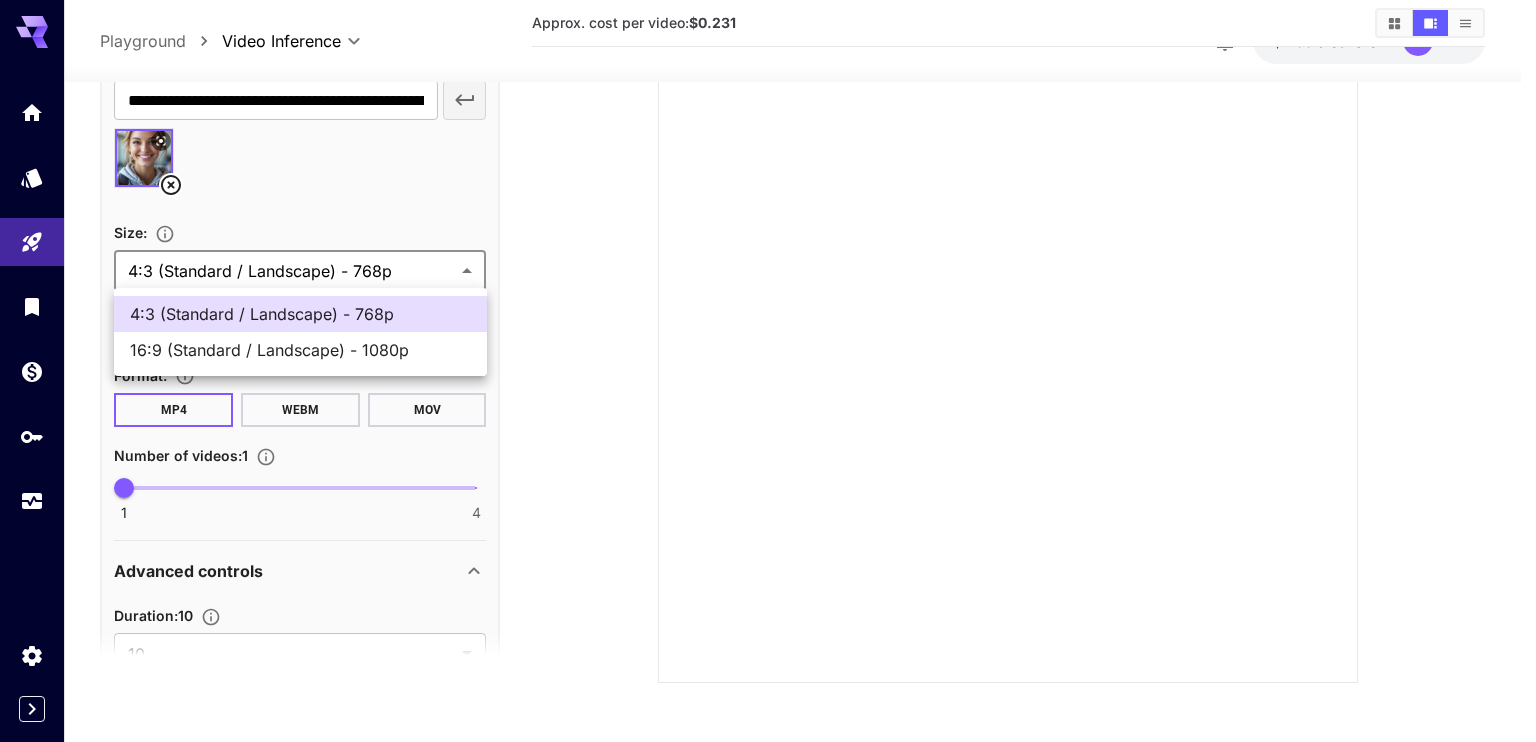 click on "**********" at bounding box center [768, 333] 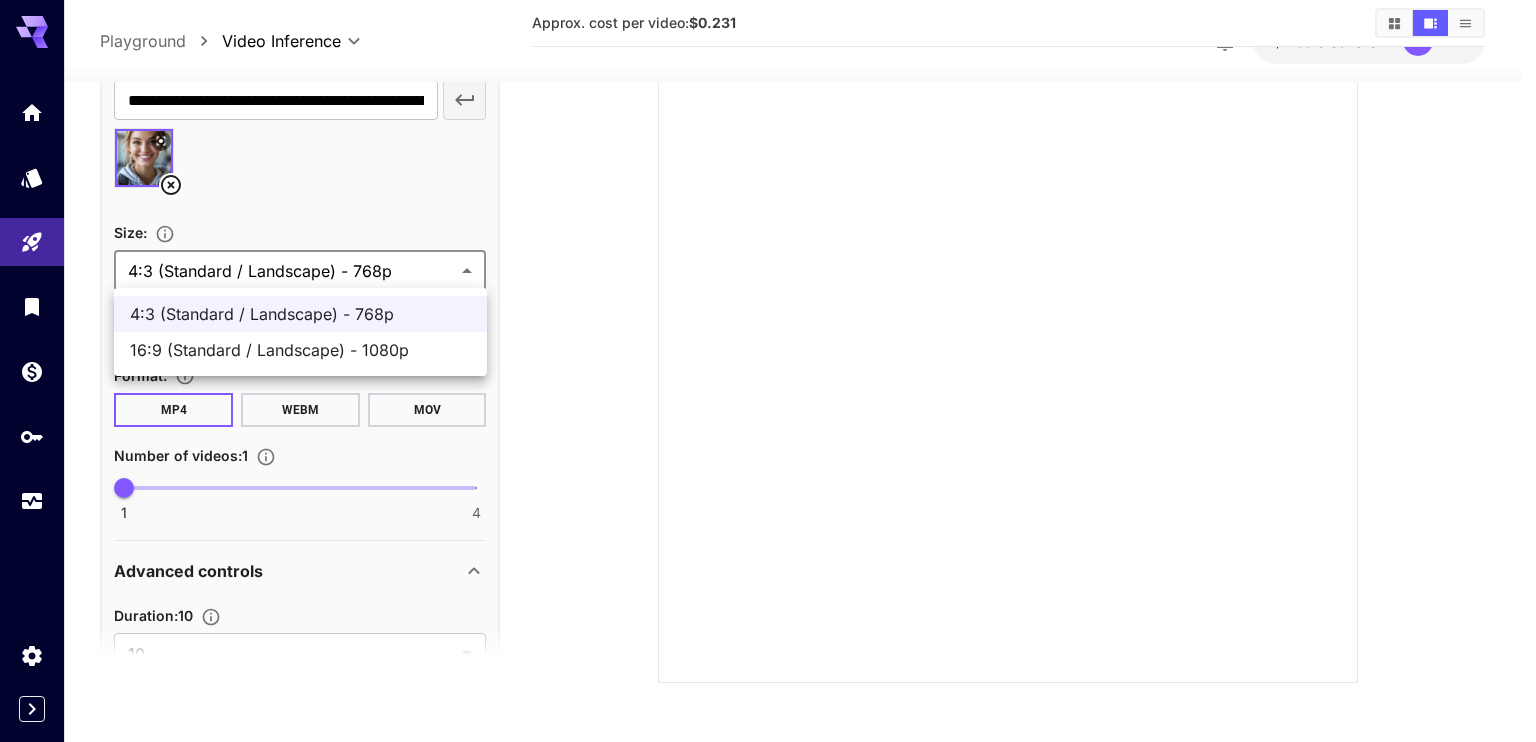 click at bounding box center [768, 371] 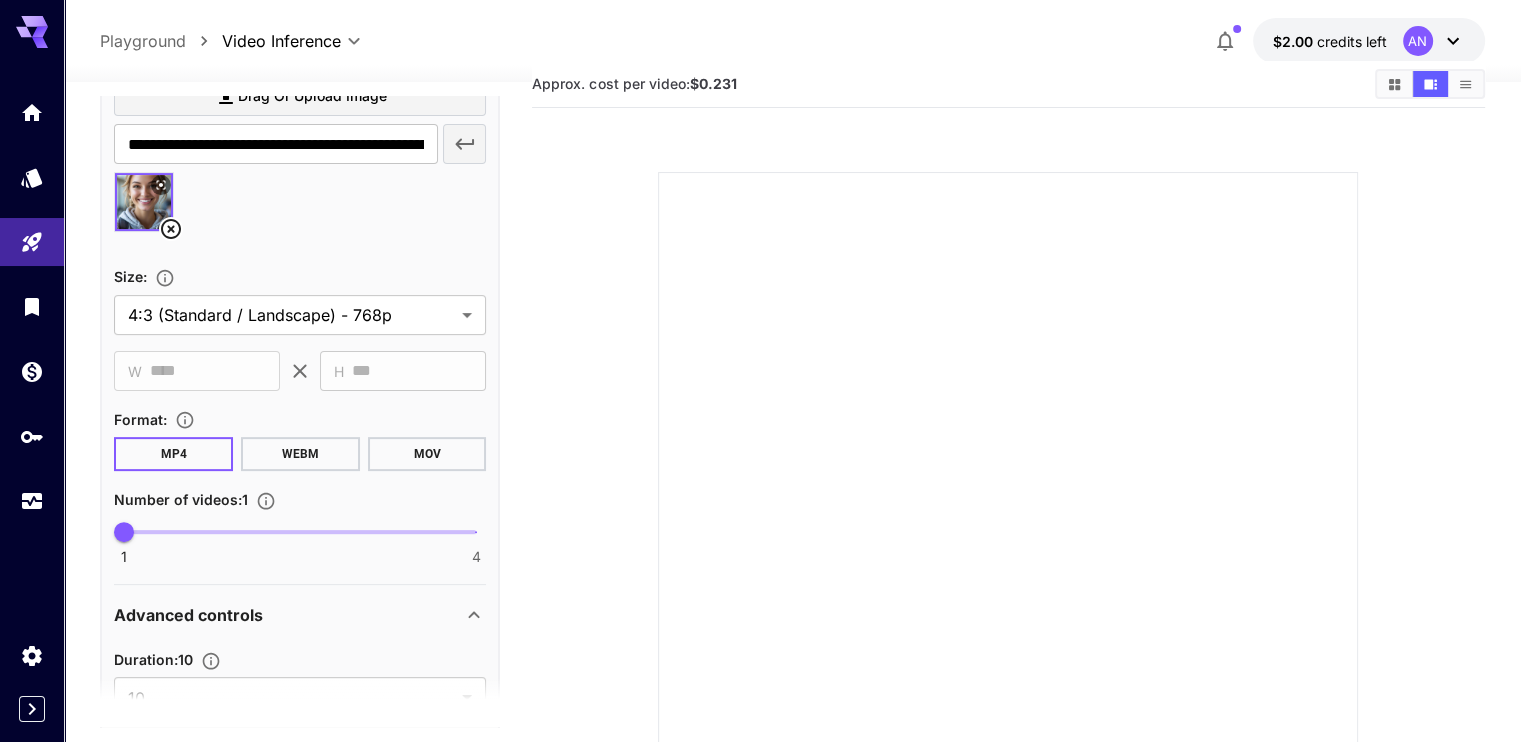 scroll, scrollTop: 35, scrollLeft: 0, axis: vertical 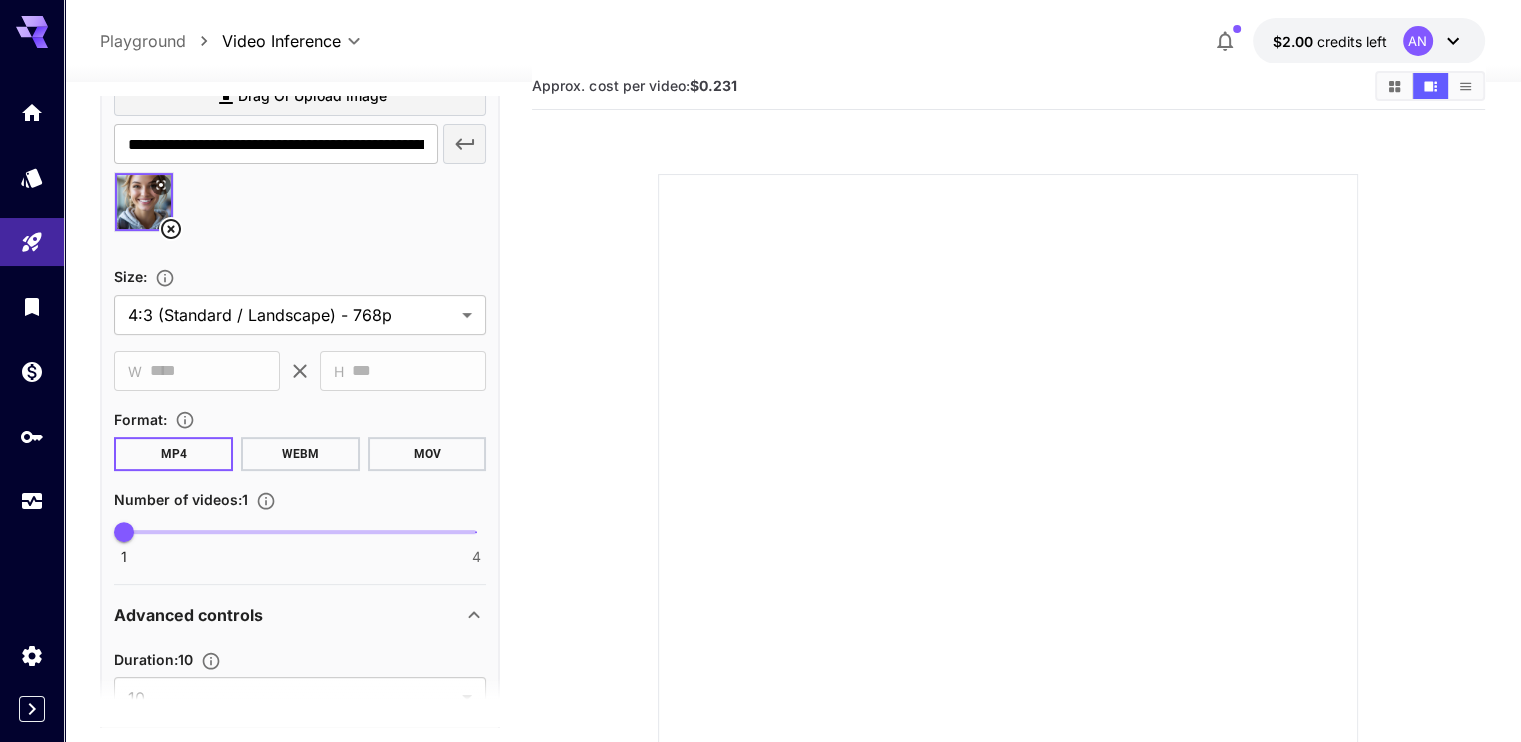 click at bounding box center (300, 210) 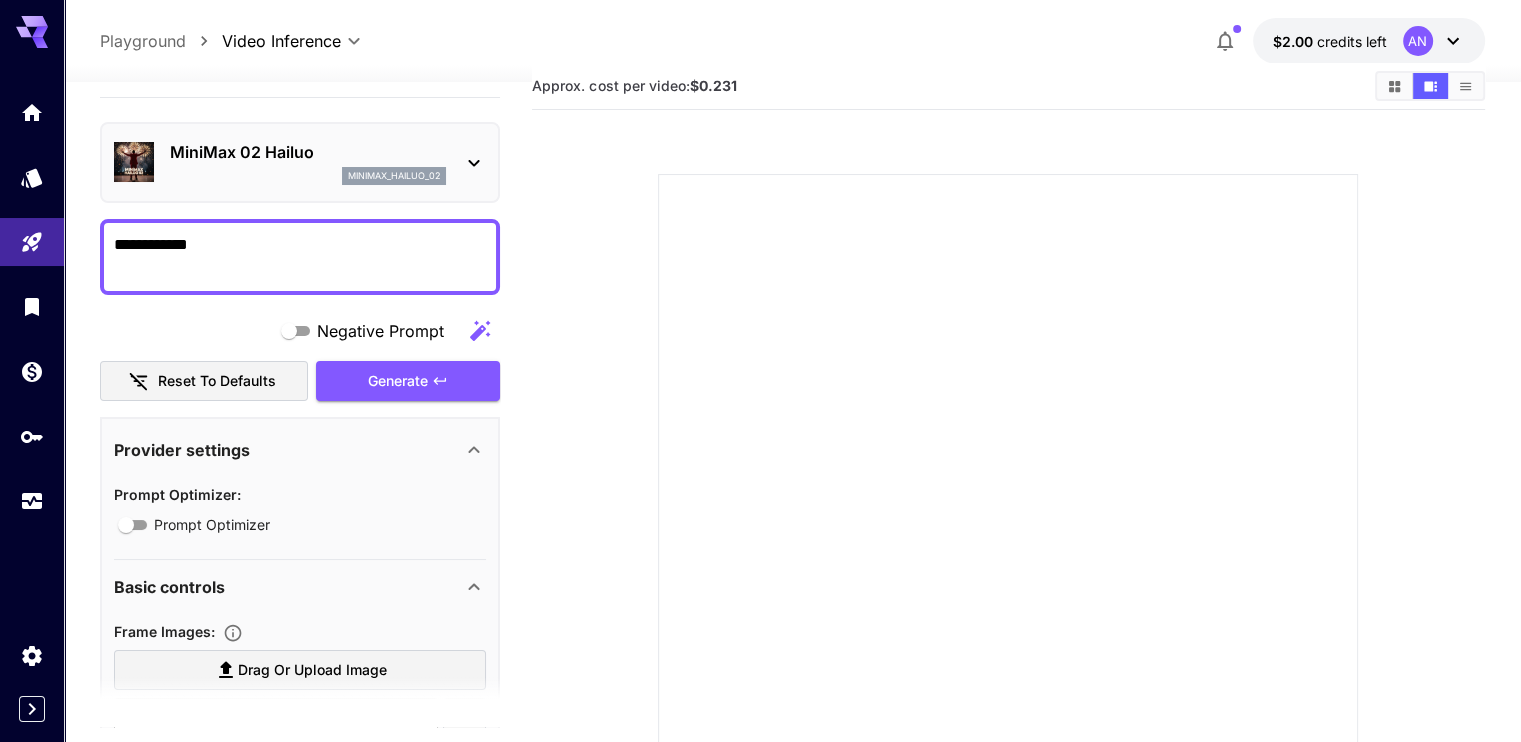 scroll, scrollTop: 44, scrollLeft: 0, axis: vertical 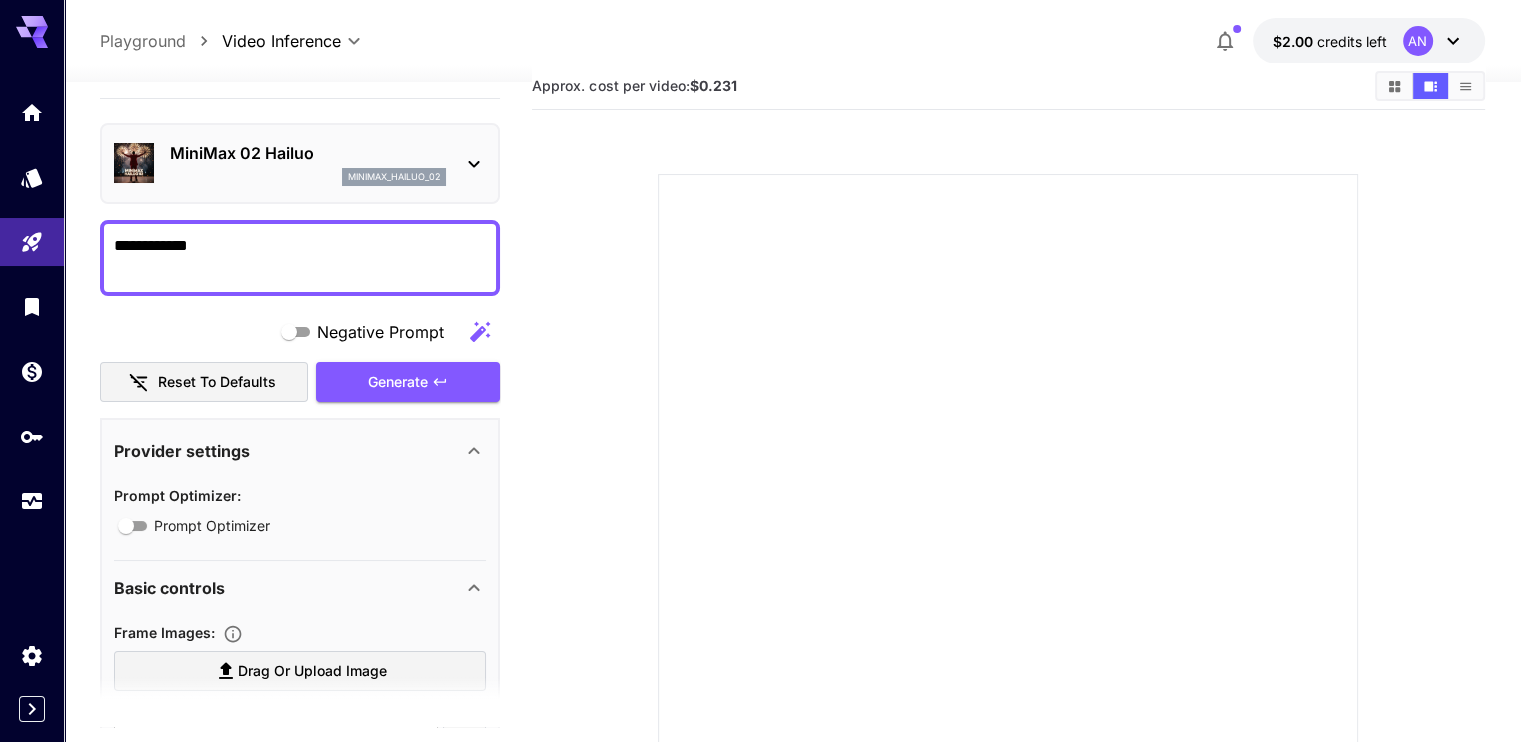 click on "MiniMax 02 Hailuo minimax_hailuo_02" at bounding box center (300, 163) 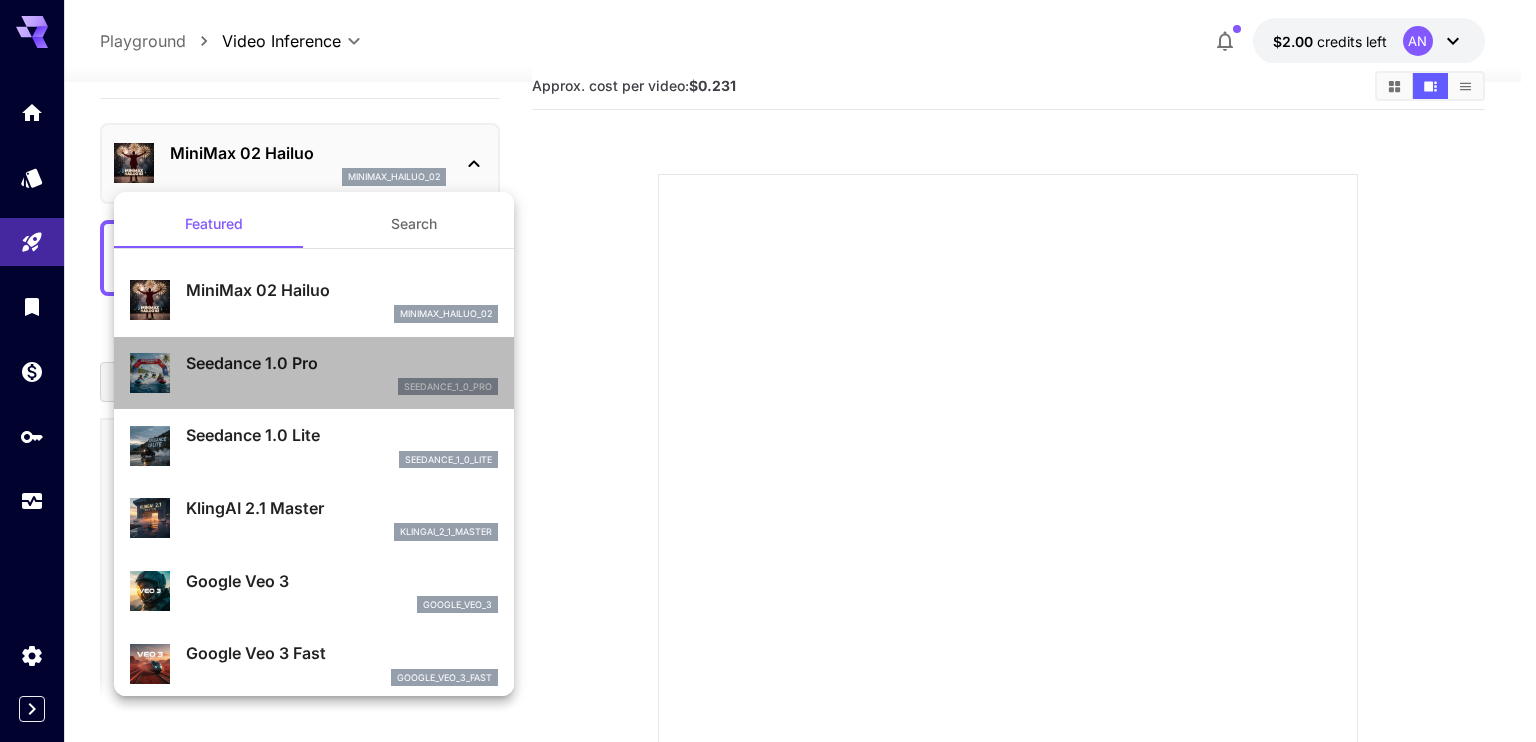 click on "Seedance 1.0 Pro" at bounding box center (342, 363) 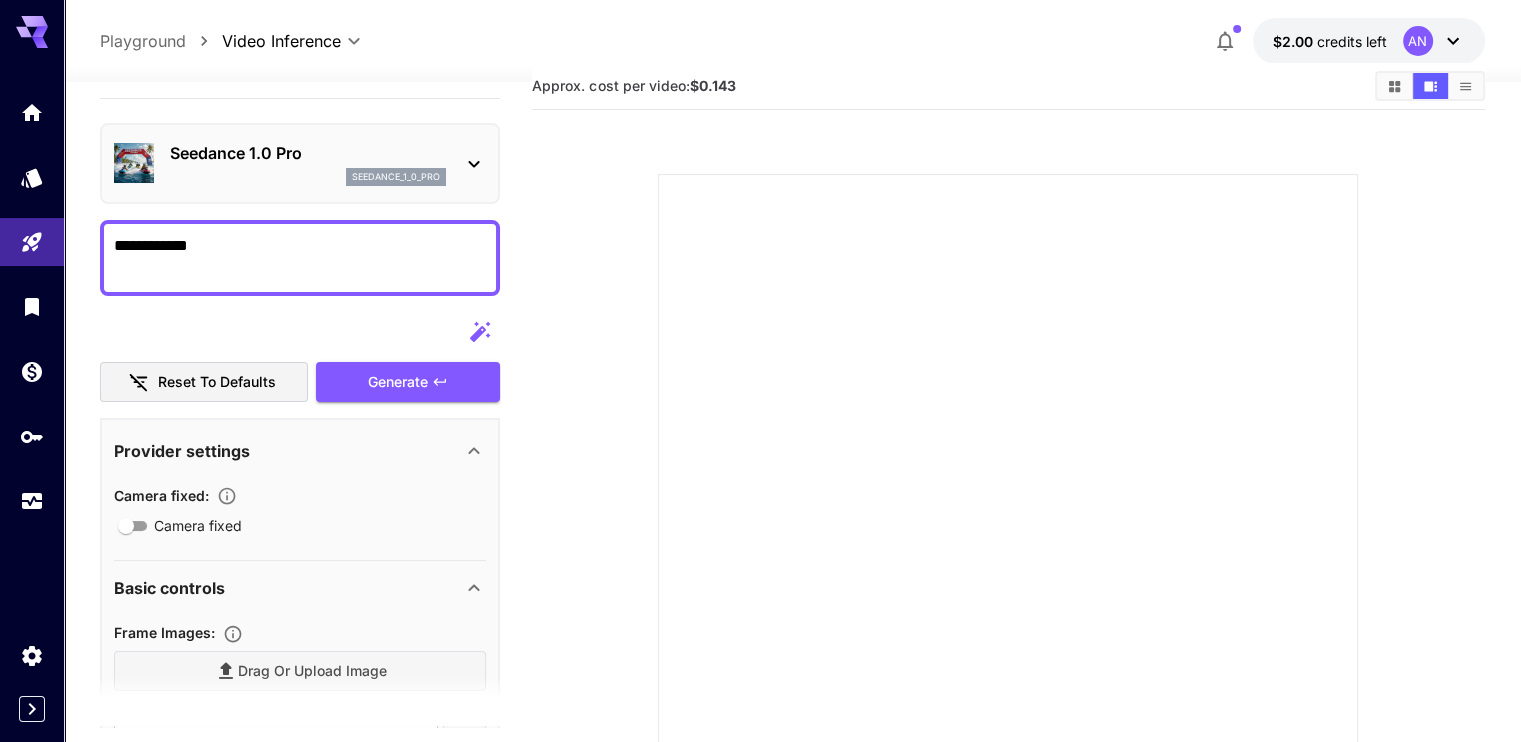 click on "**********" at bounding box center (300, 912) 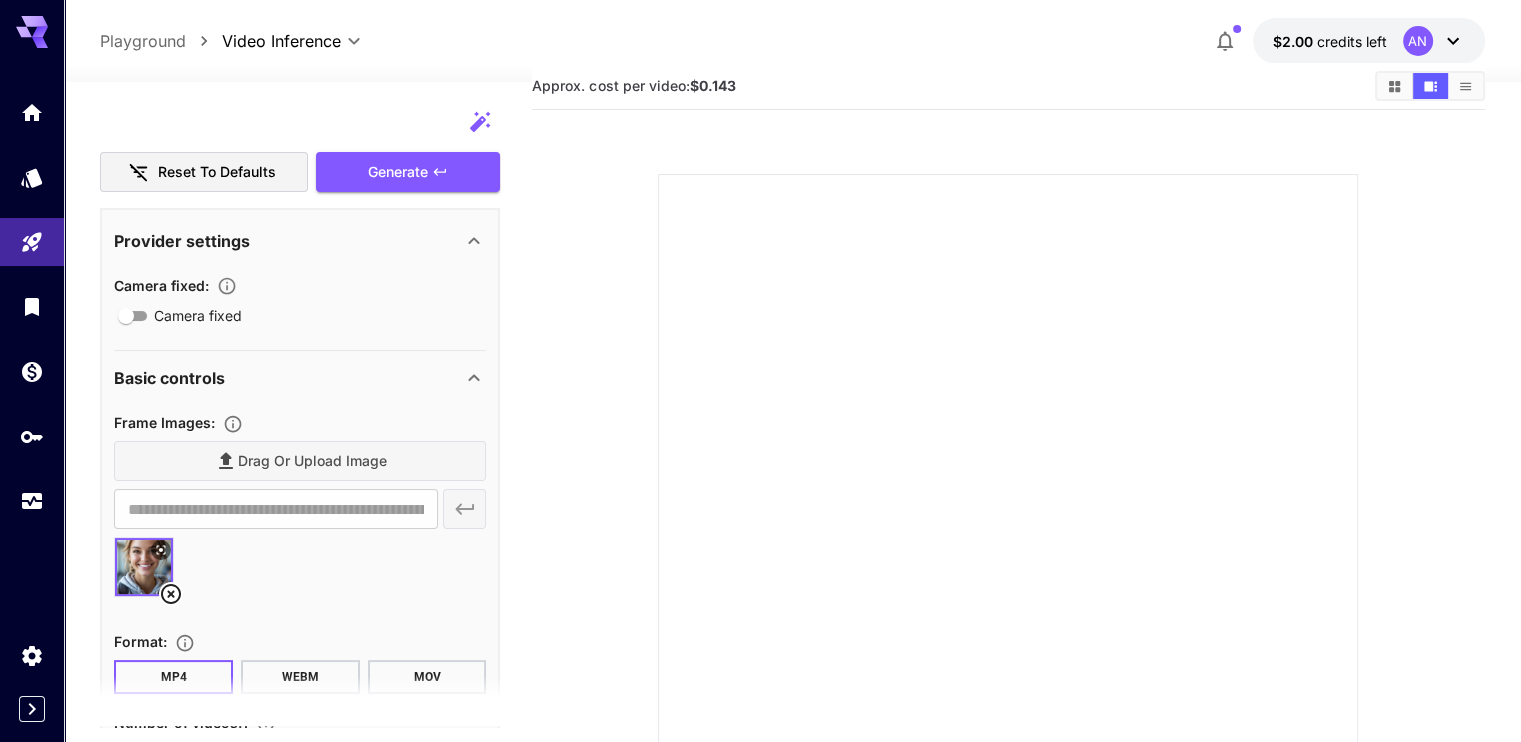 scroll, scrollTop: 252, scrollLeft: 0, axis: vertical 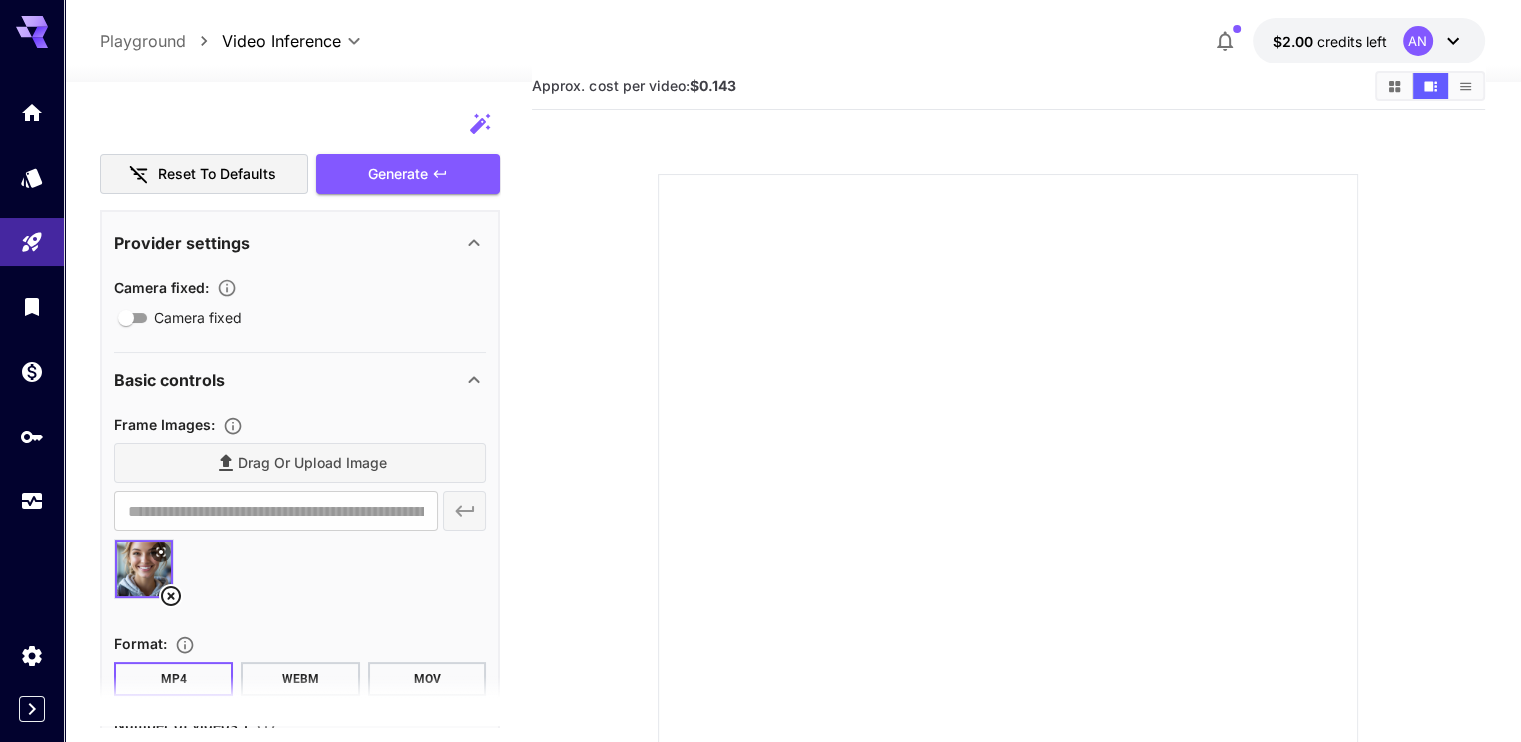 click 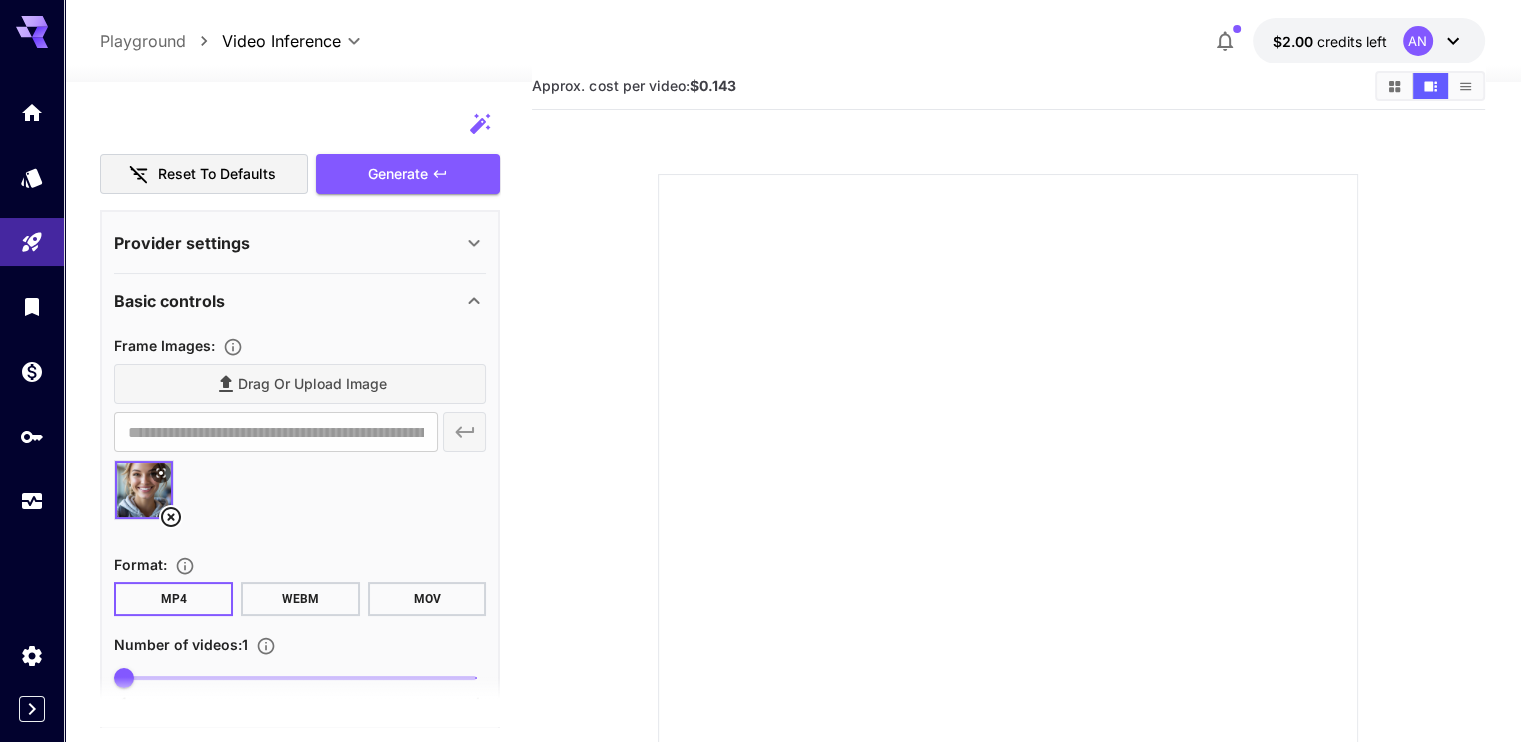 click 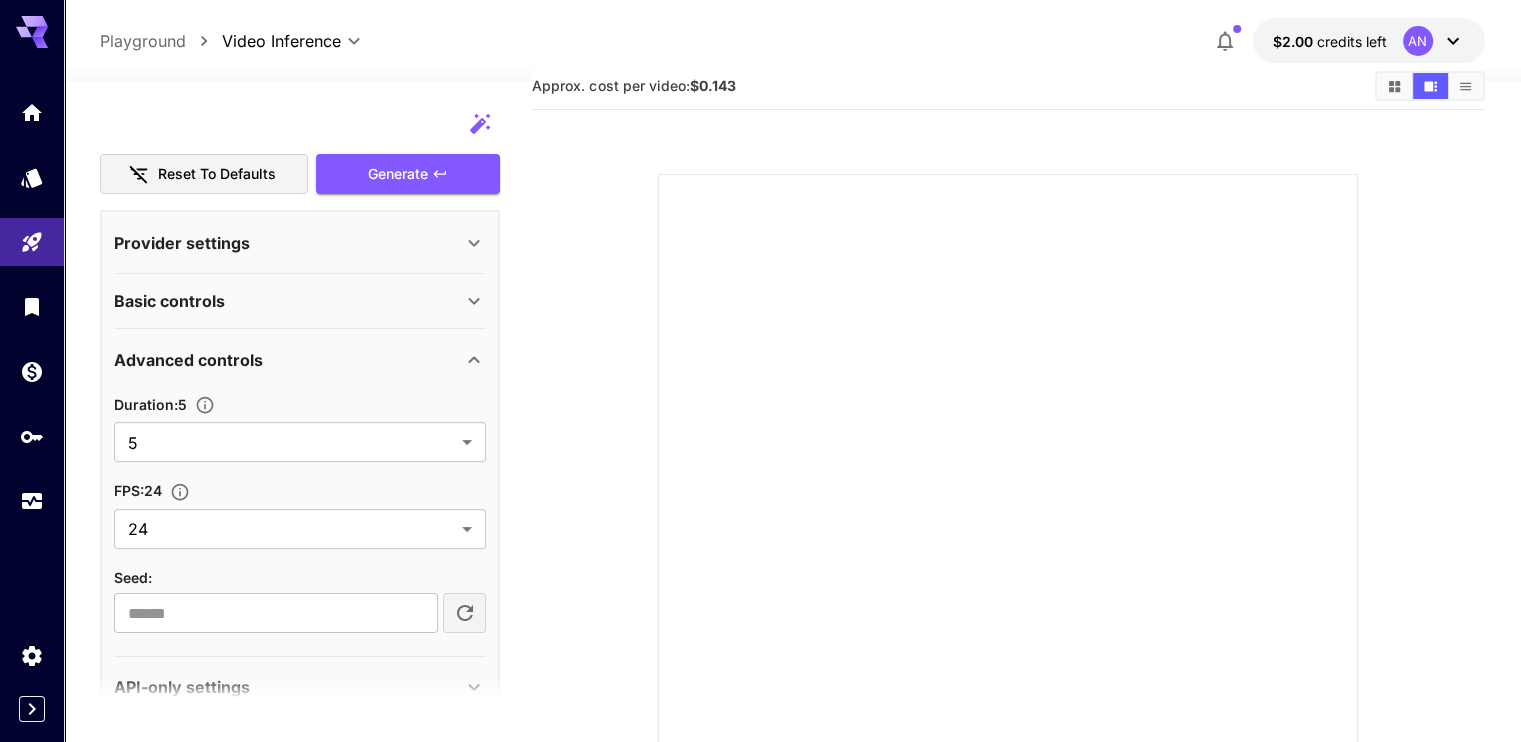 click 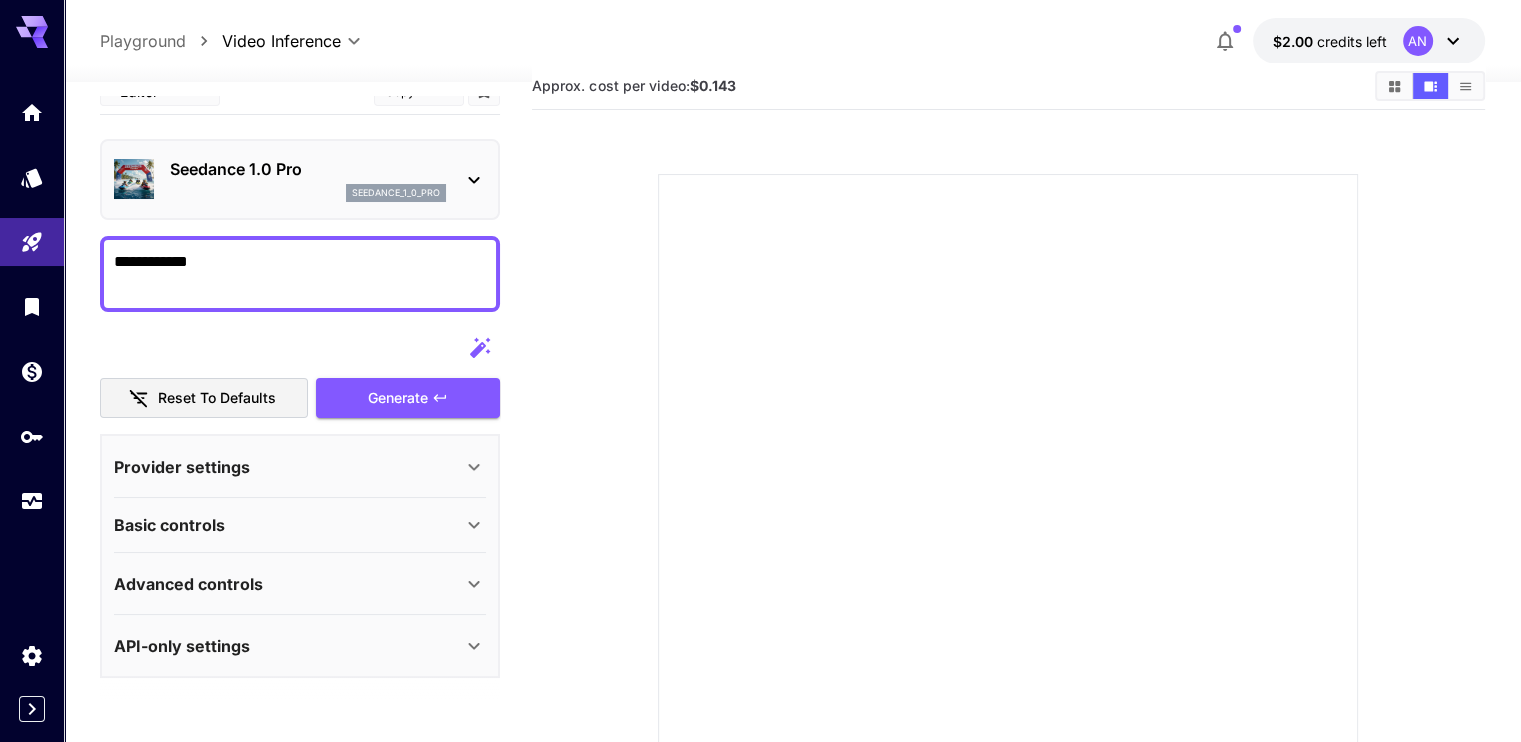 scroll, scrollTop: 26, scrollLeft: 0, axis: vertical 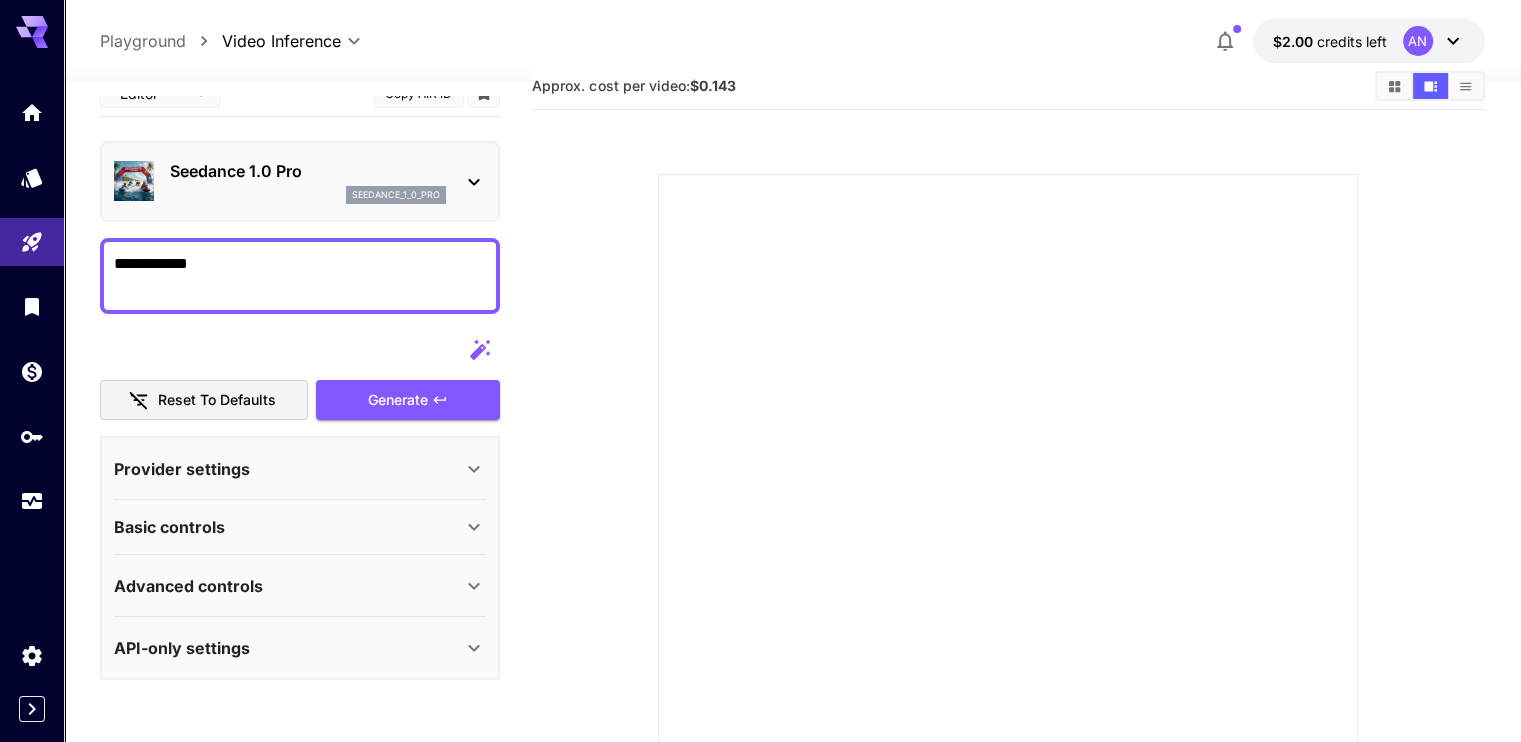 click at bounding box center (300, 350) 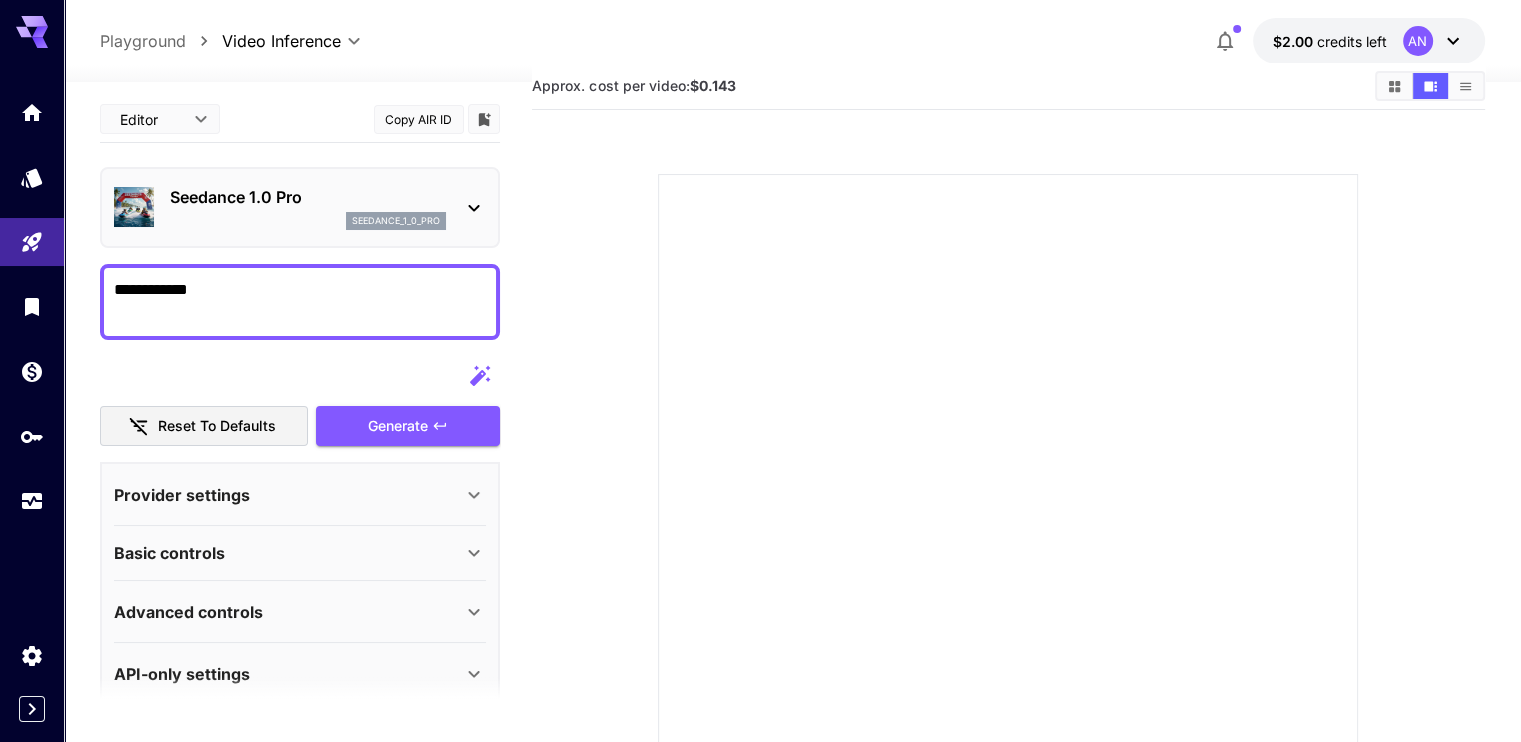 scroll, scrollTop: 26, scrollLeft: 0, axis: vertical 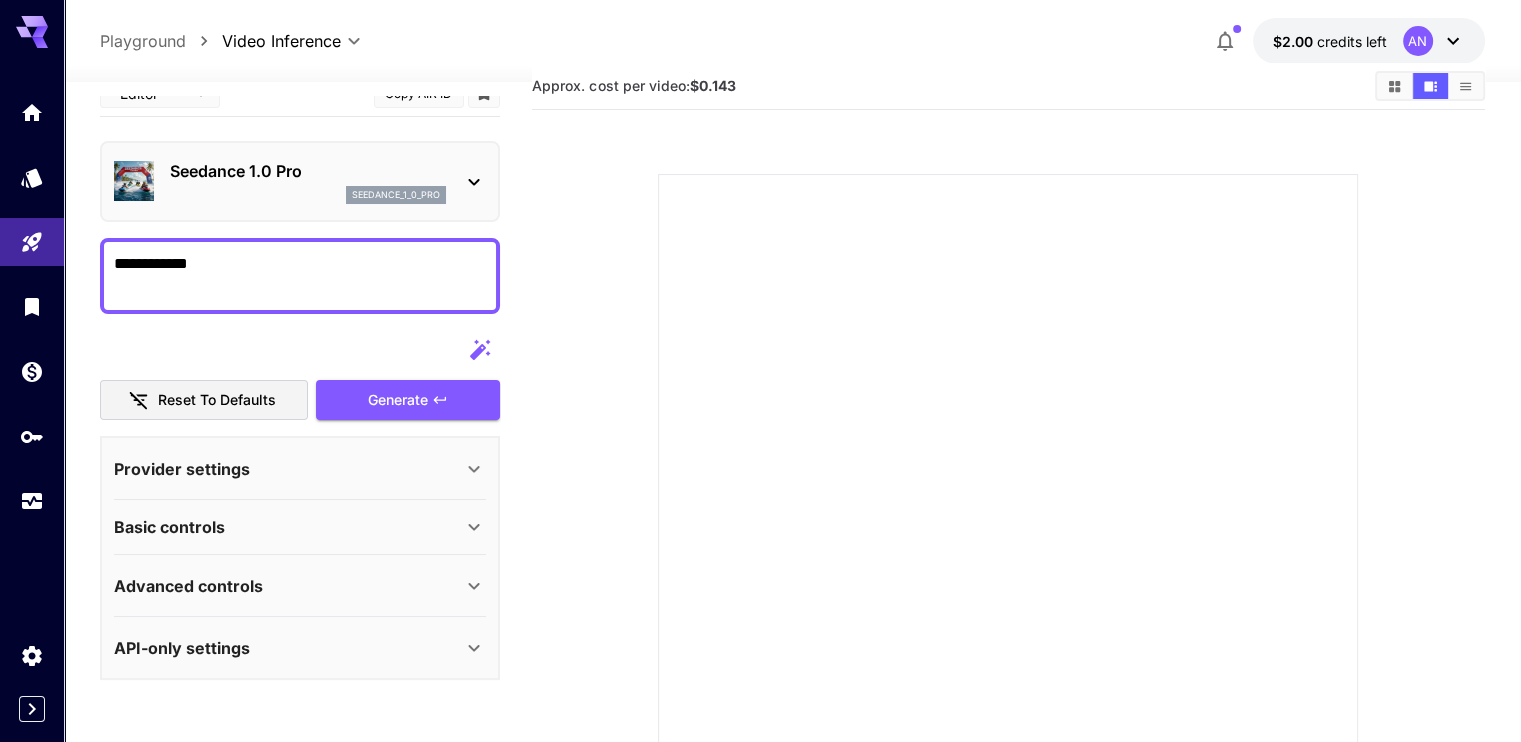 click on "Basic controls" at bounding box center [288, 527] 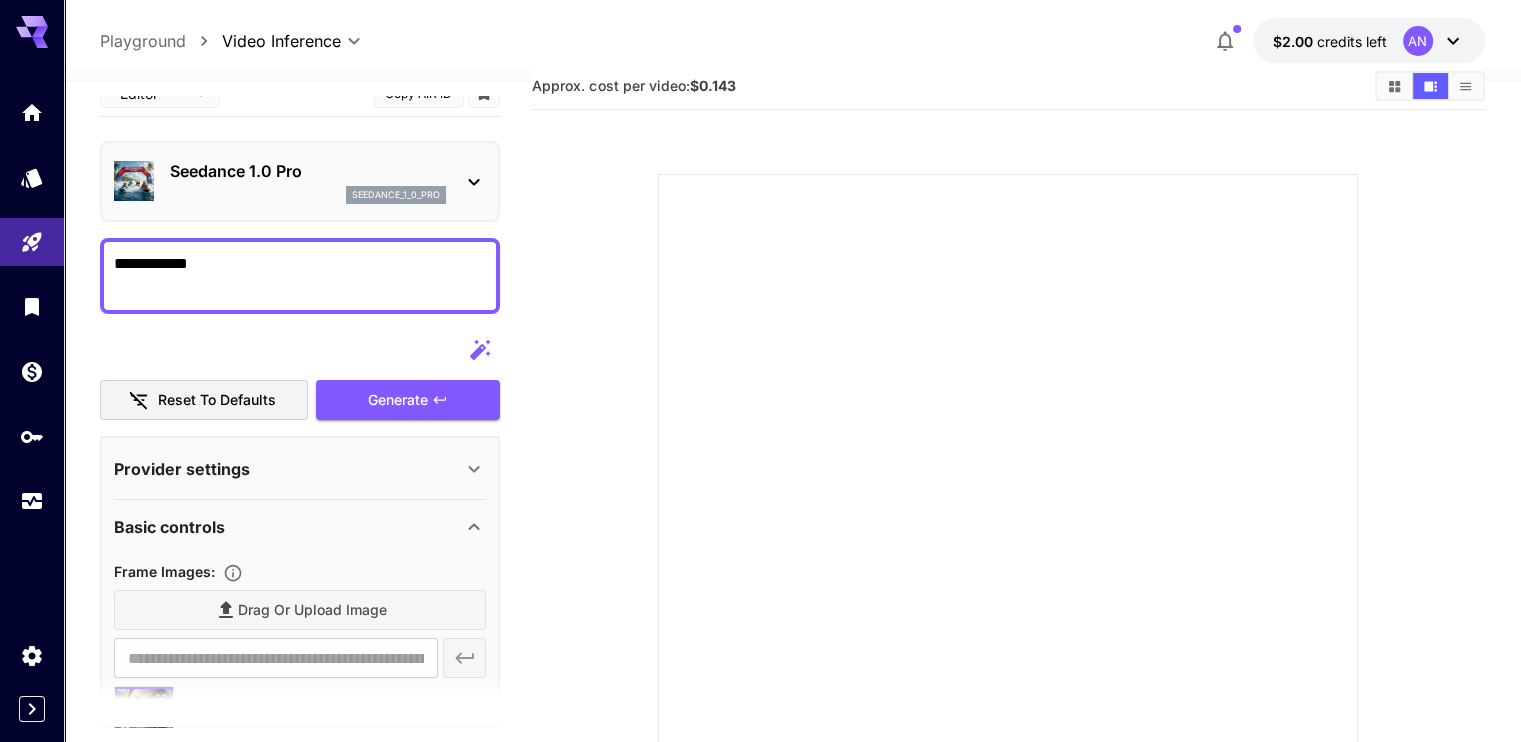click on "Basic controls" at bounding box center (288, 527) 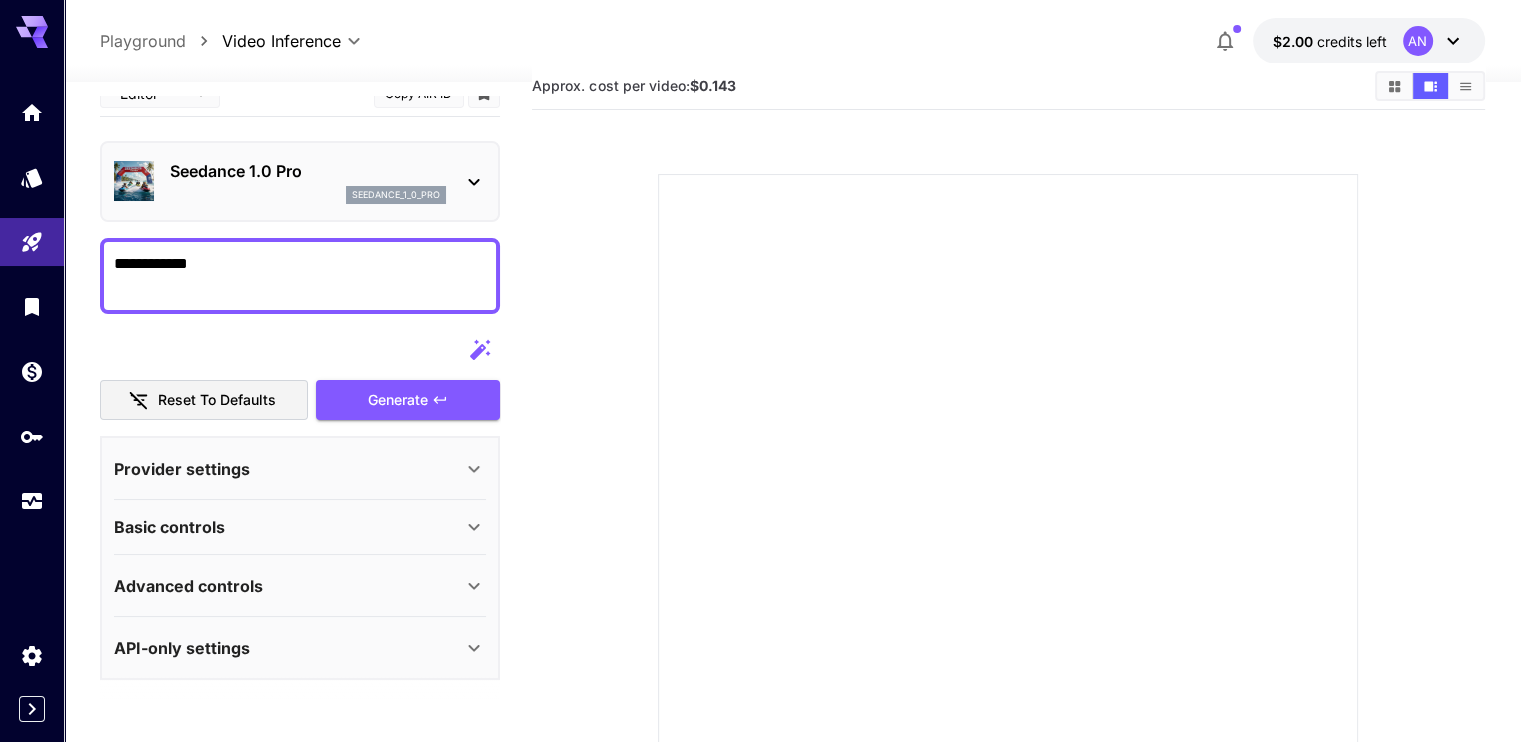 click on "Advanced controls" at bounding box center [288, 586] 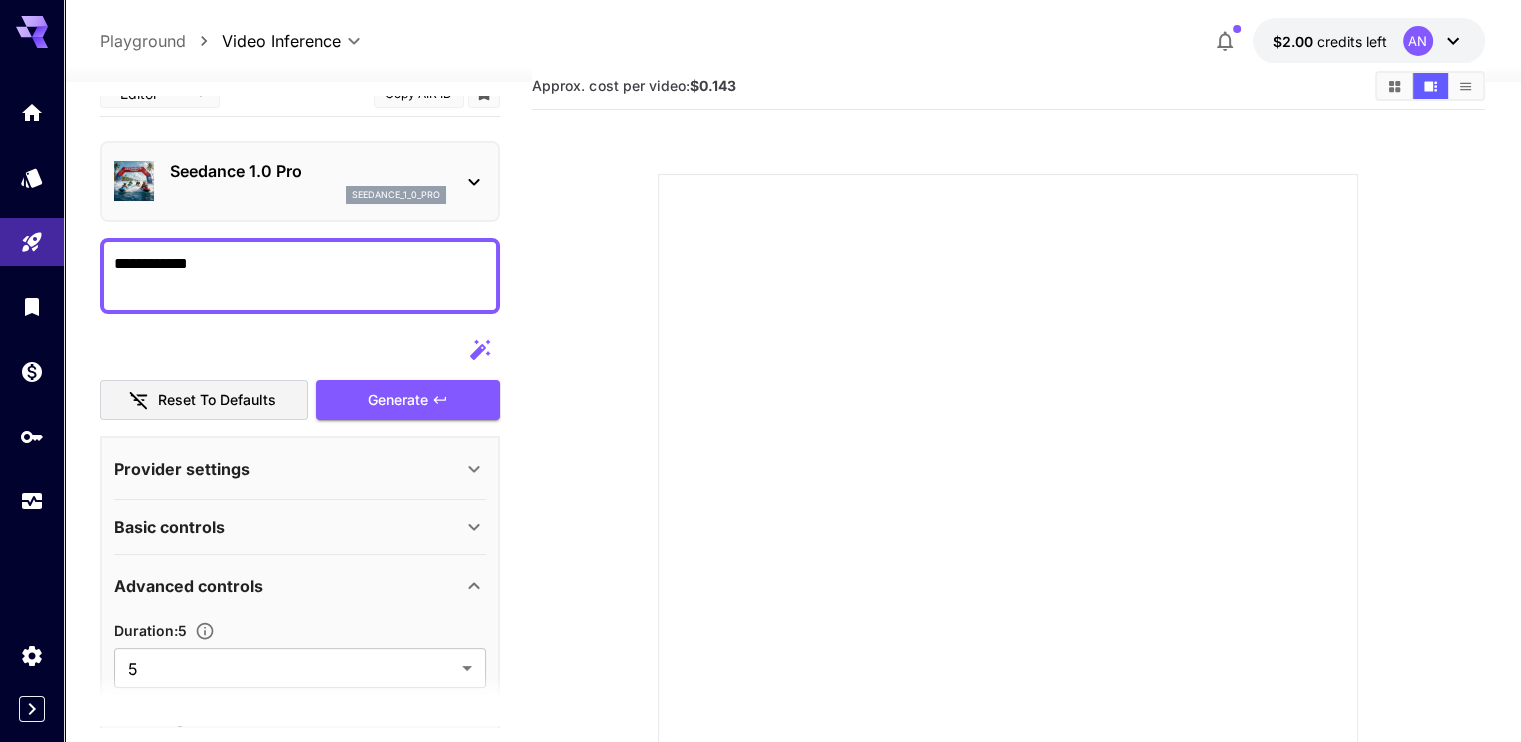 click on "Advanced controls" at bounding box center [300, 586] 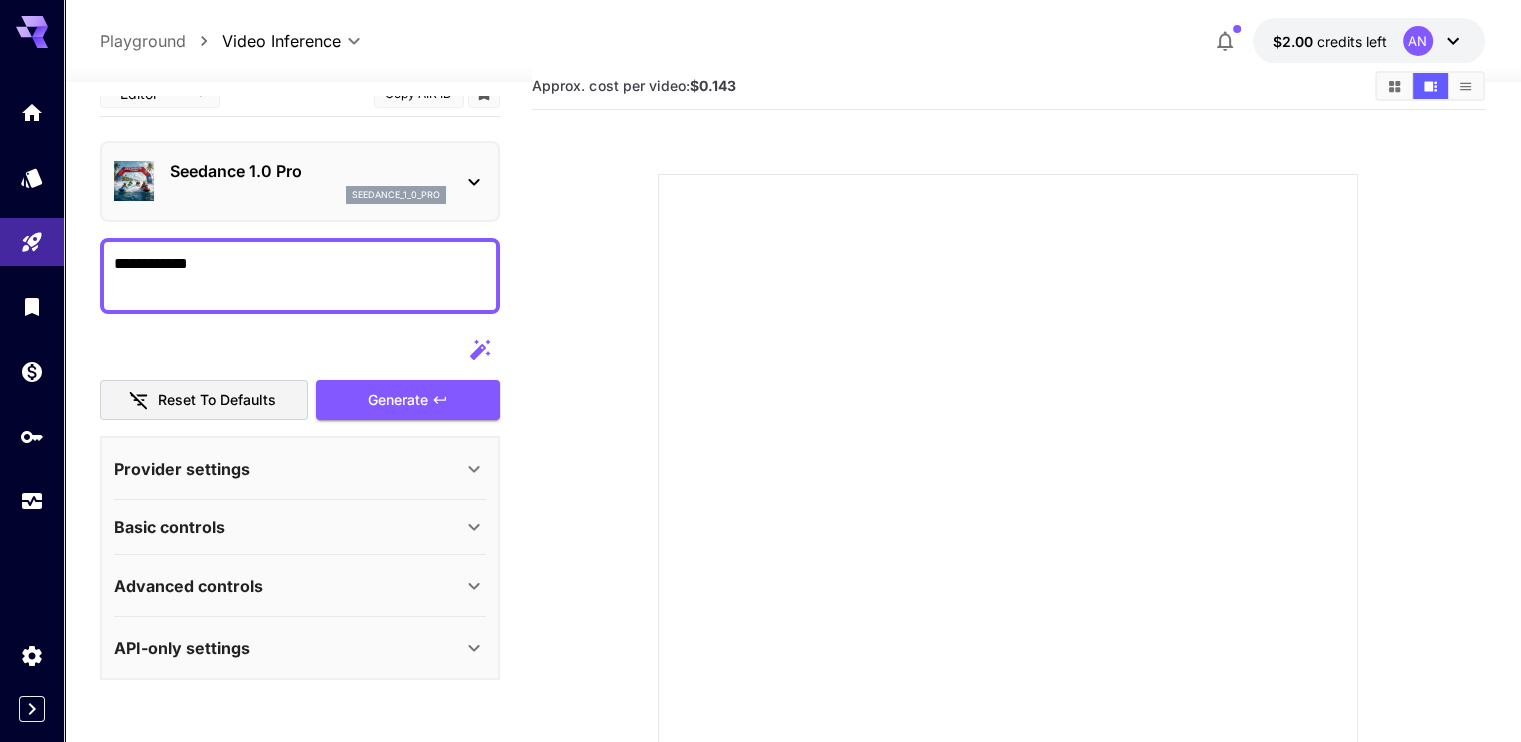 click on "Advanced controls" at bounding box center [288, 586] 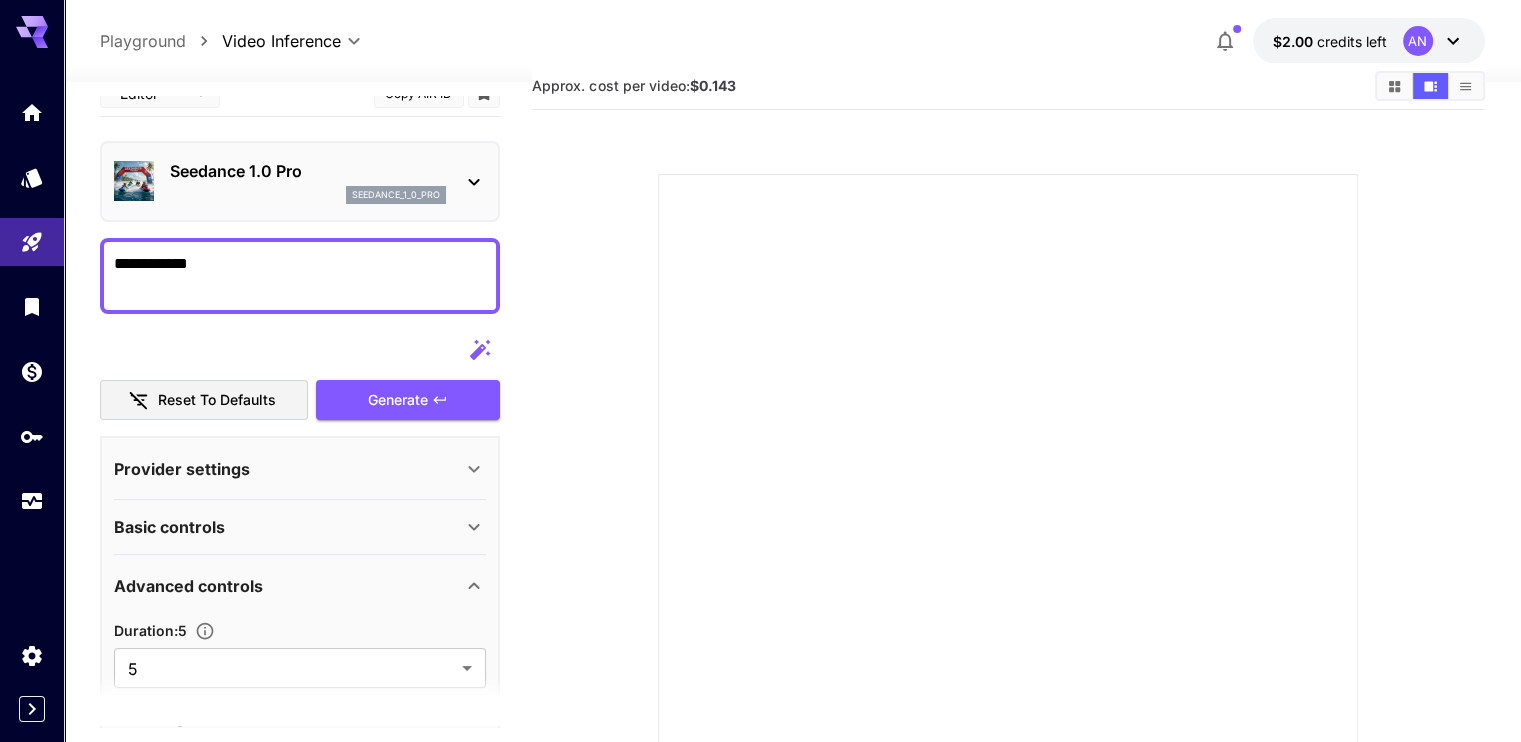 click on "**********" at bounding box center [300, 690] 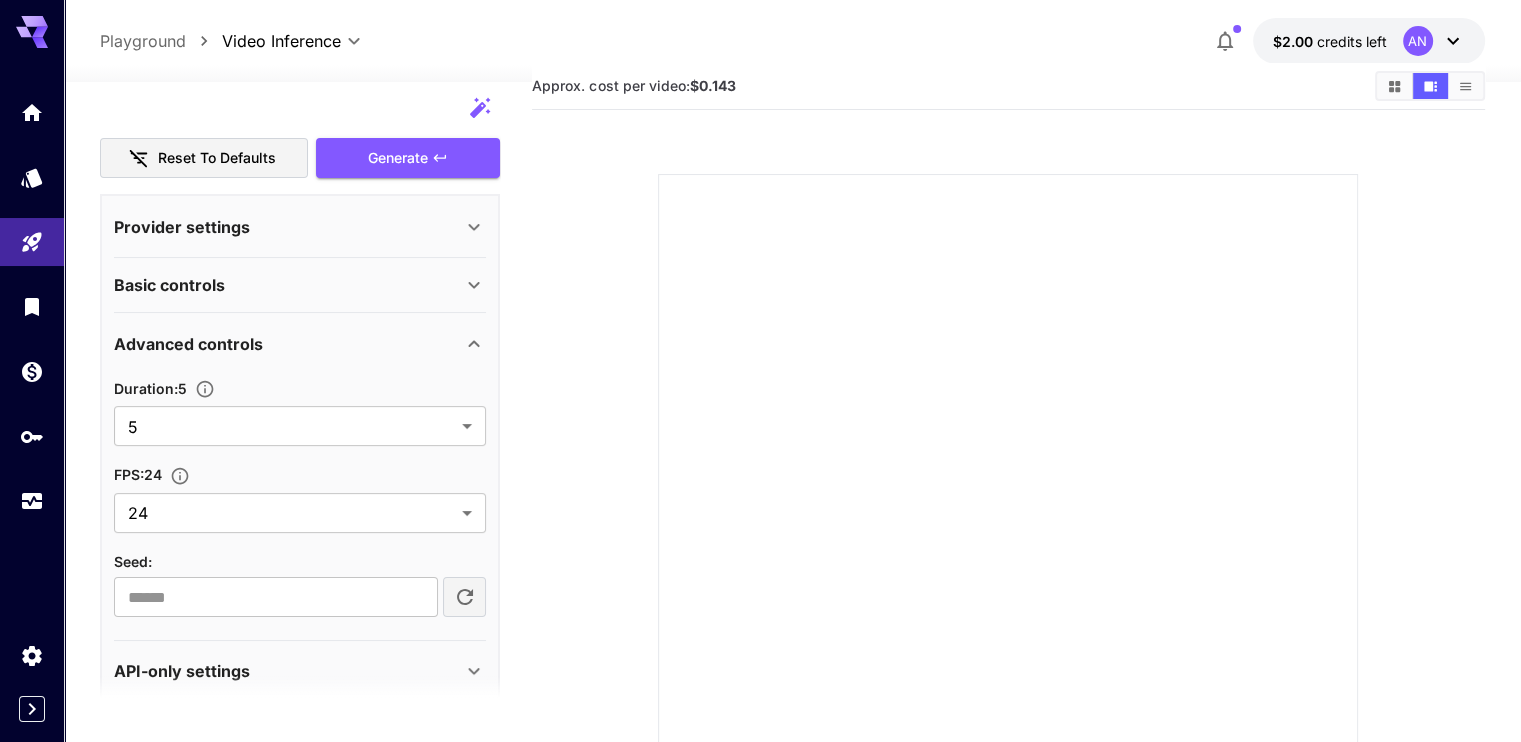 scroll, scrollTop: 292, scrollLeft: 0, axis: vertical 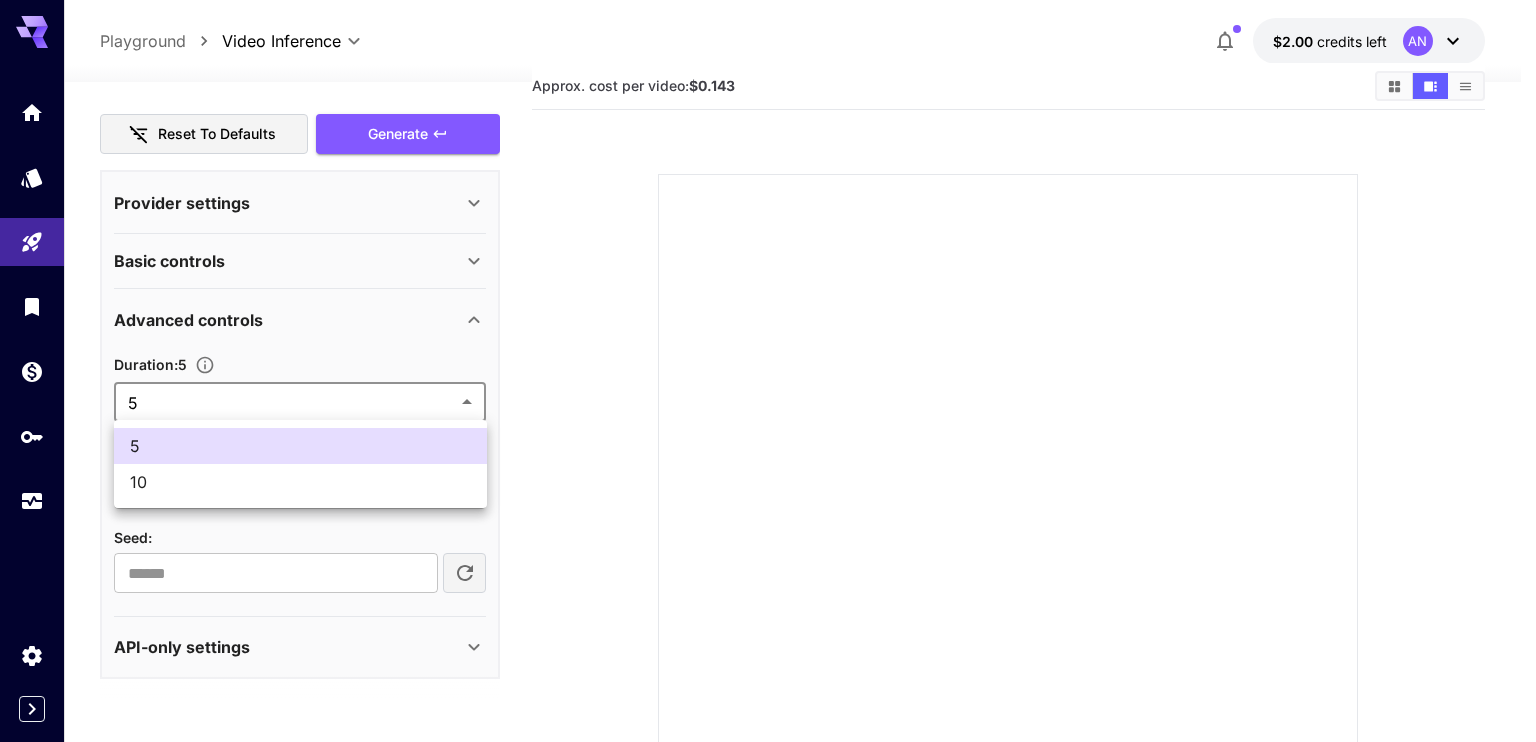 click on "**********" at bounding box center [768, 524] 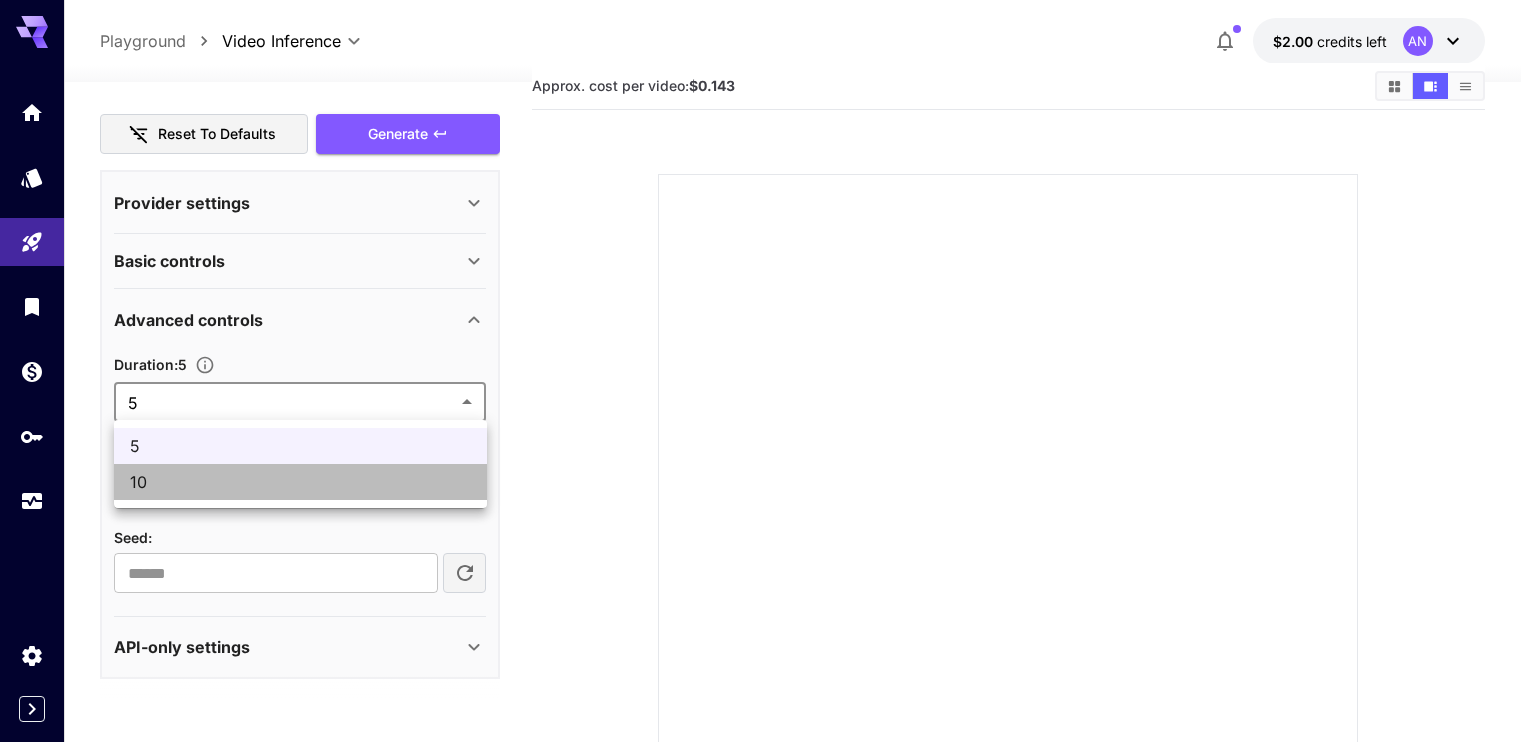 click on "10" at bounding box center [300, 482] 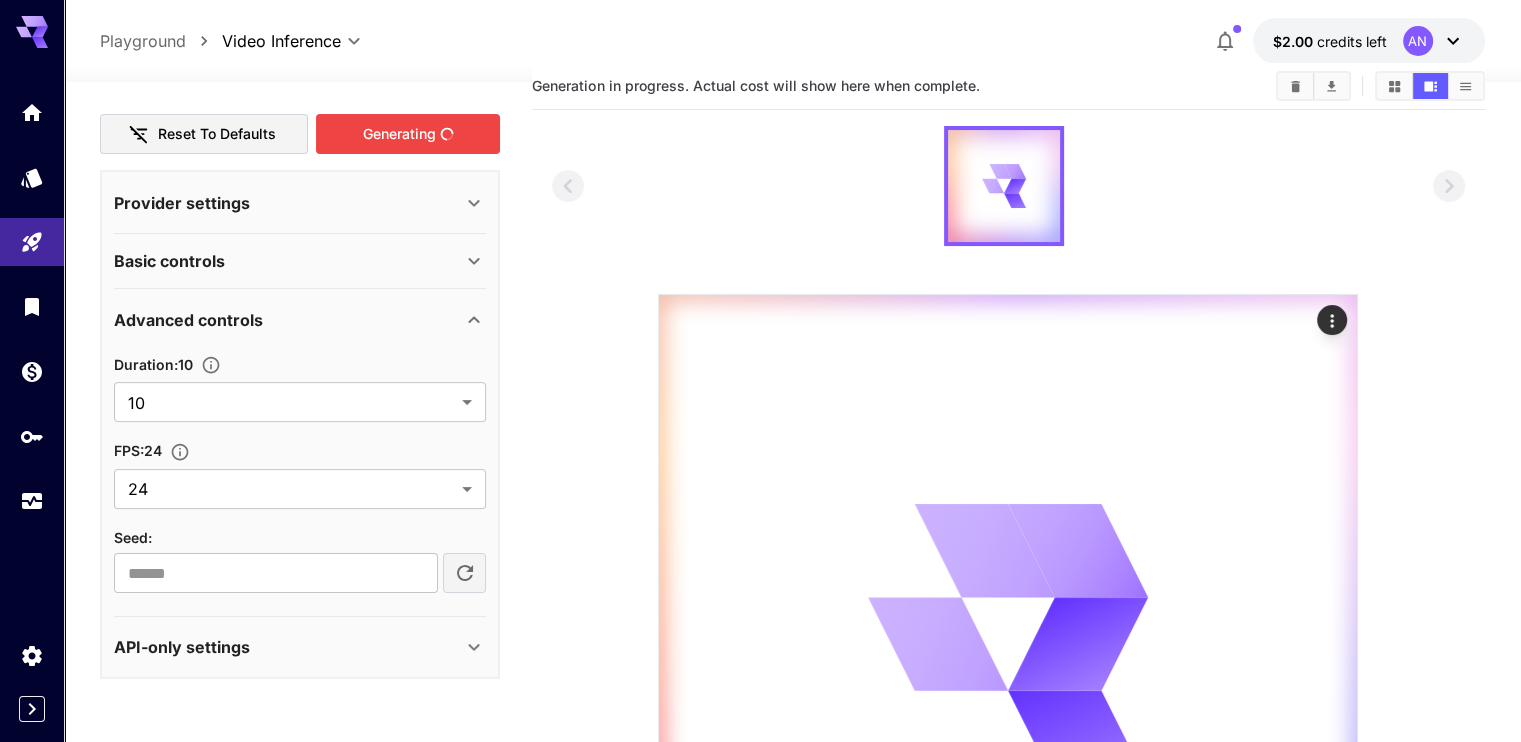 click on "Generating" at bounding box center (408, 134) 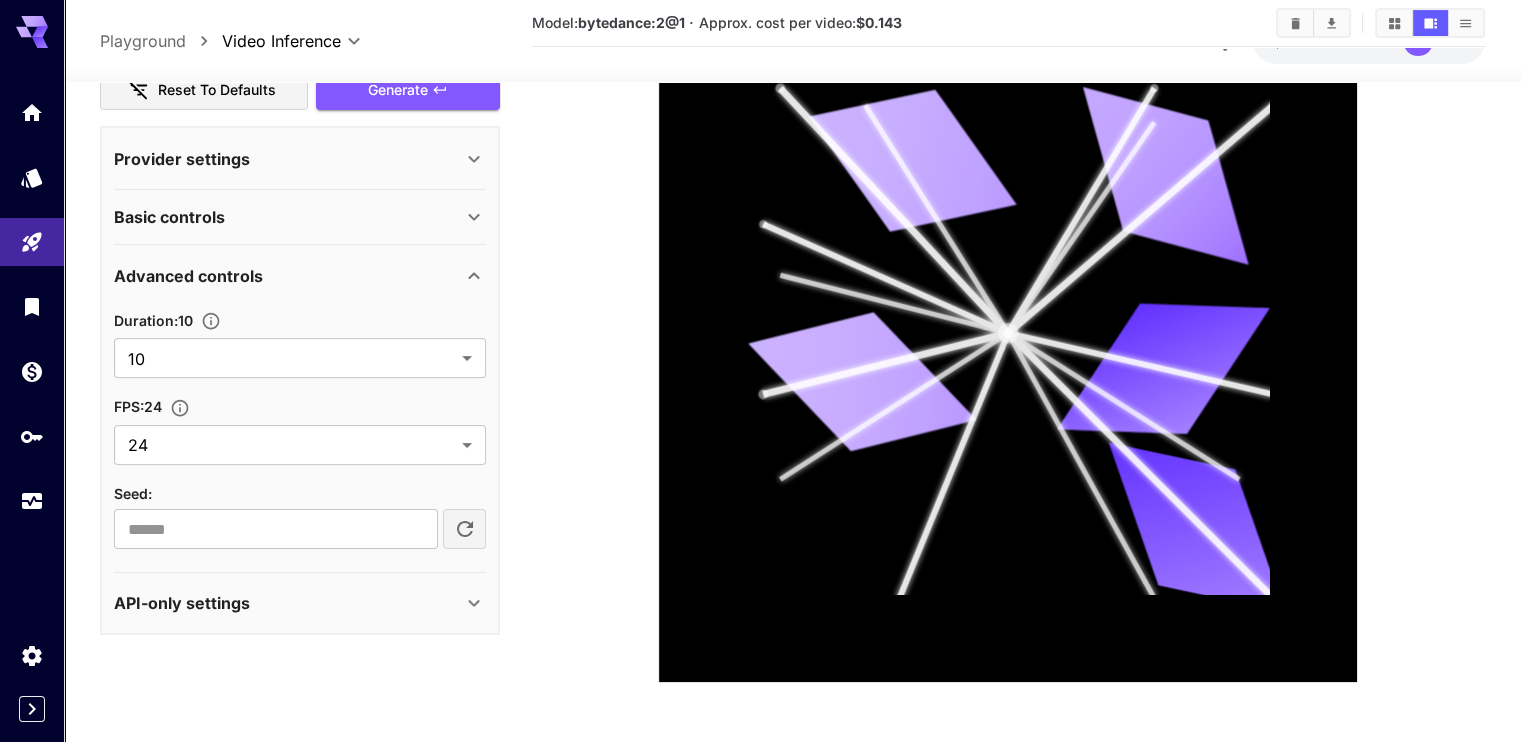 scroll, scrollTop: 0, scrollLeft: 0, axis: both 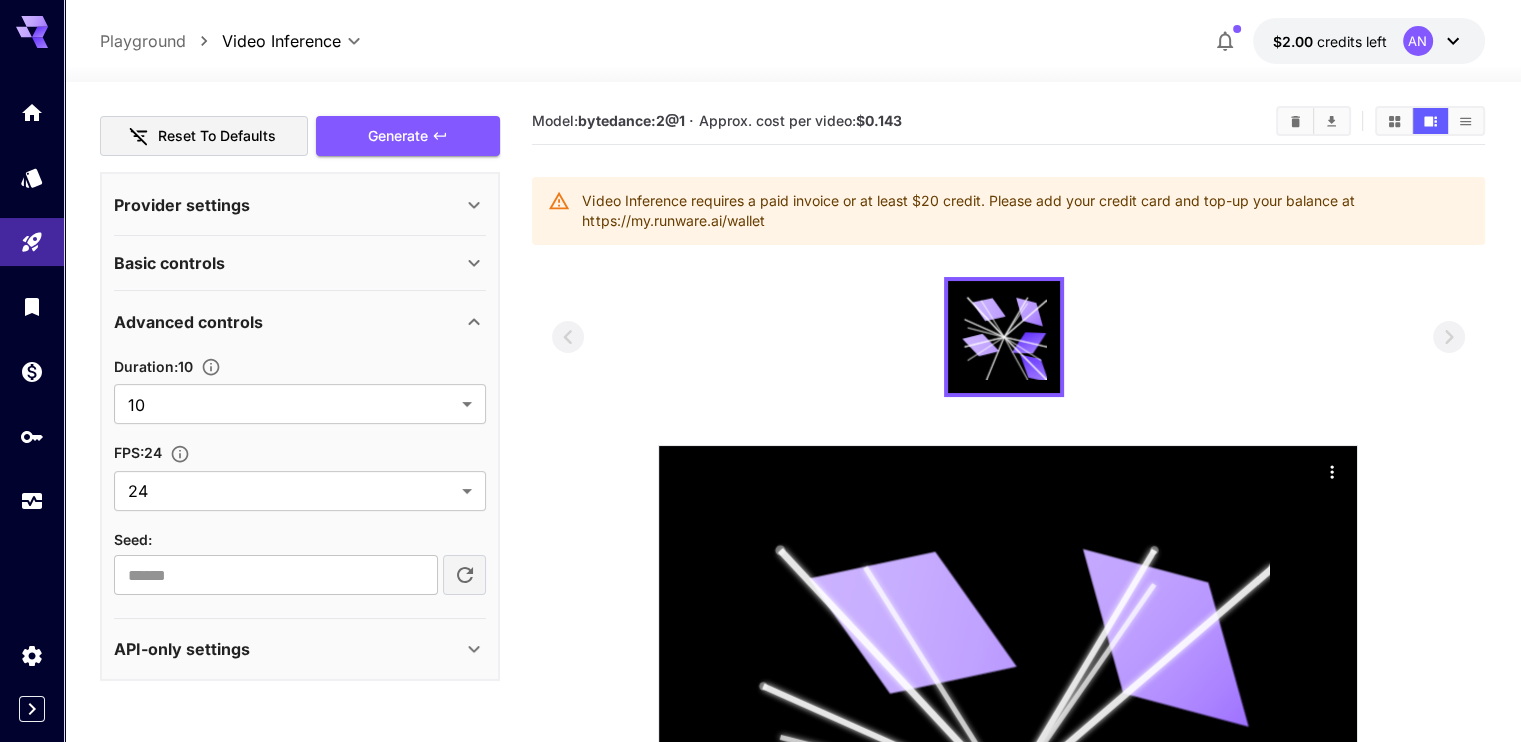 click on "Duration :  10 10 ** ​ FPS :  24 24 ** ​ Seed :  ​" at bounding box center [300, 471] 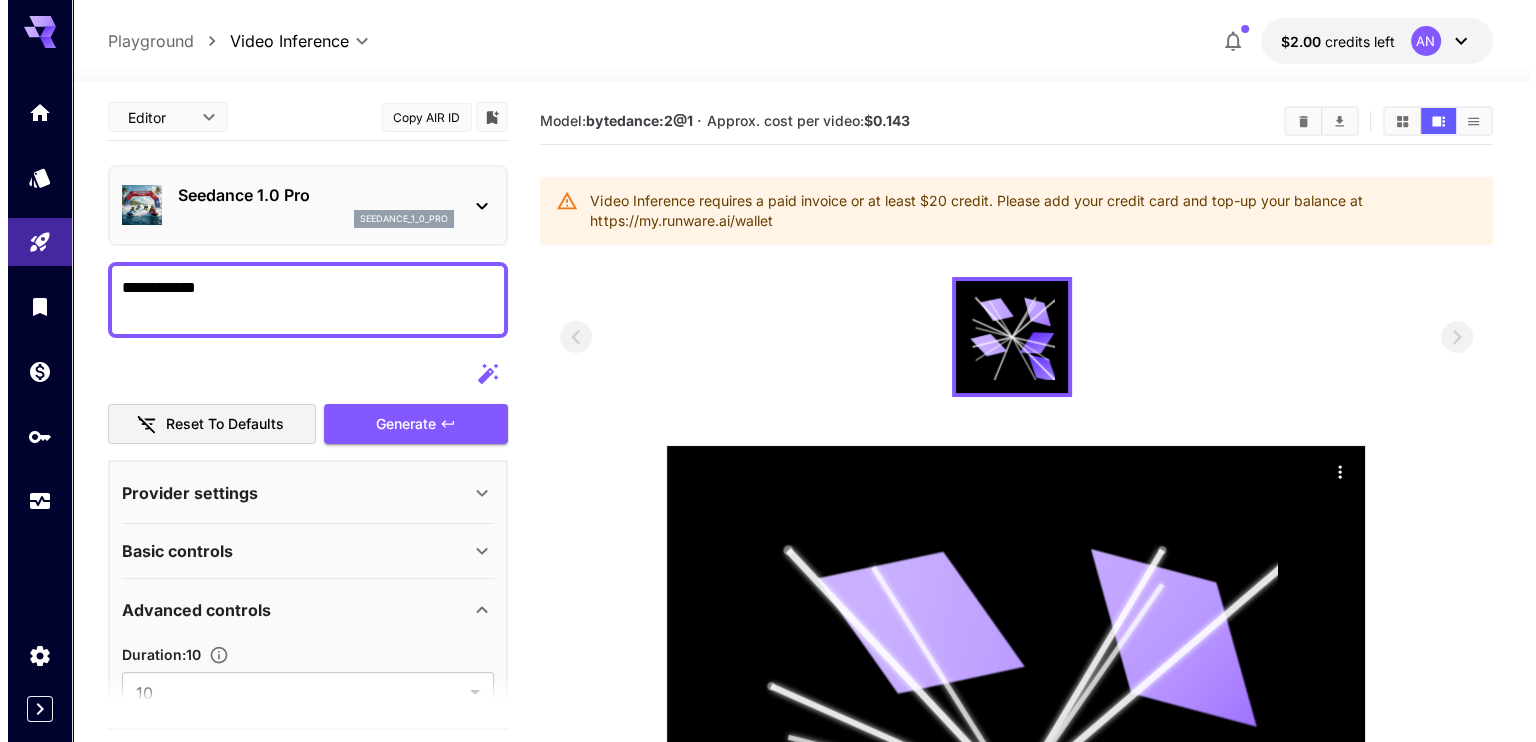 scroll, scrollTop: 0, scrollLeft: 0, axis: both 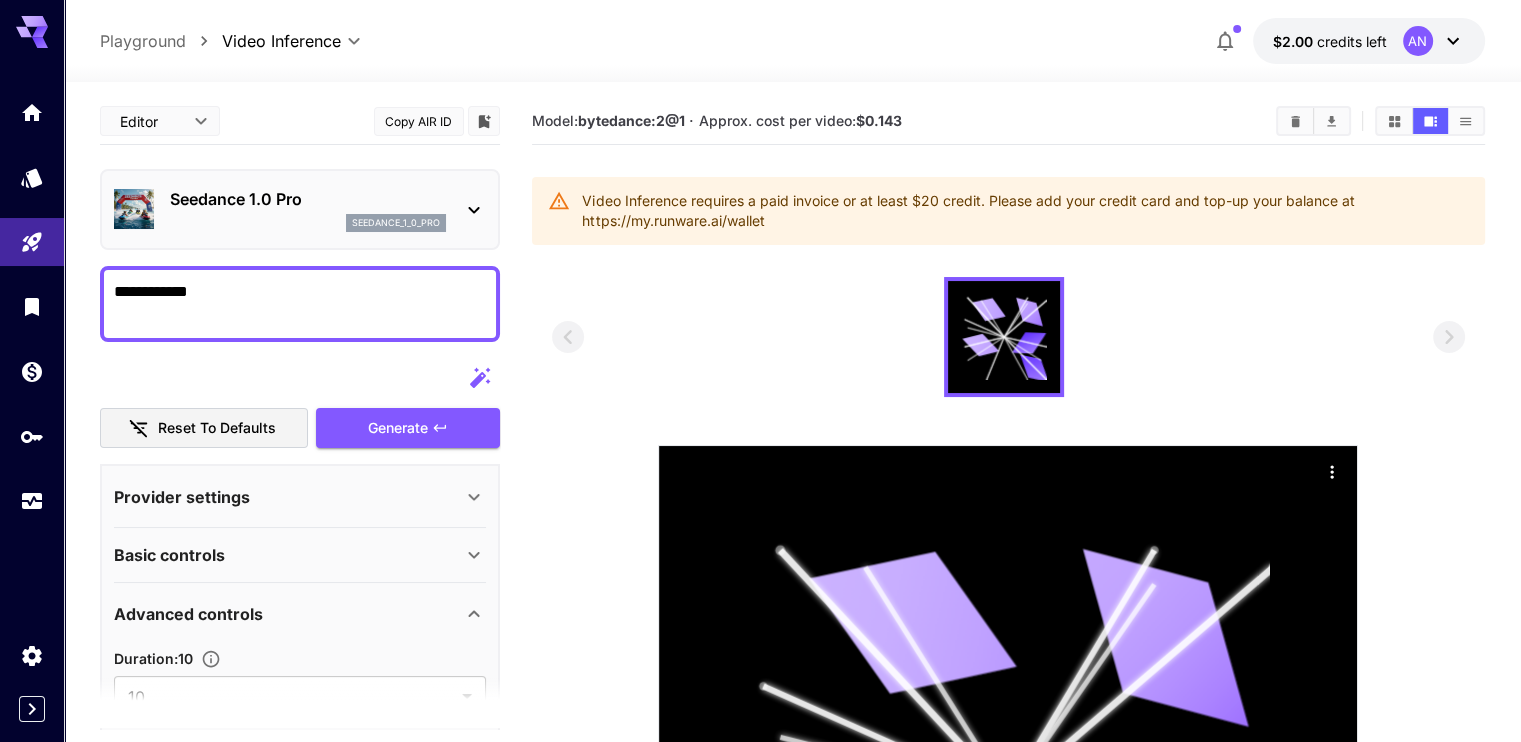 click on "Seedance 1.0 Pro seedance_1_0_pro" at bounding box center [308, 209] 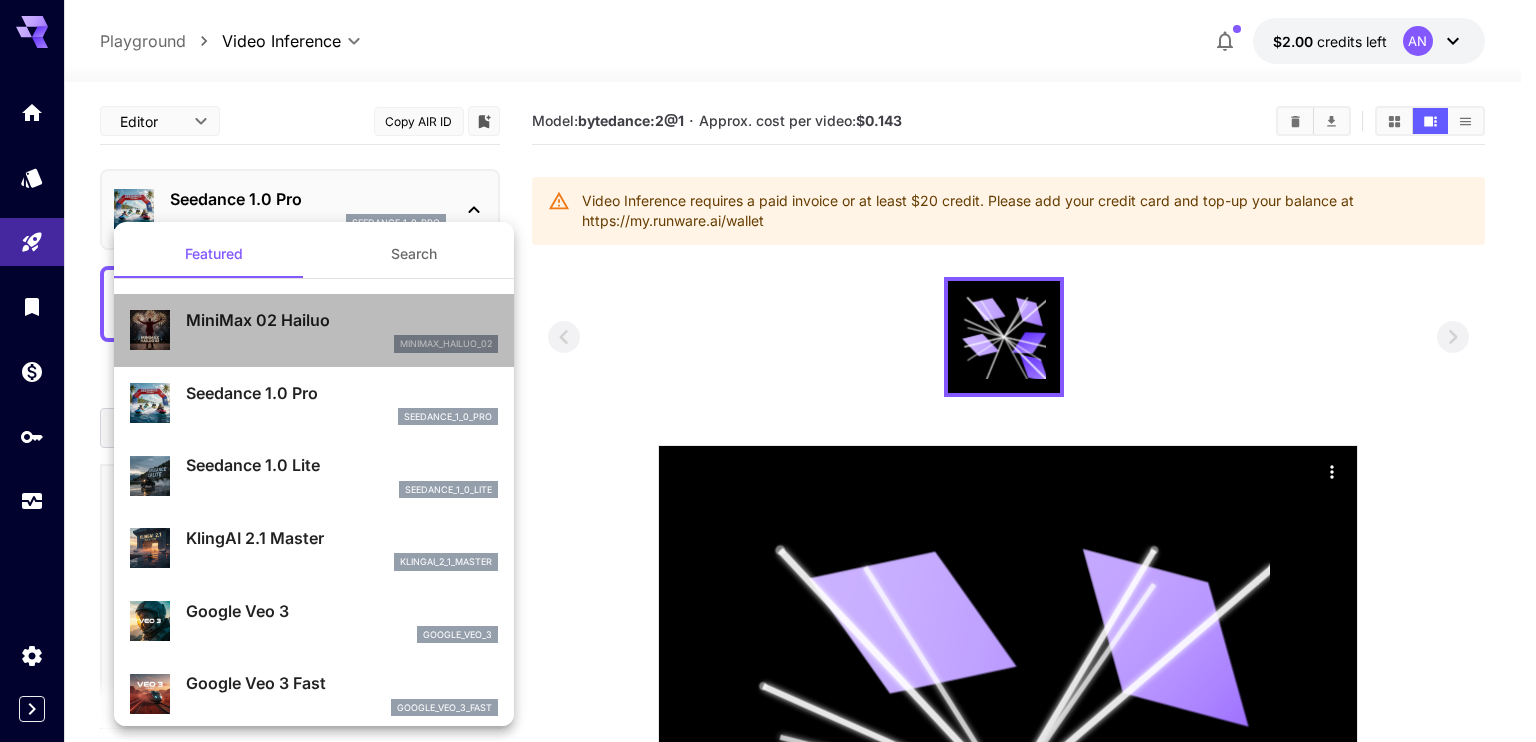click on "MiniMax 02 Hailuo" at bounding box center [342, 320] 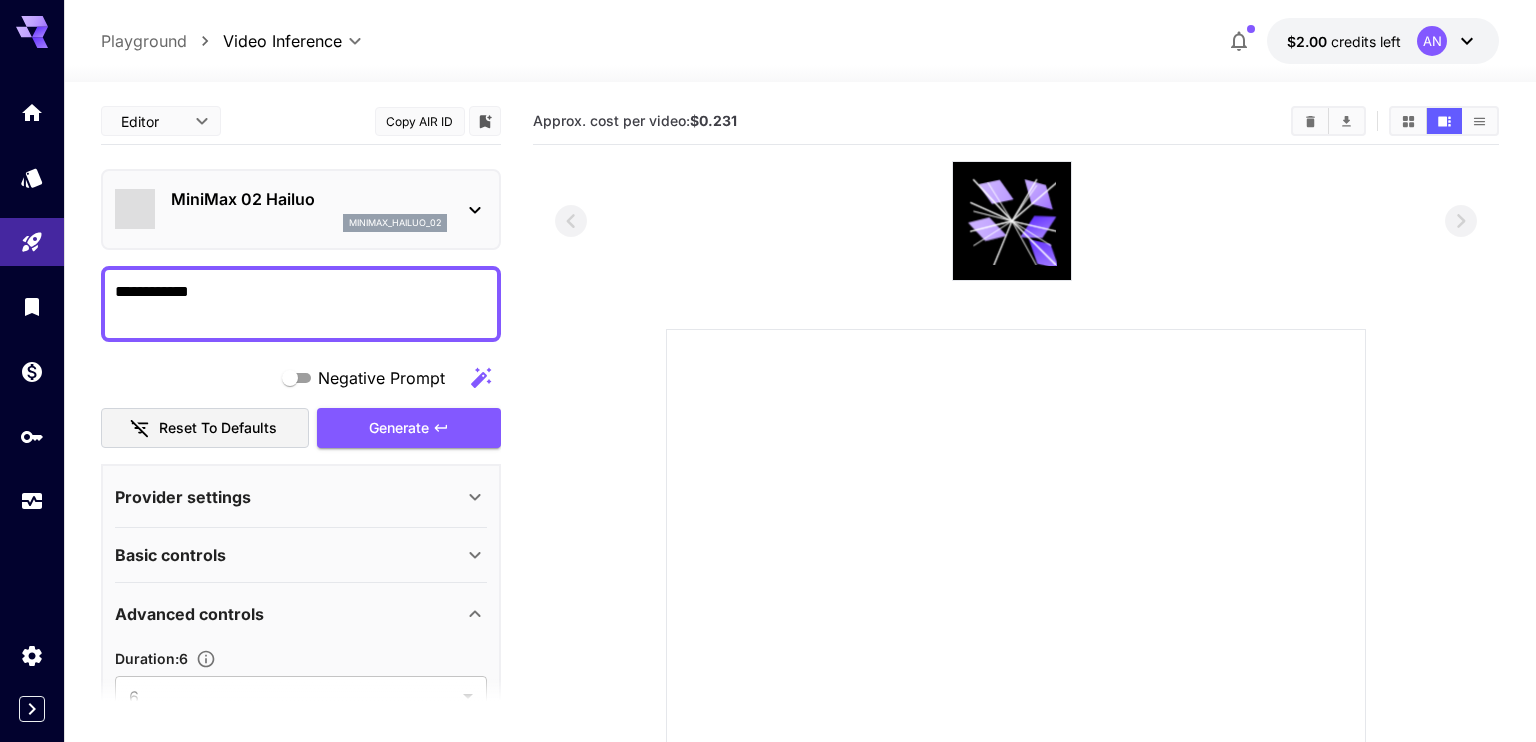 type on "*" 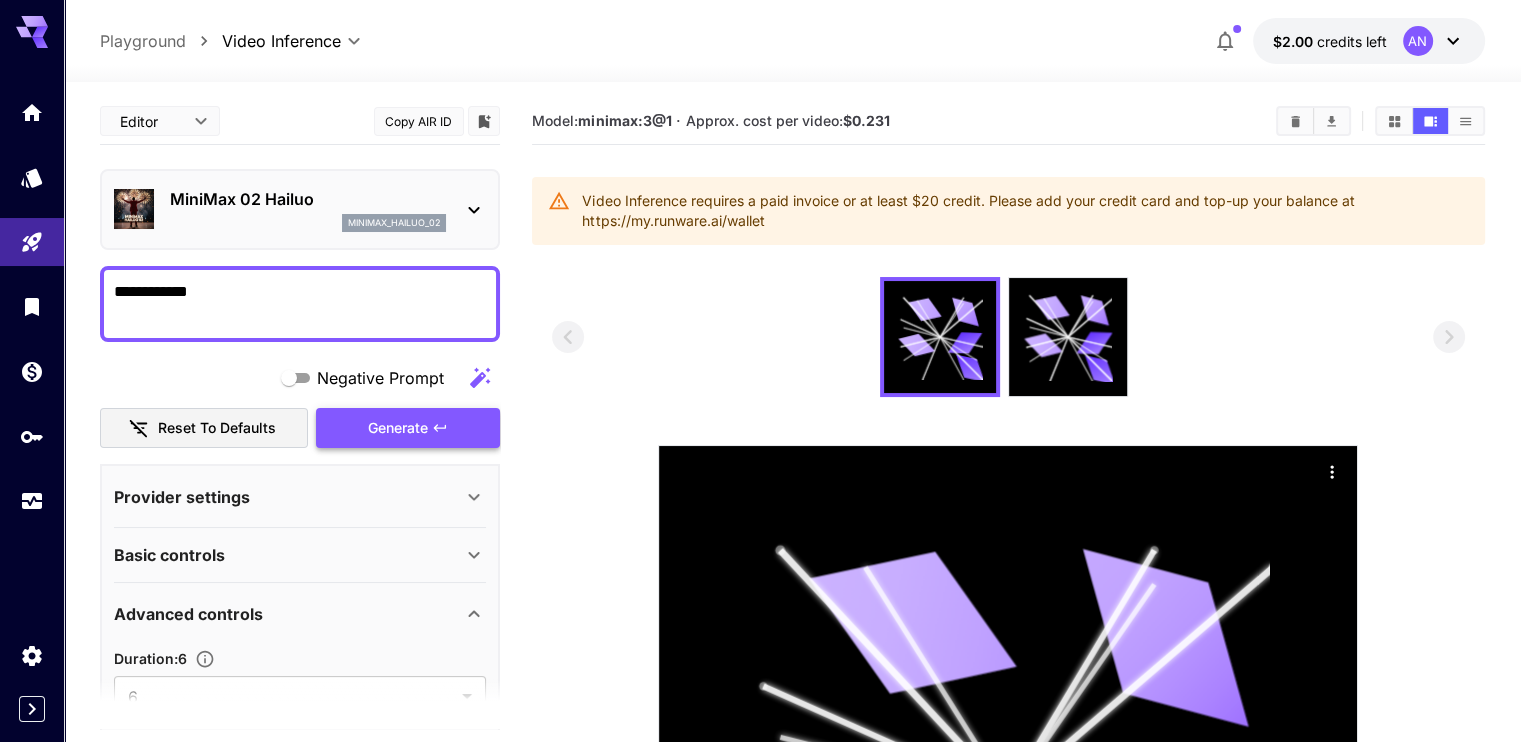 click 